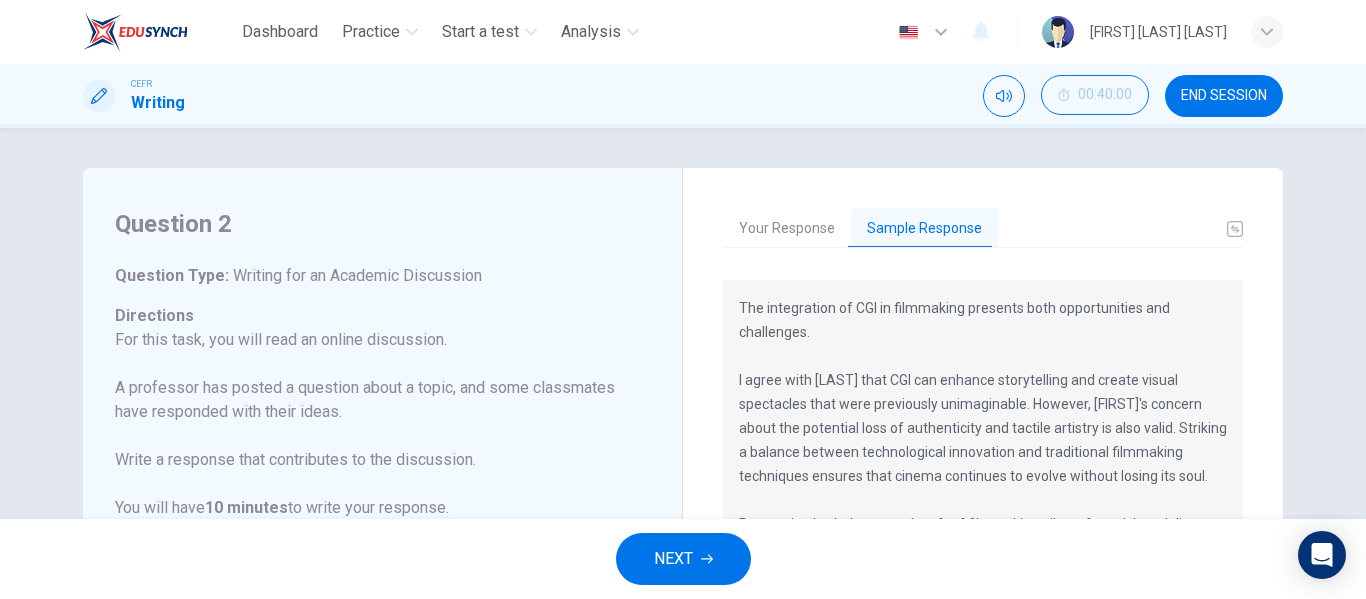 scroll, scrollTop: 0, scrollLeft: 0, axis: both 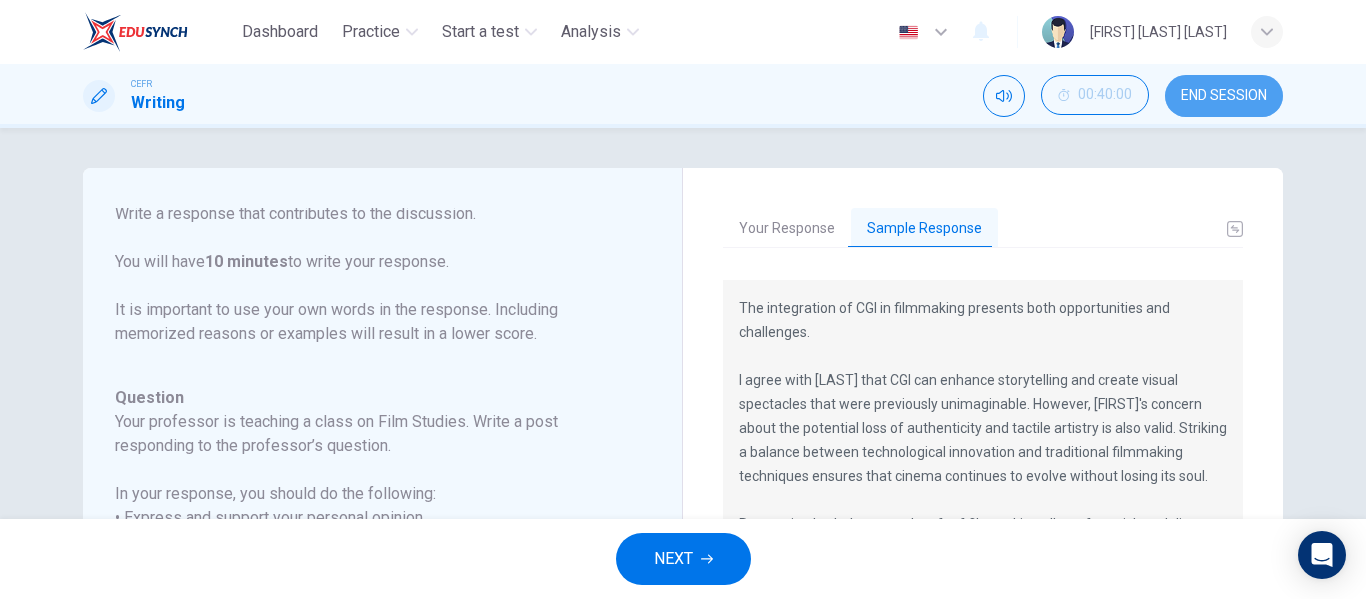 click on "END SESSION" at bounding box center (1224, 96) 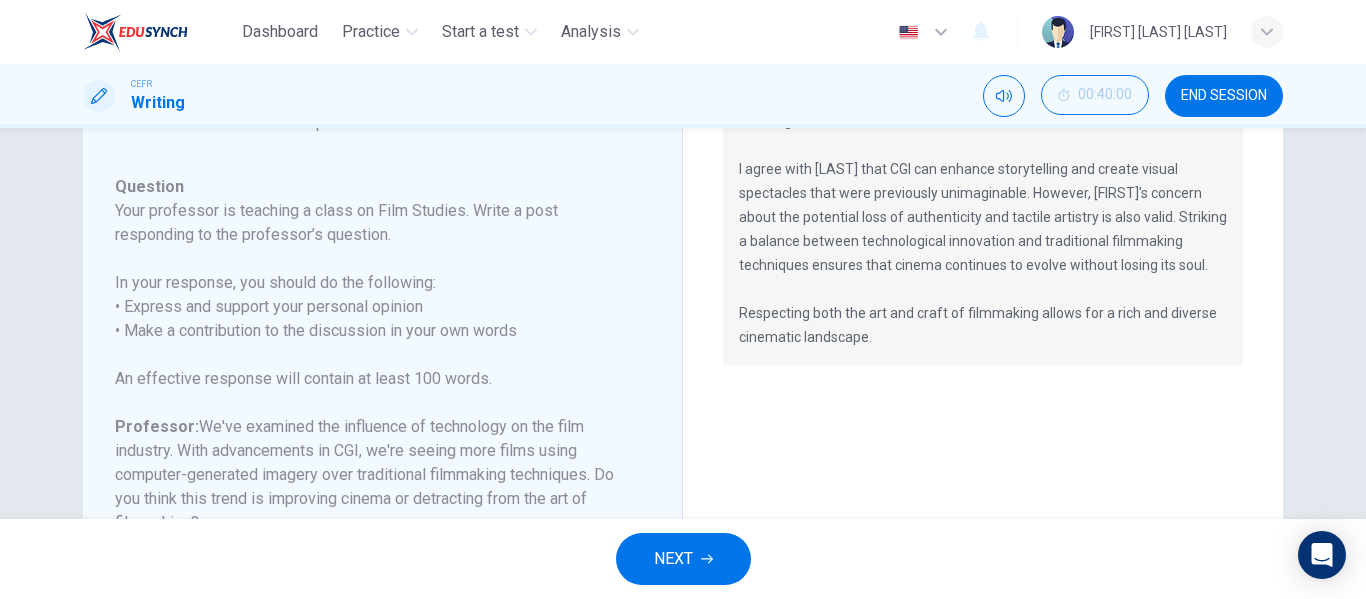 scroll, scrollTop: 204, scrollLeft: 0, axis: vertical 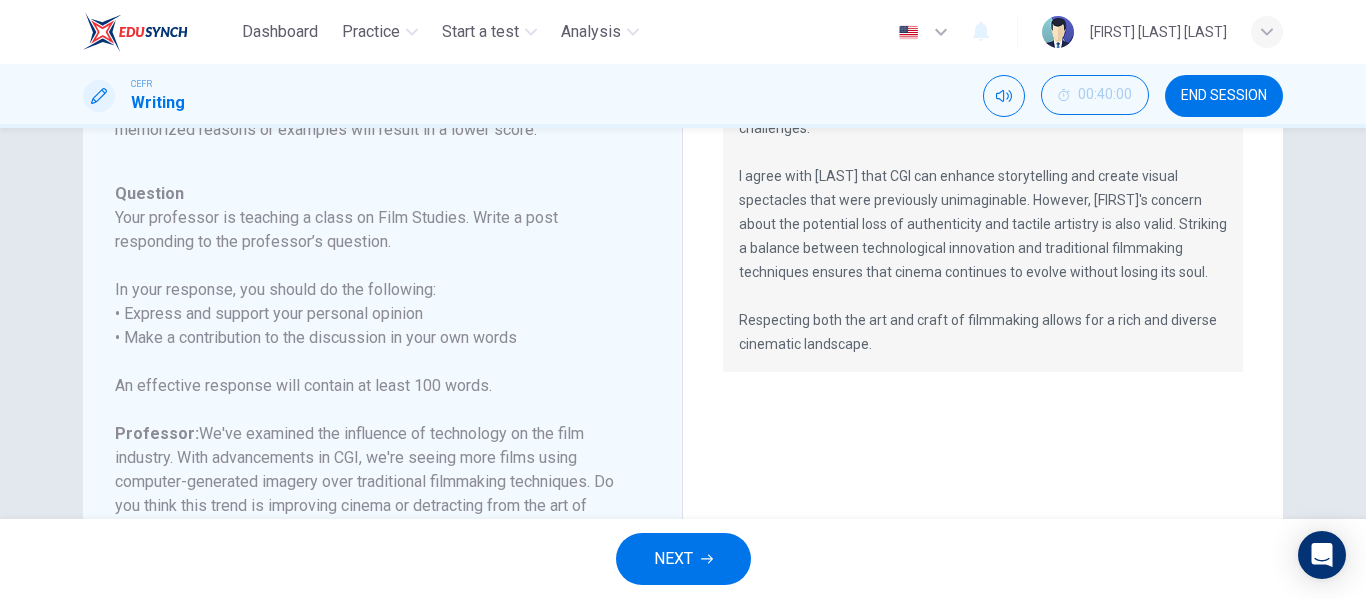 click on "END SESSION" at bounding box center (1224, 96) 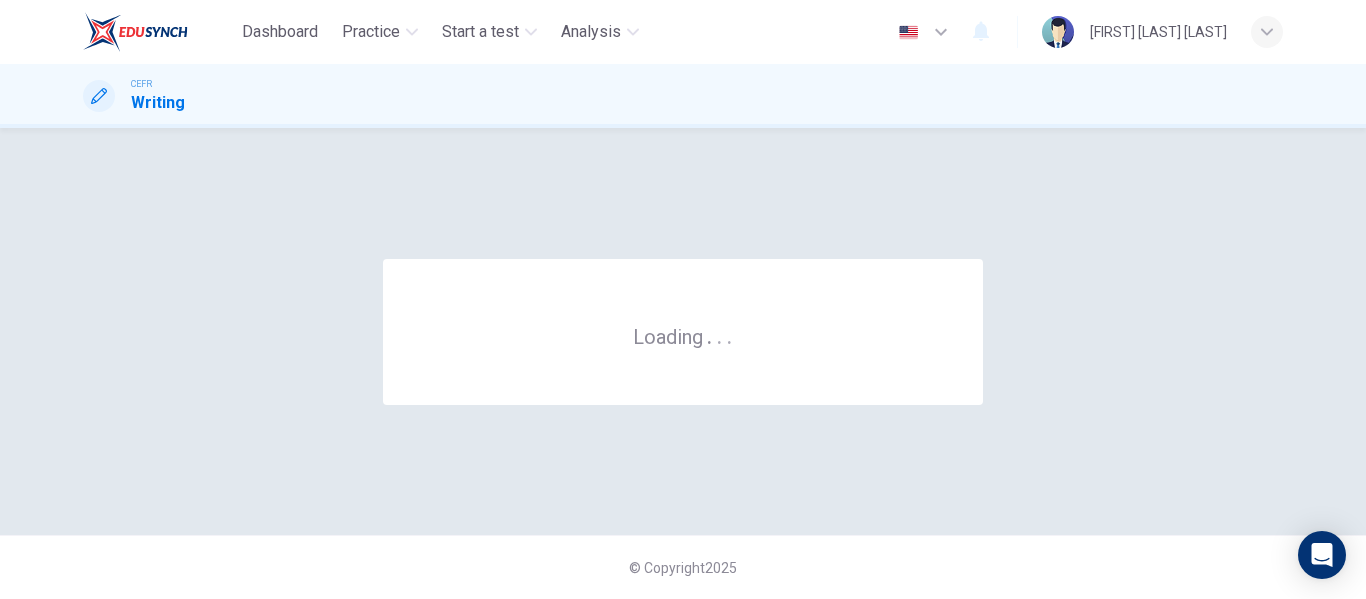 scroll, scrollTop: 0, scrollLeft: 0, axis: both 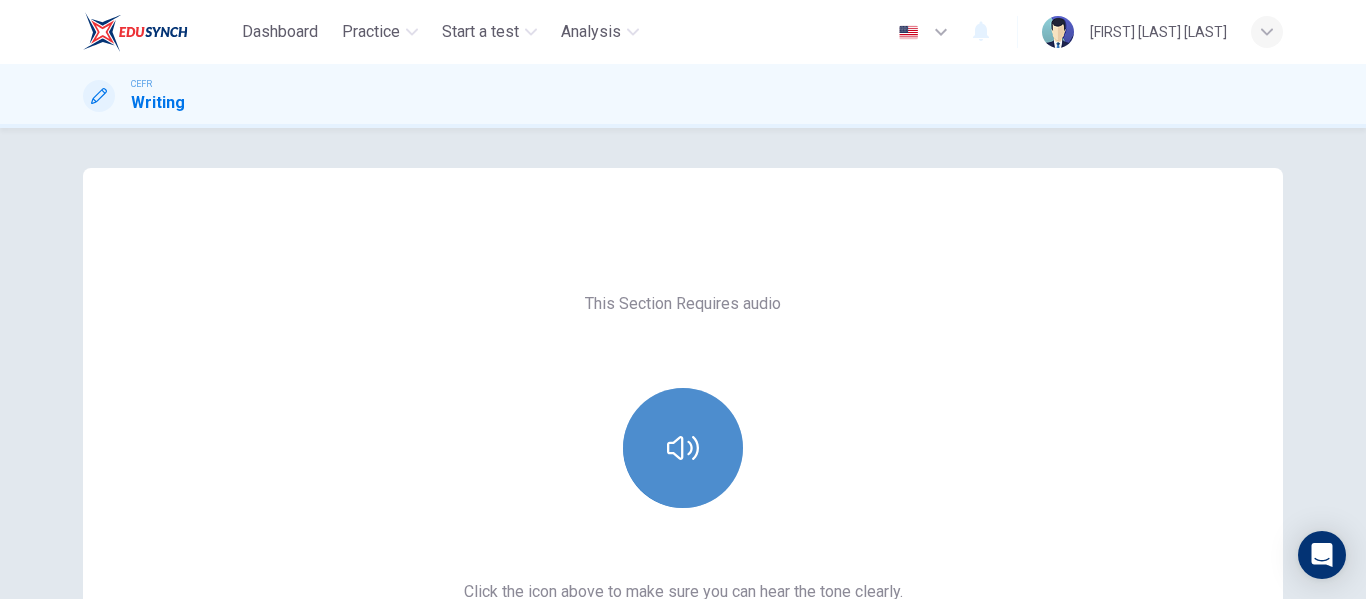 click at bounding box center [683, 448] 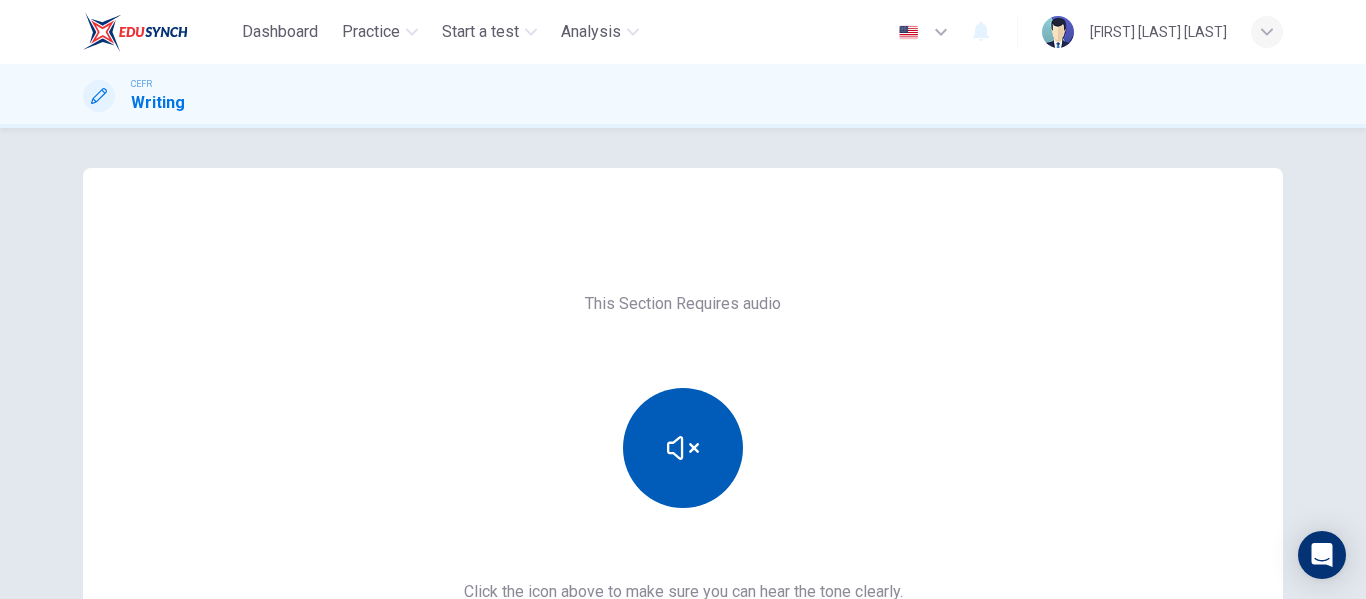 scroll, scrollTop: 368, scrollLeft: 0, axis: vertical 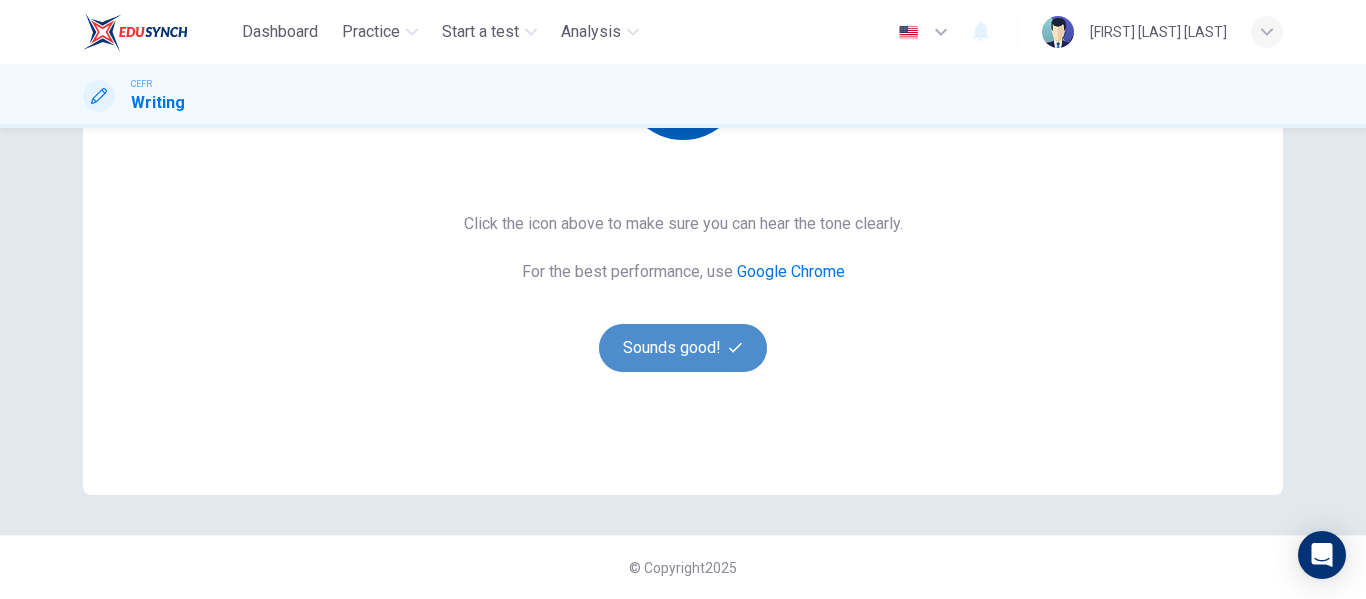 click on "Sounds good!" at bounding box center [683, 348] 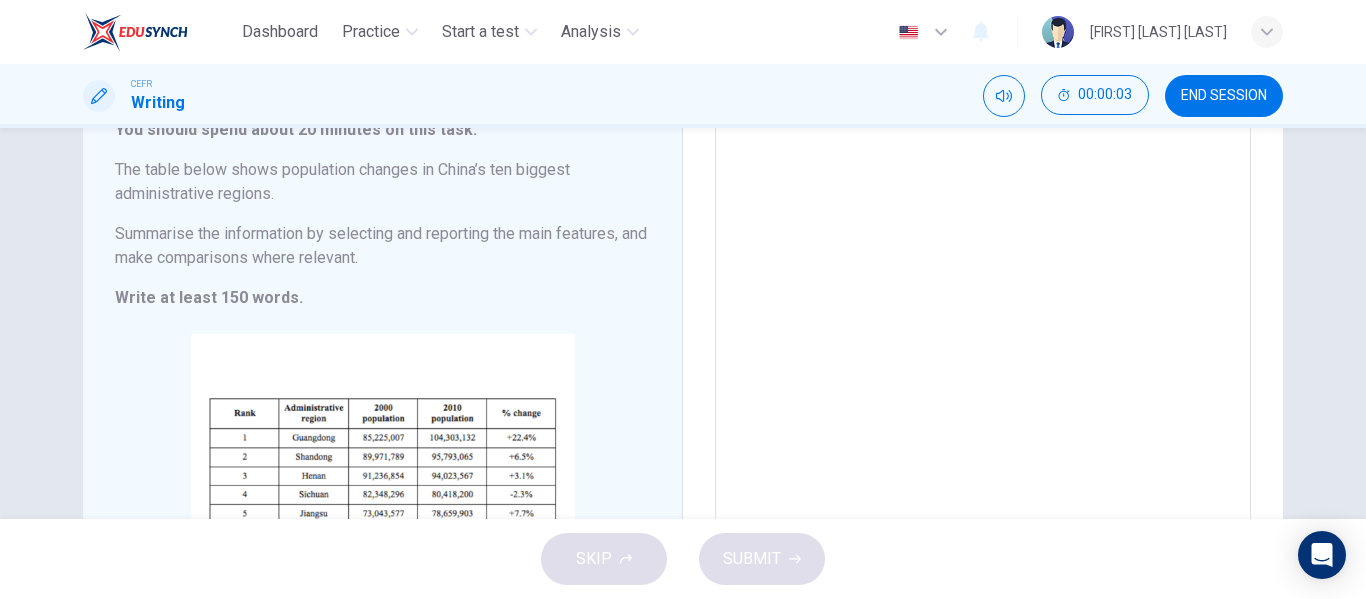 scroll, scrollTop: 0, scrollLeft: 0, axis: both 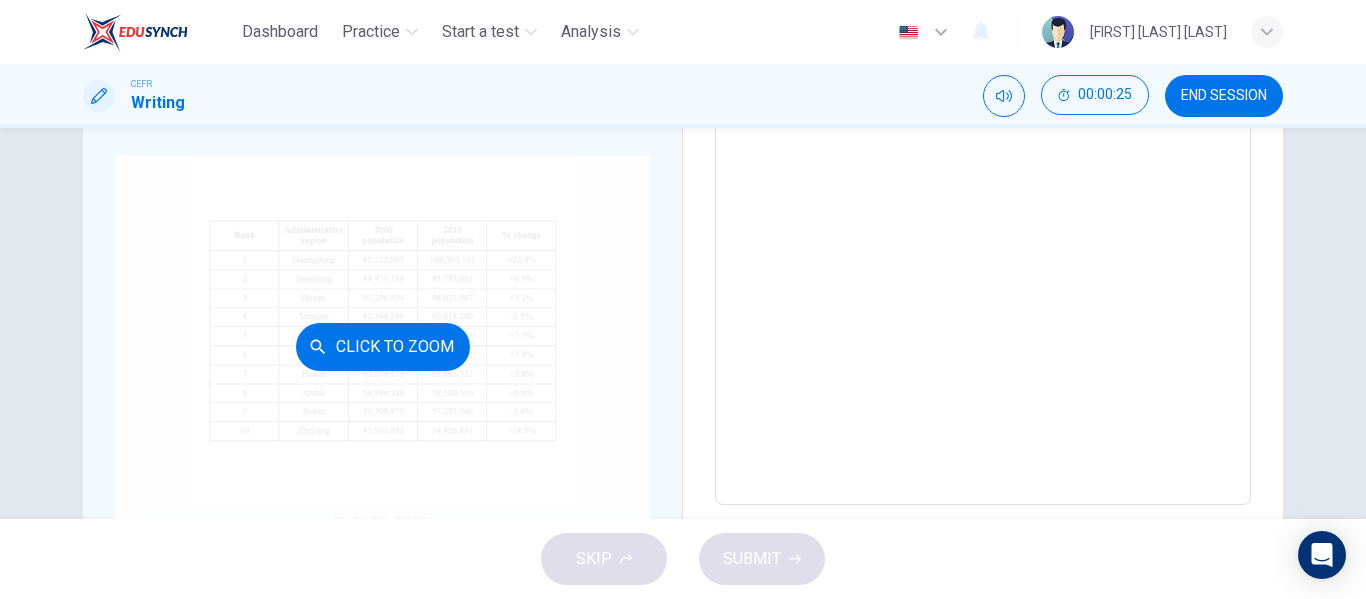 click on "Click to Zoom" at bounding box center (382, 346) 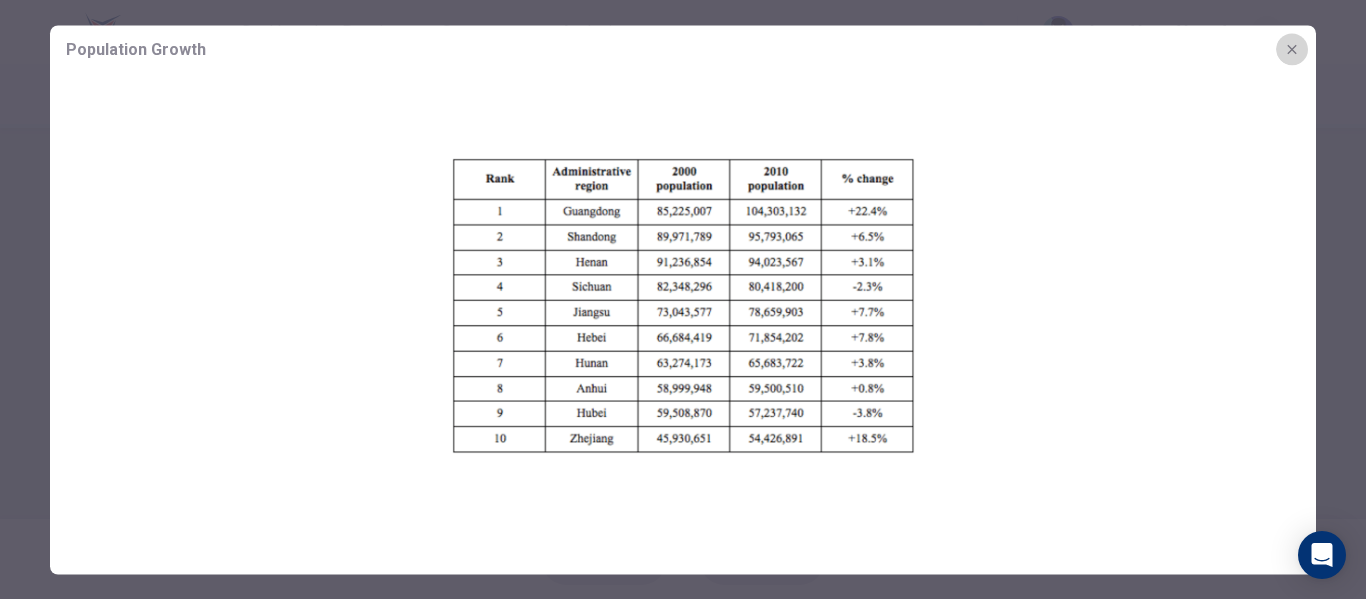 click at bounding box center [1292, 49] 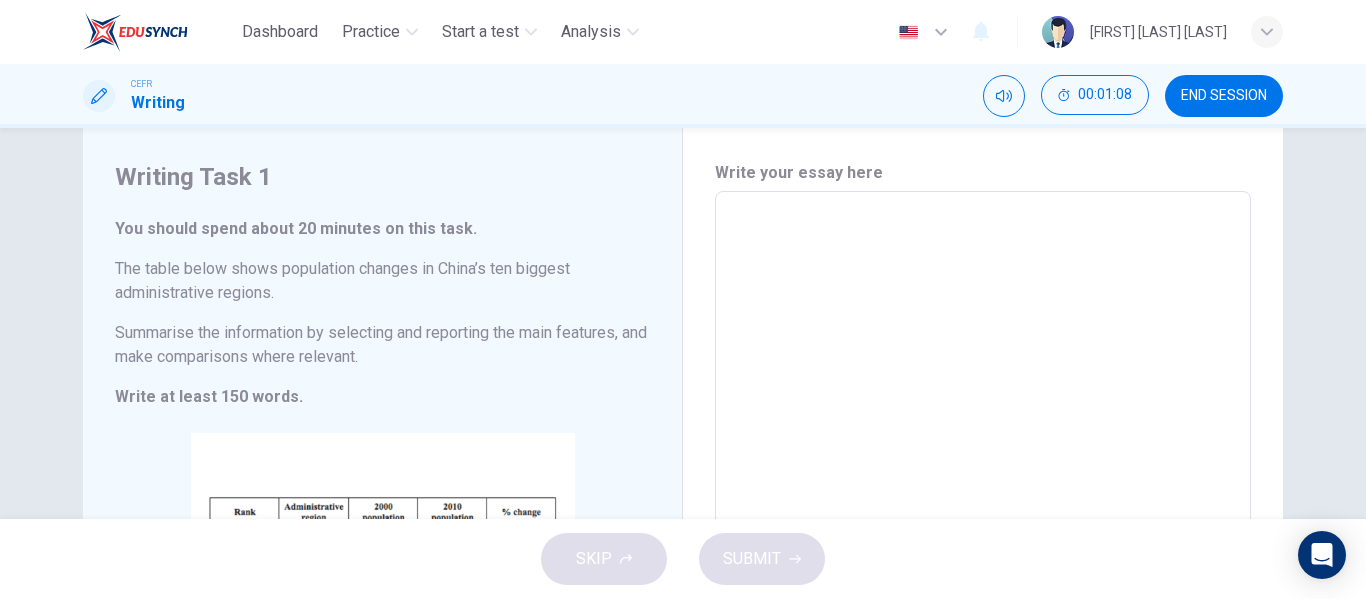 scroll, scrollTop: 0, scrollLeft: 0, axis: both 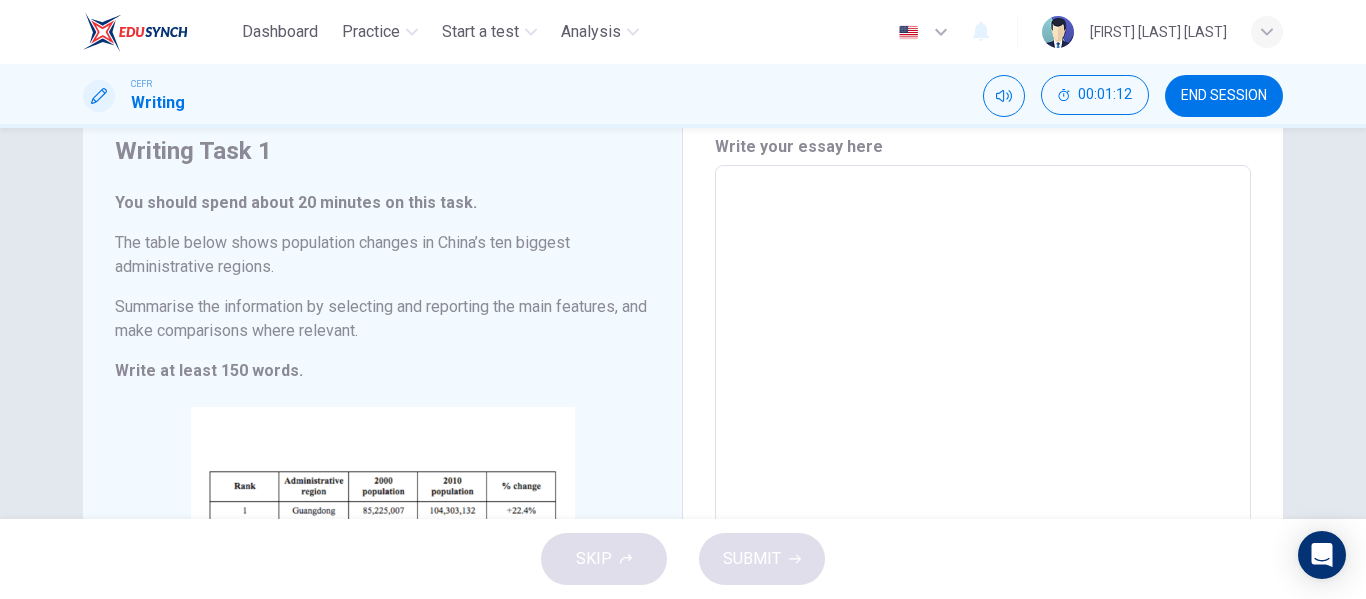 click at bounding box center [983, 461] 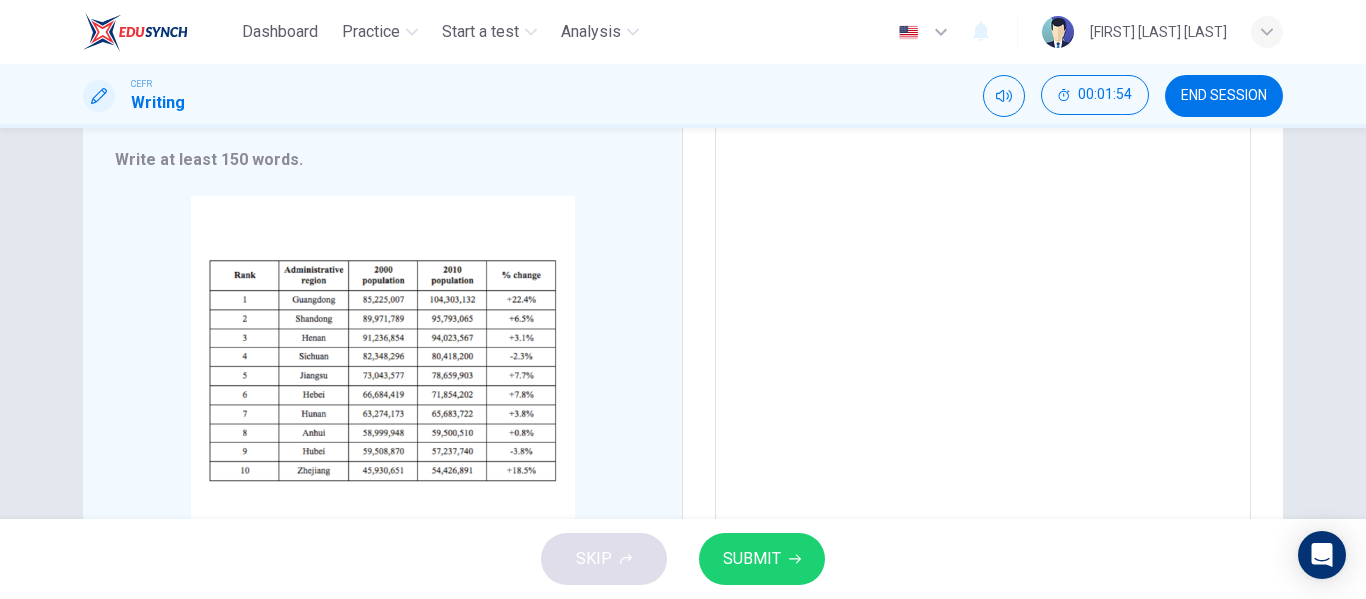 scroll, scrollTop: 302, scrollLeft: 0, axis: vertical 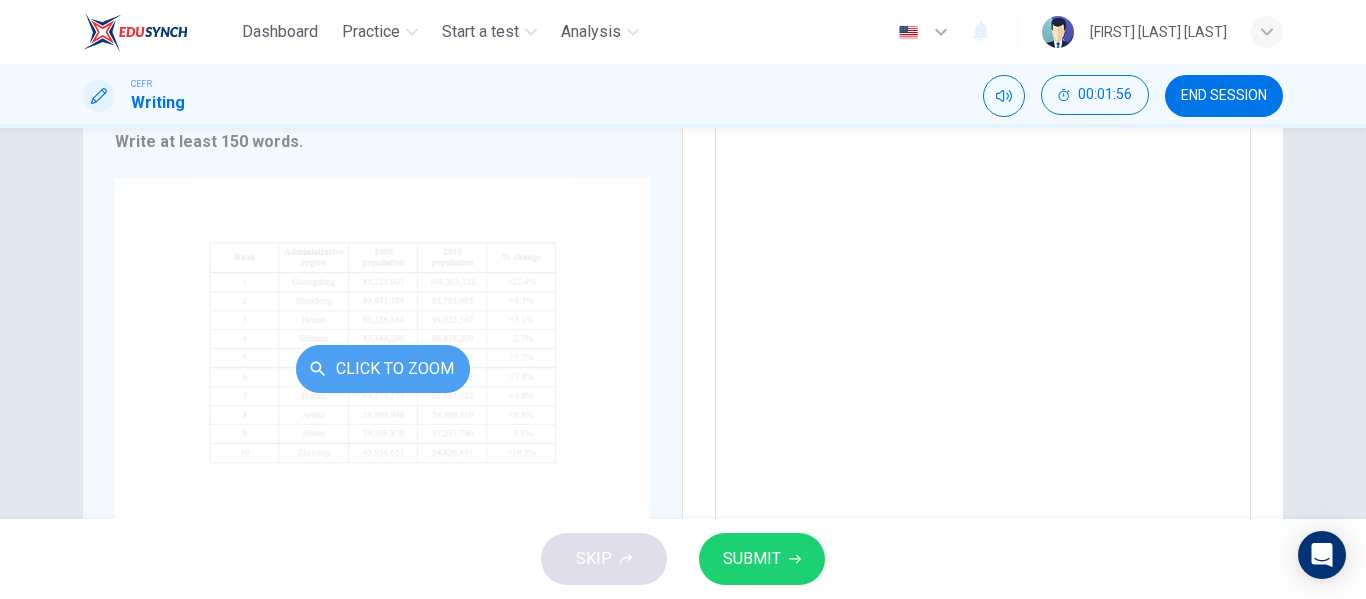 click on "Click to Zoom" at bounding box center (383, 369) 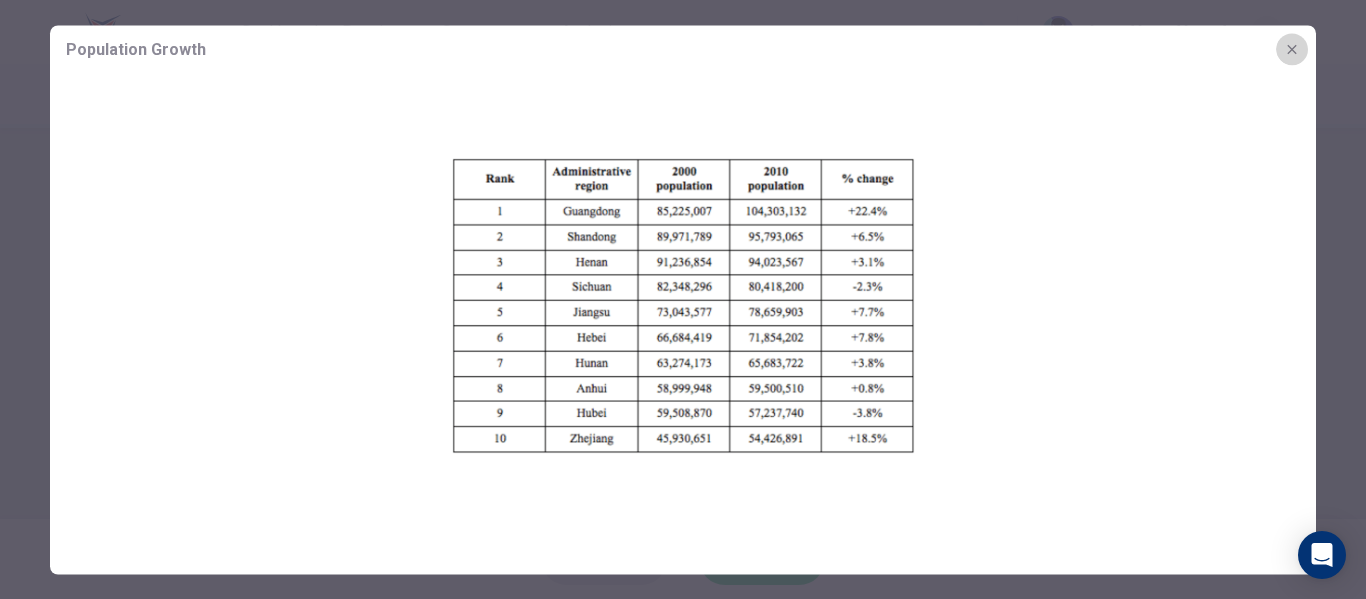 click at bounding box center [1292, 49] 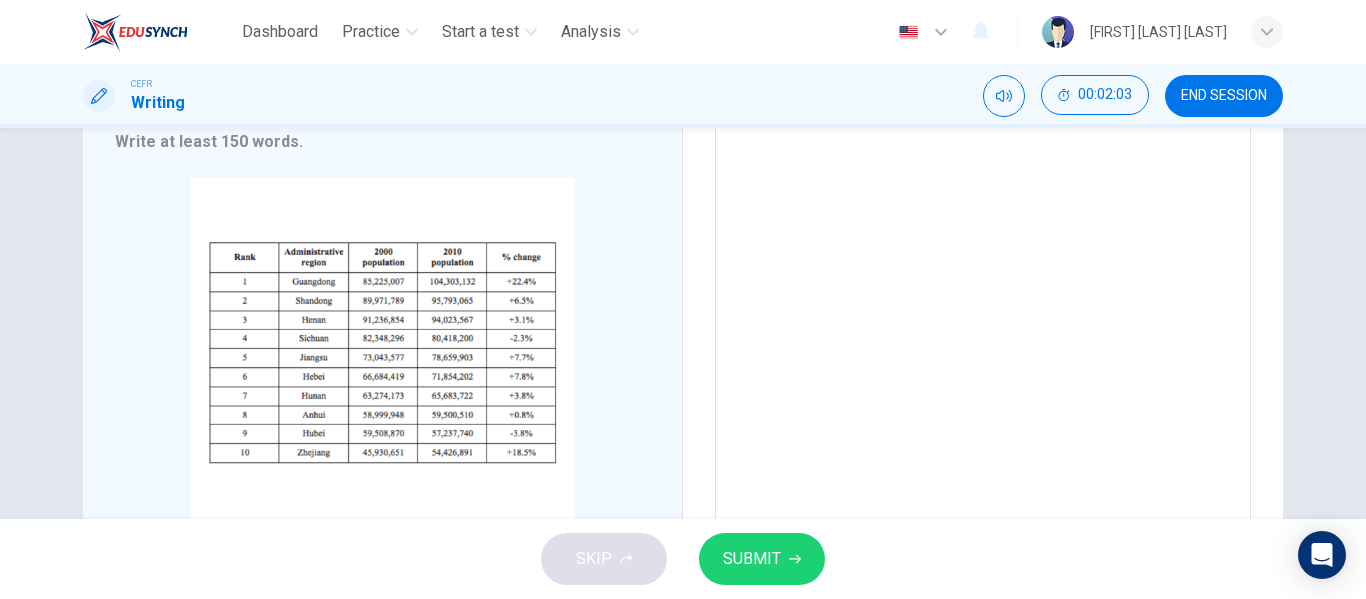 scroll, scrollTop: 0, scrollLeft: 0, axis: both 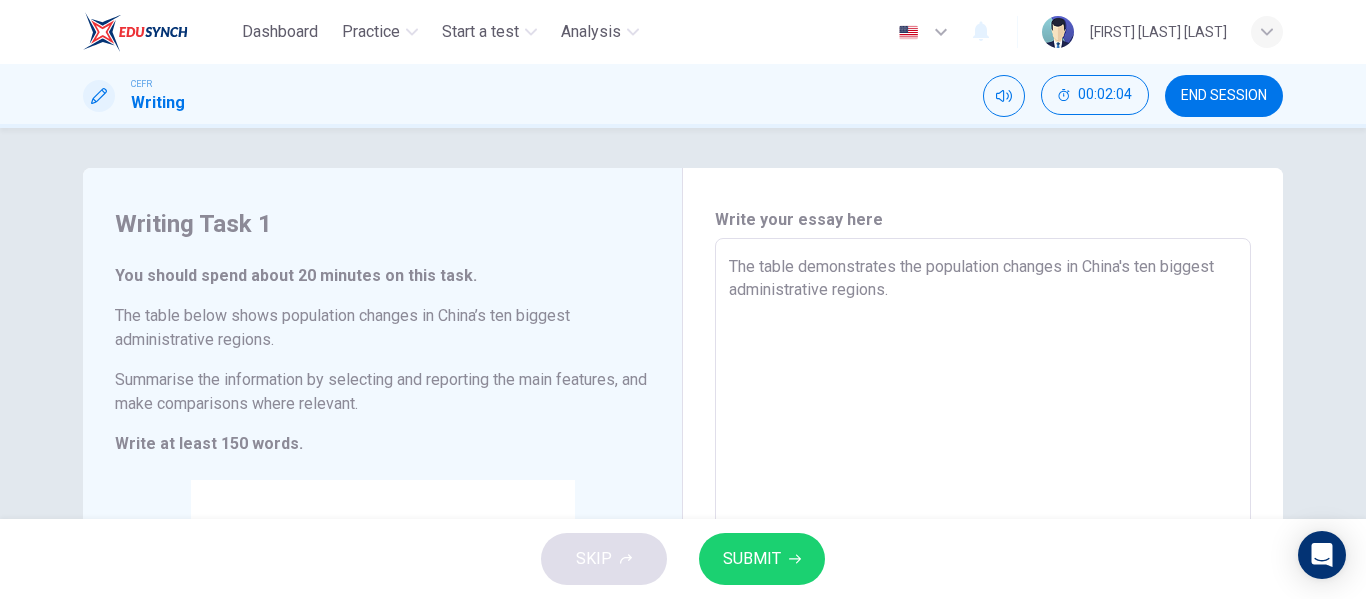 click on "The table demonstrates the population changes in China's ten biggest administrative regions." at bounding box center (983, 534) 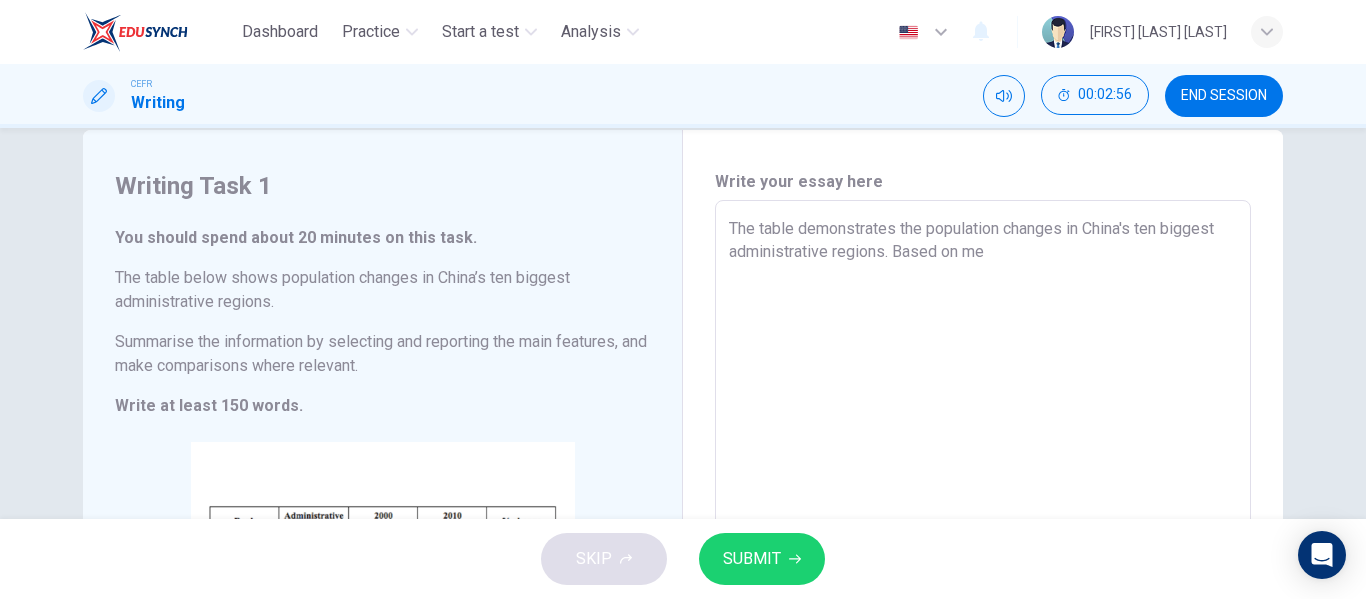 scroll, scrollTop: 0, scrollLeft: 0, axis: both 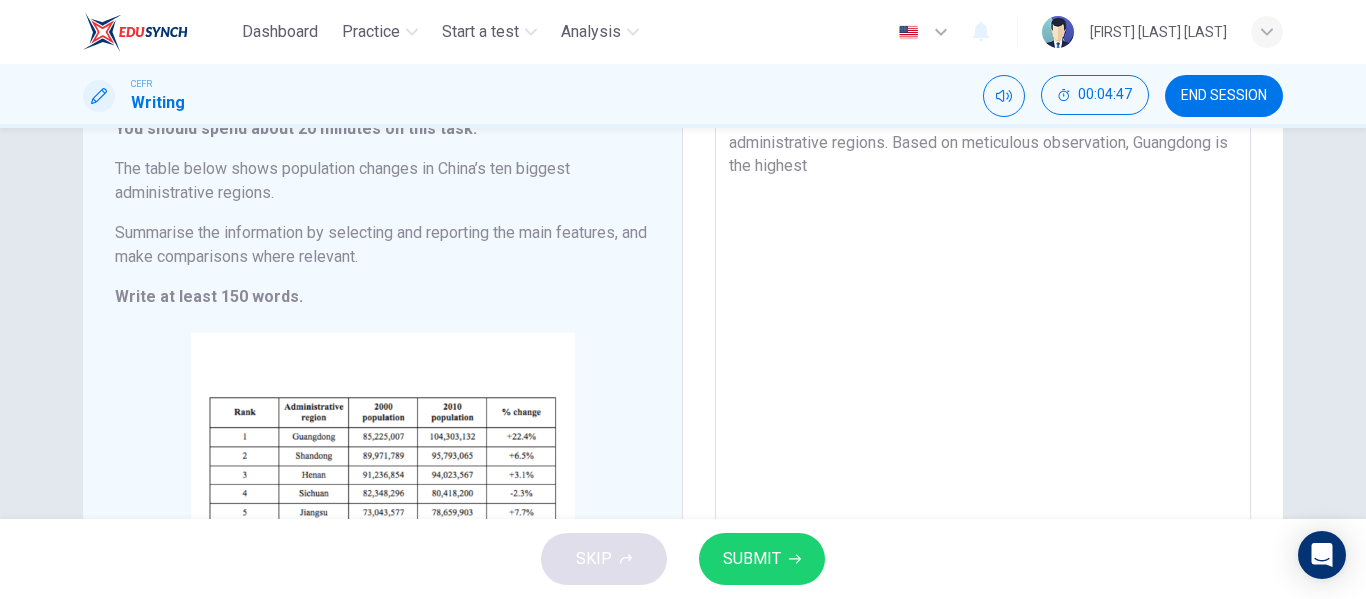 click on "The table demonstrates the population changes in China's ten biggest administrative regions. Based on meticulous observation, Guangdong is the highest" at bounding box center (983, 387) 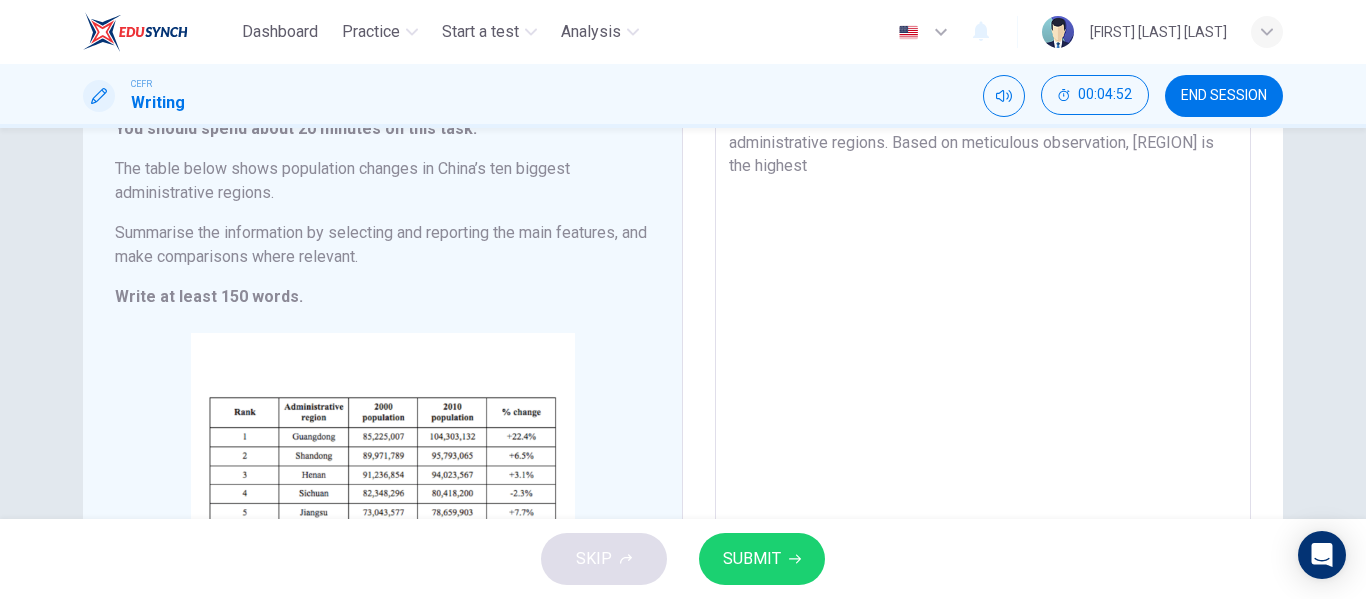 click on "The table demonstrates the population changes in China's ten biggest administrative regions. Based on meticulous observation, [REGION] is the highest" at bounding box center (983, 387) 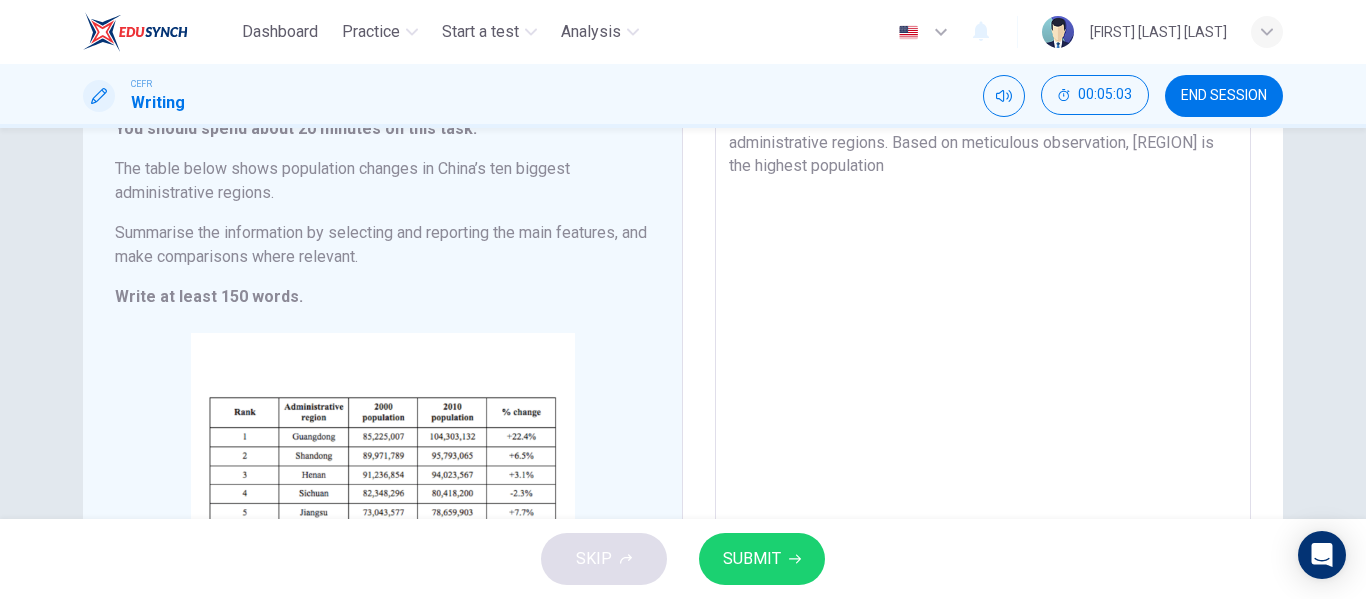 click on "The table demonstrates the population changes in China's ten biggest administrative regions. Based on meticulous observation, [REGION] is the highest population" at bounding box center [983, 387] 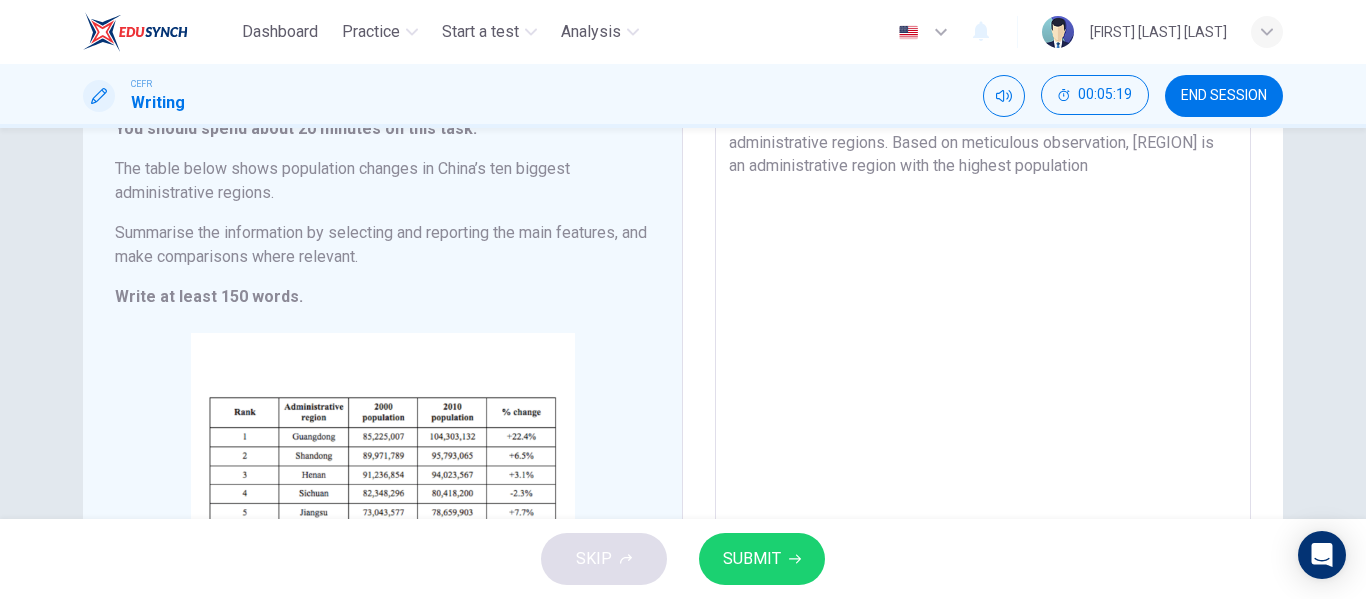 click on "The table demonstrates the population changes in China's ten biggest administrative regions. Based on meticulous observation, [REGION] is an administrative region with the highest population" at bounding box center [983, 387] 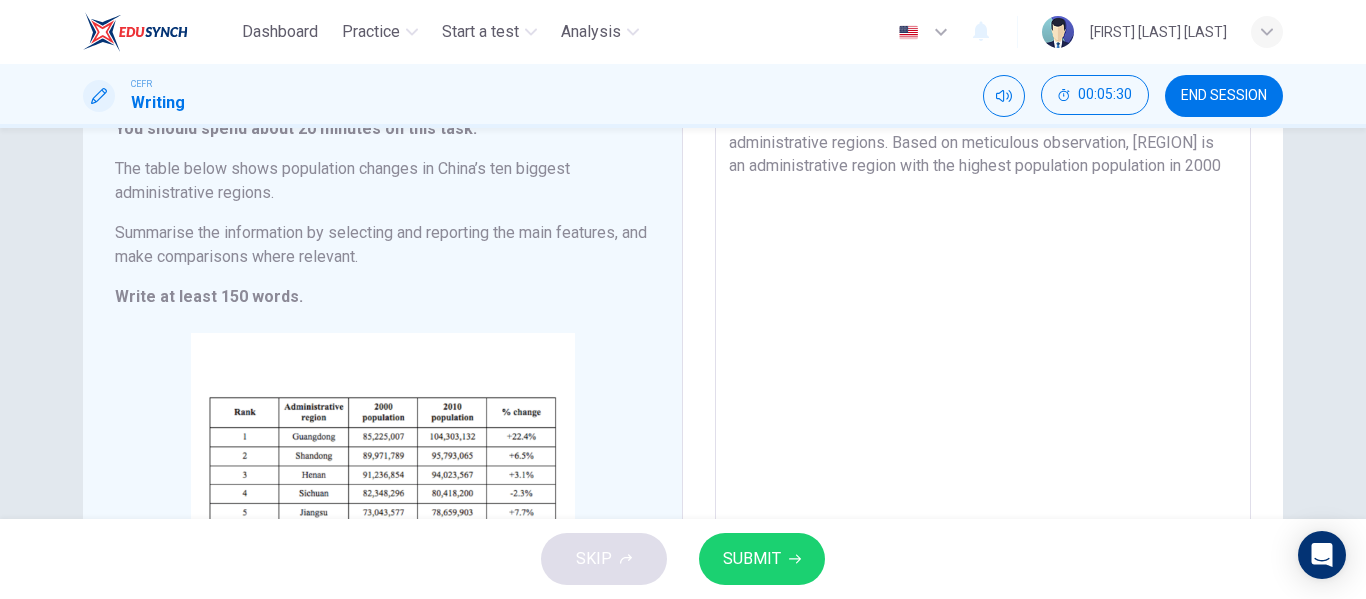 click on "The table demonstrates the population changes in China's ten biggest administrative regions. Based on meticulous observation, [REGION] is an administrative region with the highest population population in 2000" at bounding box center (983, 387) 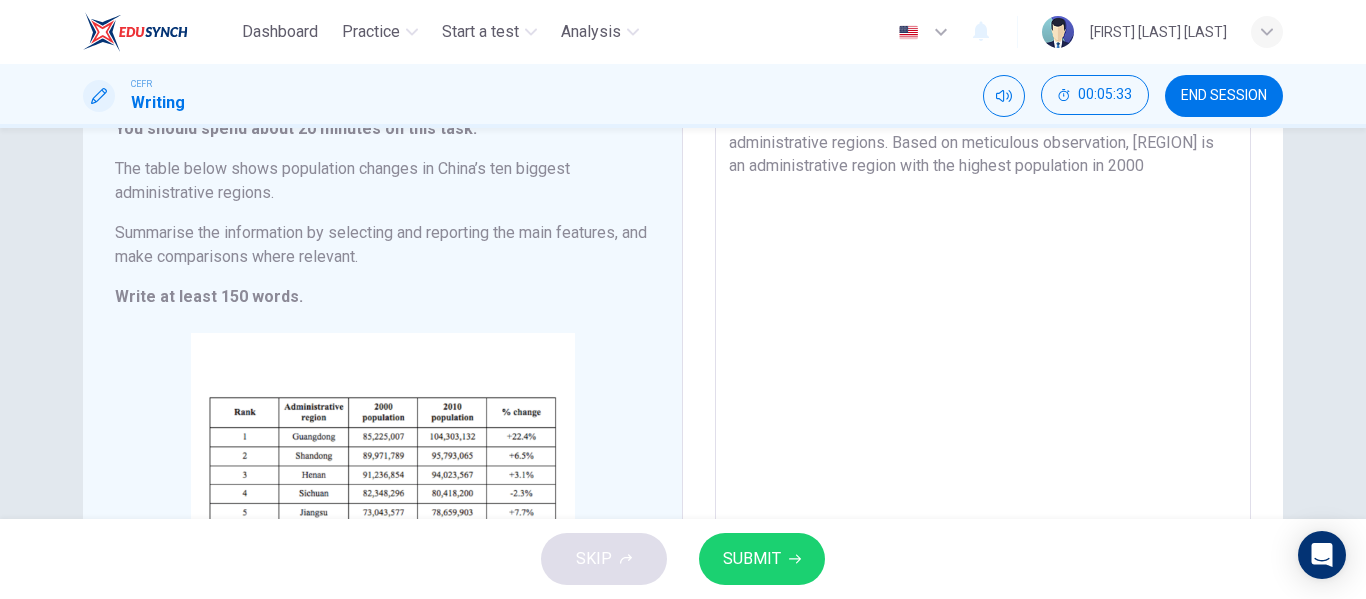 click on "The table demonstrates the population changes in China's ten biggest administrative regions. Based on meticulous observation, [REGION] is an administrative region with the highest population in 2000" at bounding box center (983, 387) 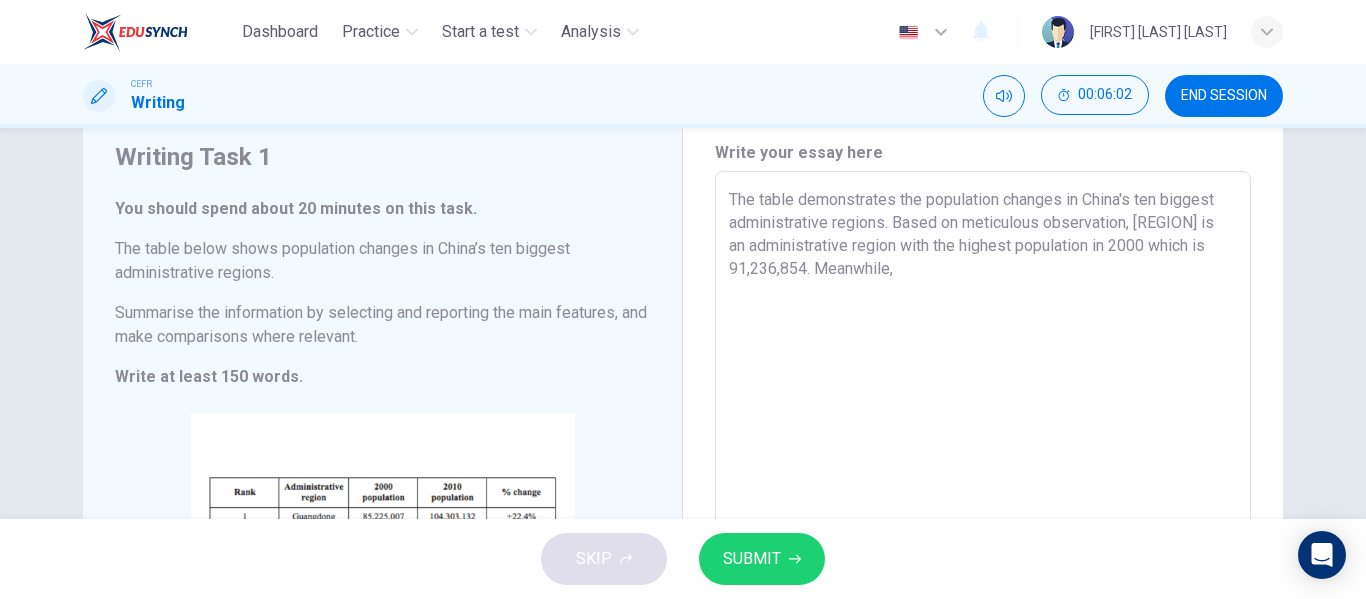 scroll, scrollTop: 58, scrollLeft: 0, axis: vertical 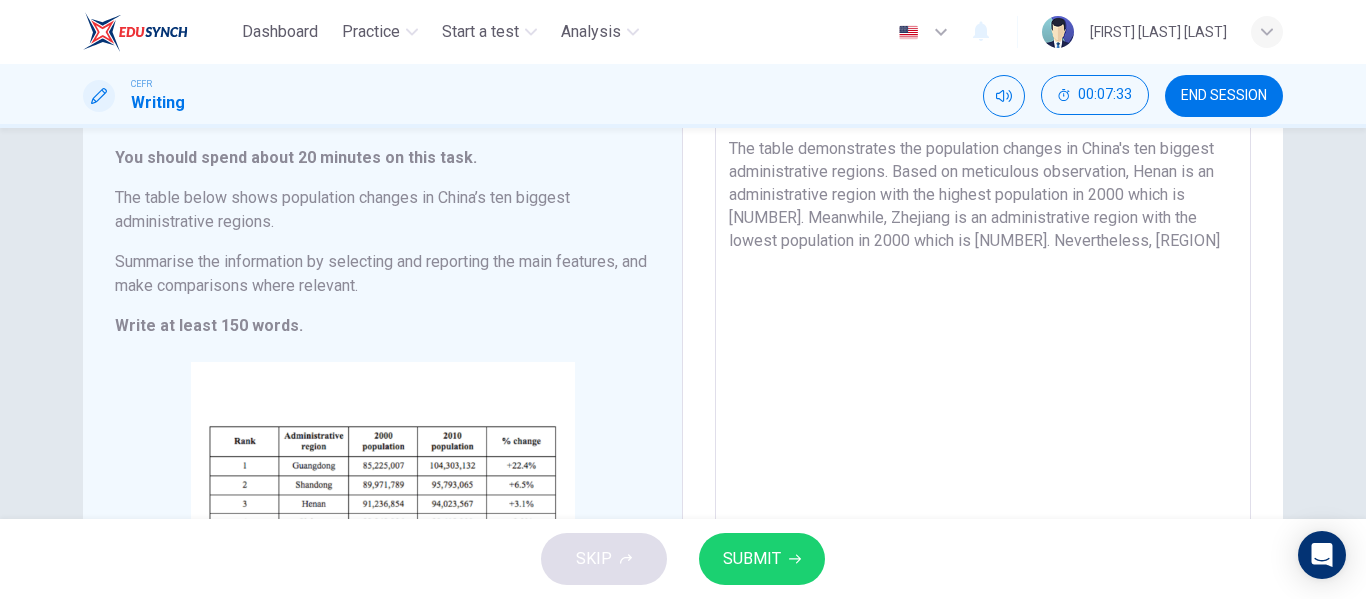click on "The table demonstrates the population changes in China's ten biggest administrative regions. Based on meticulous observation, Henan is an administrative region with the highest population in 2000 which is [NUMBER]. Meanwhile, Zhejiang is an administrative region with the lowest population in 2000 which is [NUMBER]. Nevertheless, [REGION]" at bounding box center [983, 416] 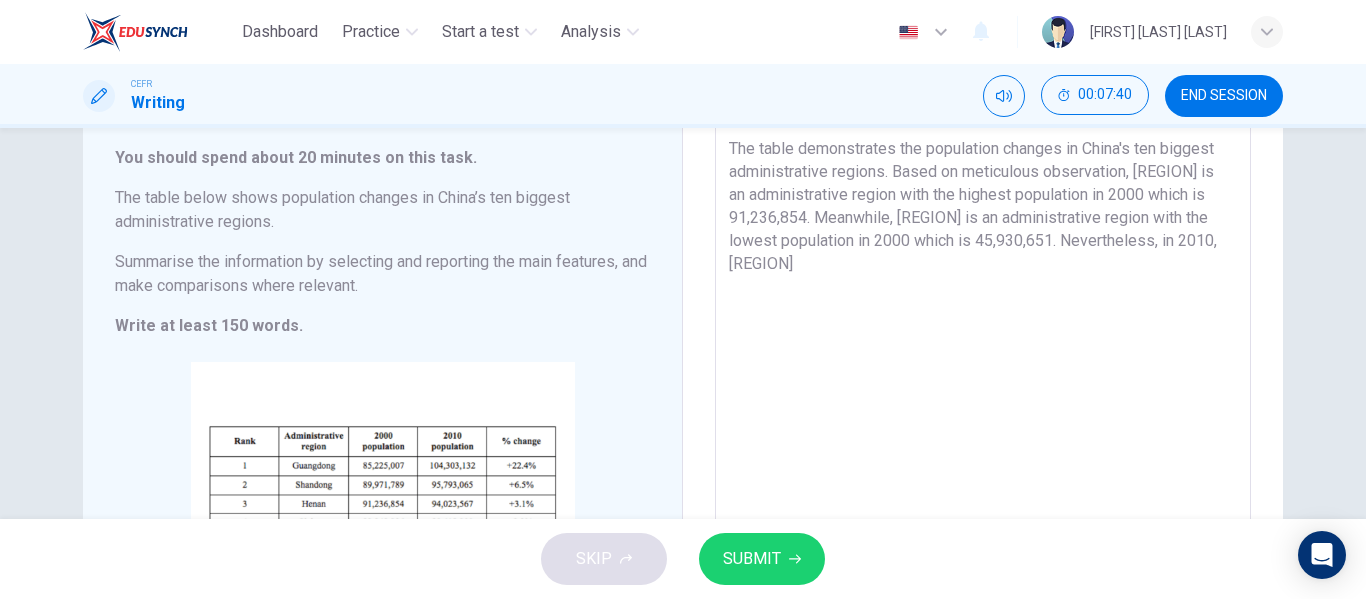 click on "The table demonstrates the population changes in China's ten biggest administrative regions. Based on meticulous observation, [REGION] is an administrative region with the highest population in 2000 which is 91,236,854. Meanwhile, [REGION] is an administrative region with the lowest population in 2000 which is 45,930,651. Nevertheless, in 2010, [REGION]" at bounding box center (983, 416) 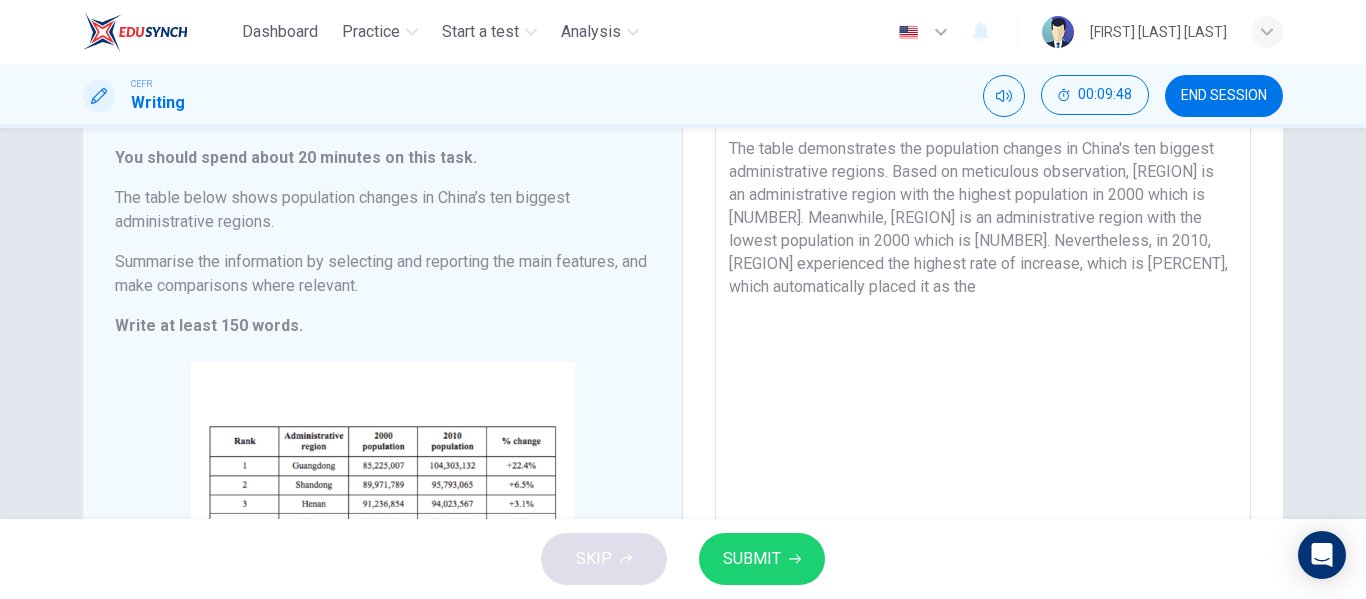 click on "The table demonstrates the population changes in China's ten biggest administrative regions. Based on meticulous observation, [REGION] is an administrative region with the highest population in 2000 which is [NUMBER]. Meanwhile, [REGION] is an administrative region with the lowest population in 2000 which is [NUMBER]. Nevertheless, in 2010, [REGION] experienced the highest rate of increase, which is [PERCENT], which automatically placed it as the" at bounding box center [983, 416] 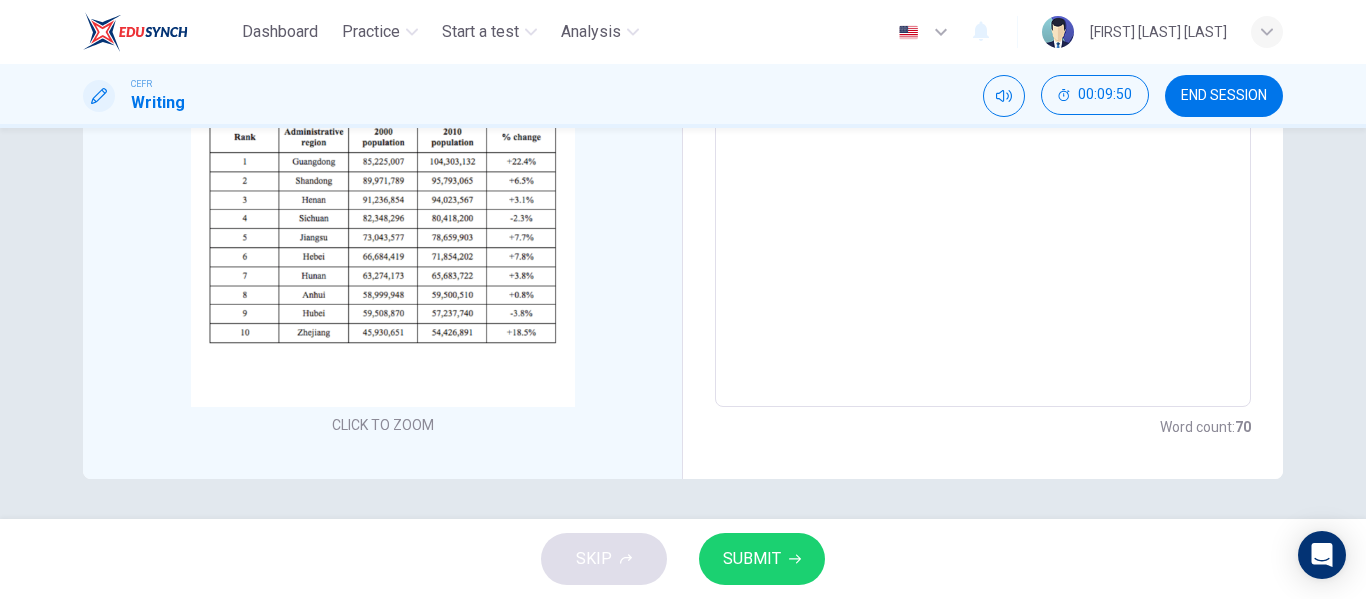 scroll, scrollTop: 0, scrollLeft: 0, axis: both 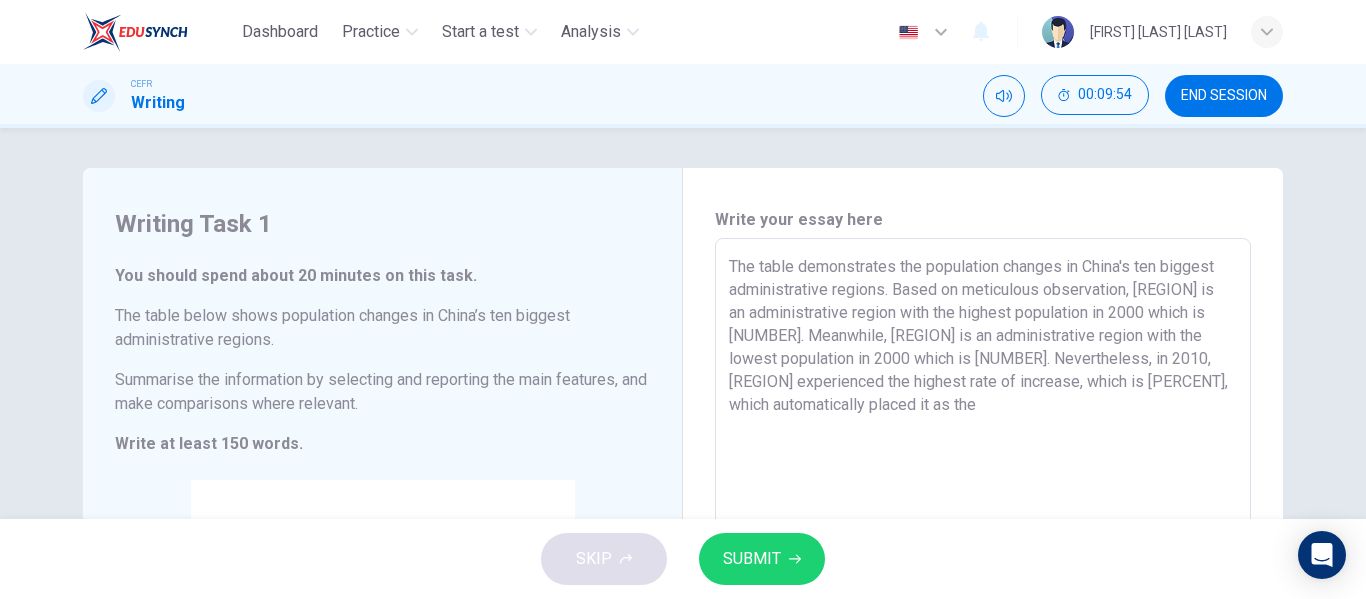 click on "Dashboard Practice Start a test Analysis English en ​ [FIRST] [LAST]" at bounding box center [683, 32] 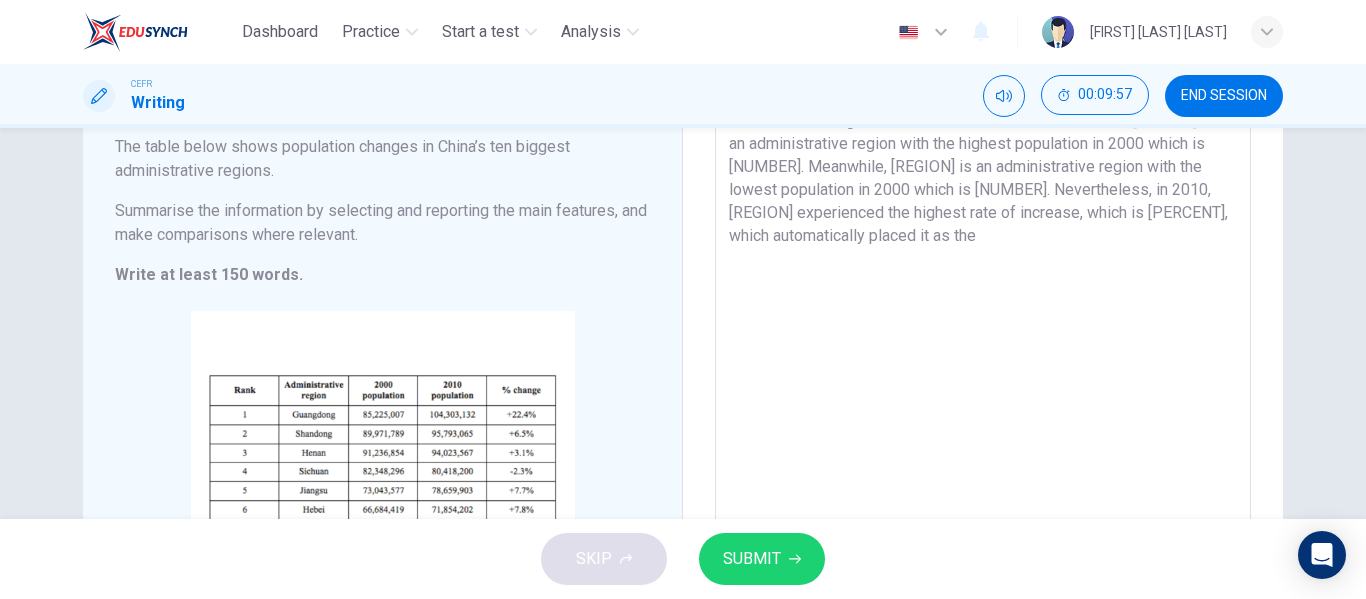 scroll, scrollTop: 158, scrollLeft: 0, axis: vertical 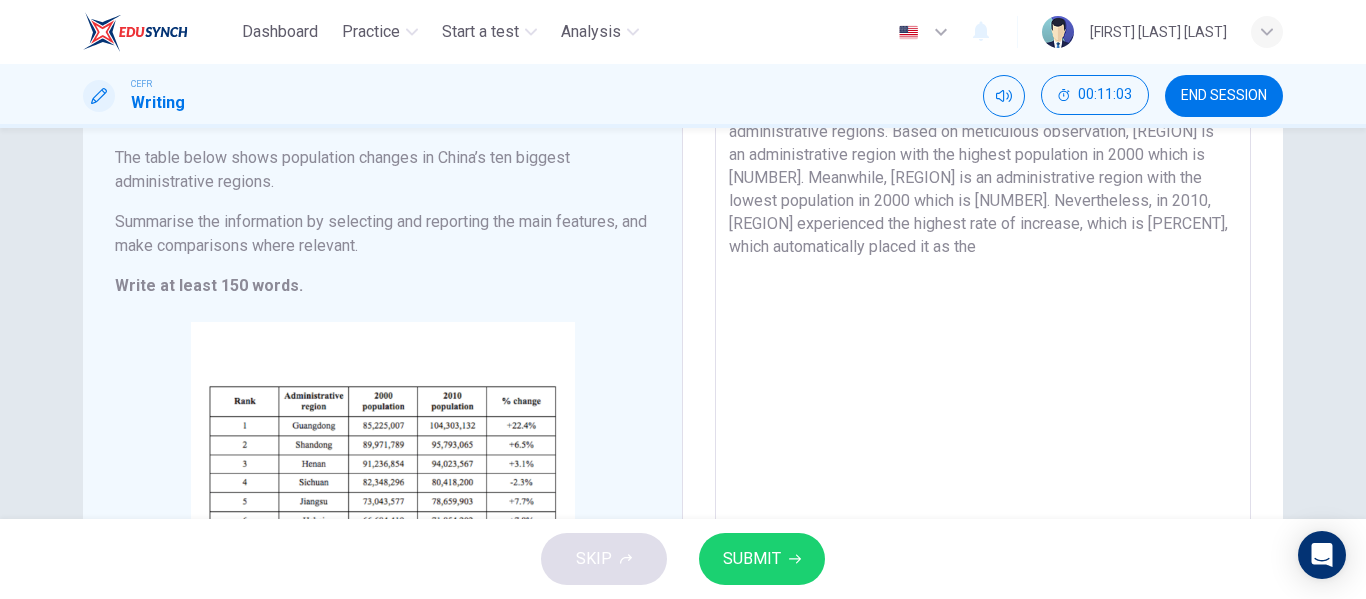 drag, startPoint x: 1062, startPoint y: 247, endPoint x: 846, endPoint y: 243, distance: 216.03703 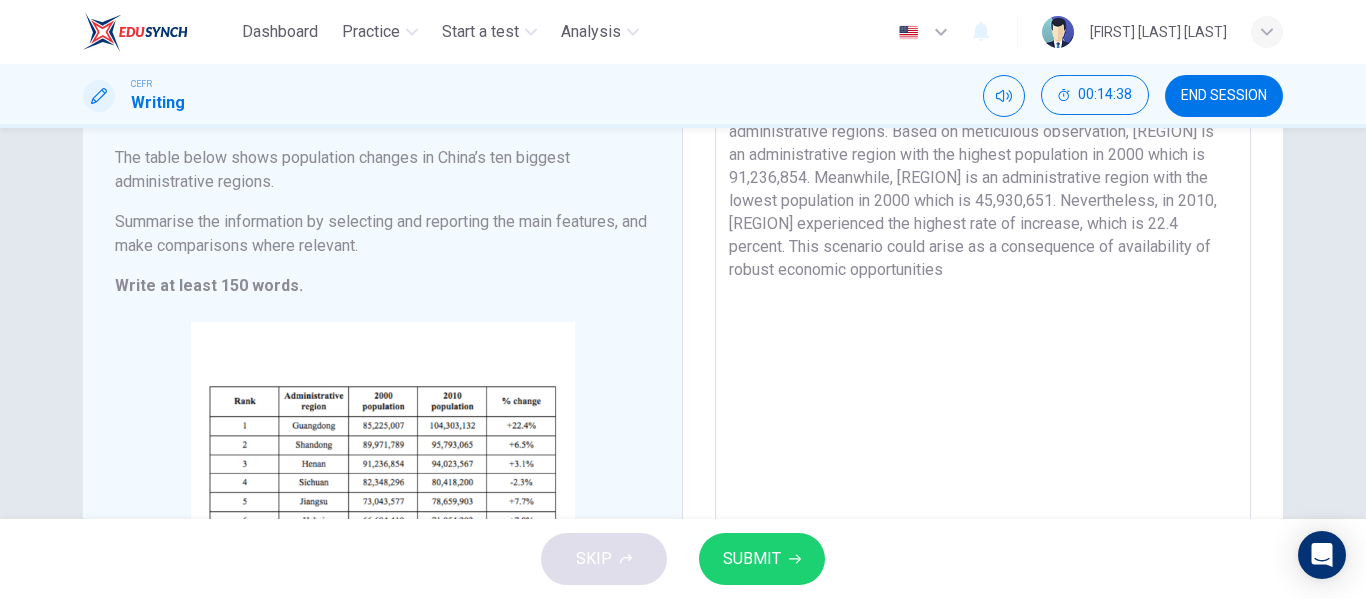 click on "The table demonstrates the population changes in China's ten biggest administrative regions. Based on meticulous observation, [REGION] is an administrative region with the highest population in 2000 which is 91,236,854. Meanwhile, [REGION] is an administrative region with the lowest population in 2000 which is 45,930,651. Nevertheless, in 2010, [REGION] experienced the highest rate of increase, which is 22.4 percent. This scenario could arise as a consequence of availability of robust economic opportunities" at bounding box center (983, 376) 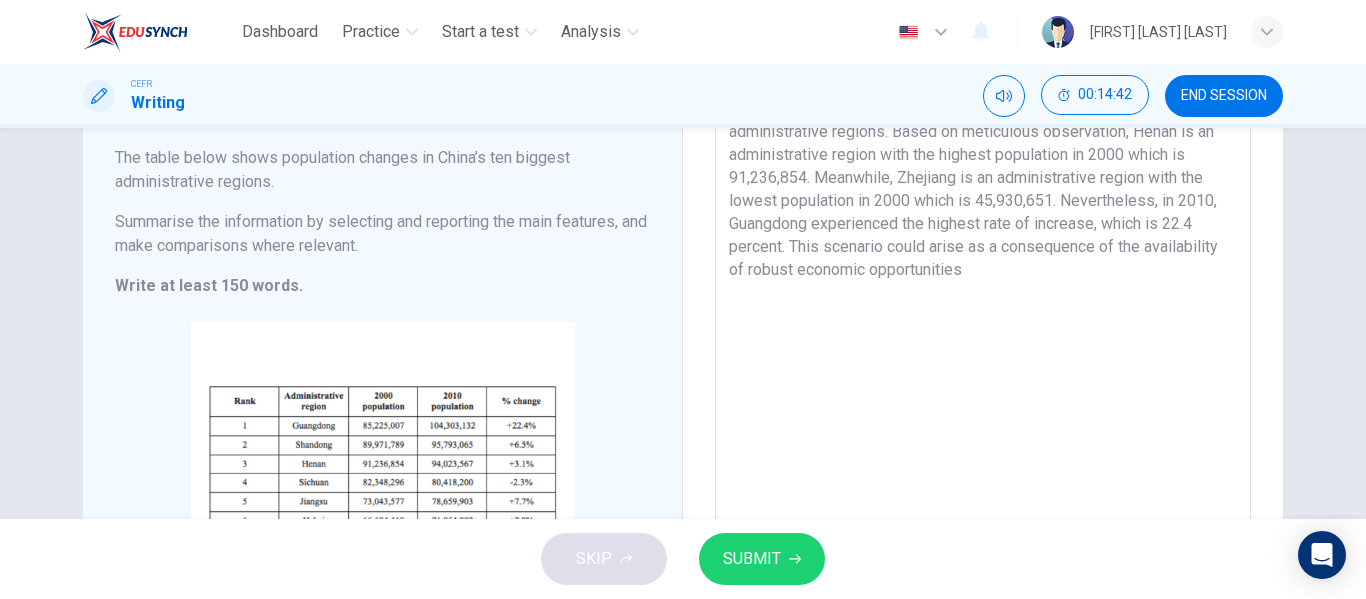 click on "The table demonstrates the population changes in China's ten biggest administrative regions. Based on meticulous observation, Henan is an administrative region with the highest population in 2000 which is 91,236,854. Meanwhile, Zhejiang is an administrative region with the lowest population in 2000 which is 45,930,651. Nevertheless, in 2010, Guangdong experienced the highest rate of increase, which is 22.4 percent. This scenario could arise as a consequence of the availability of robust economic opportunities" at bounding box center [983, 376] 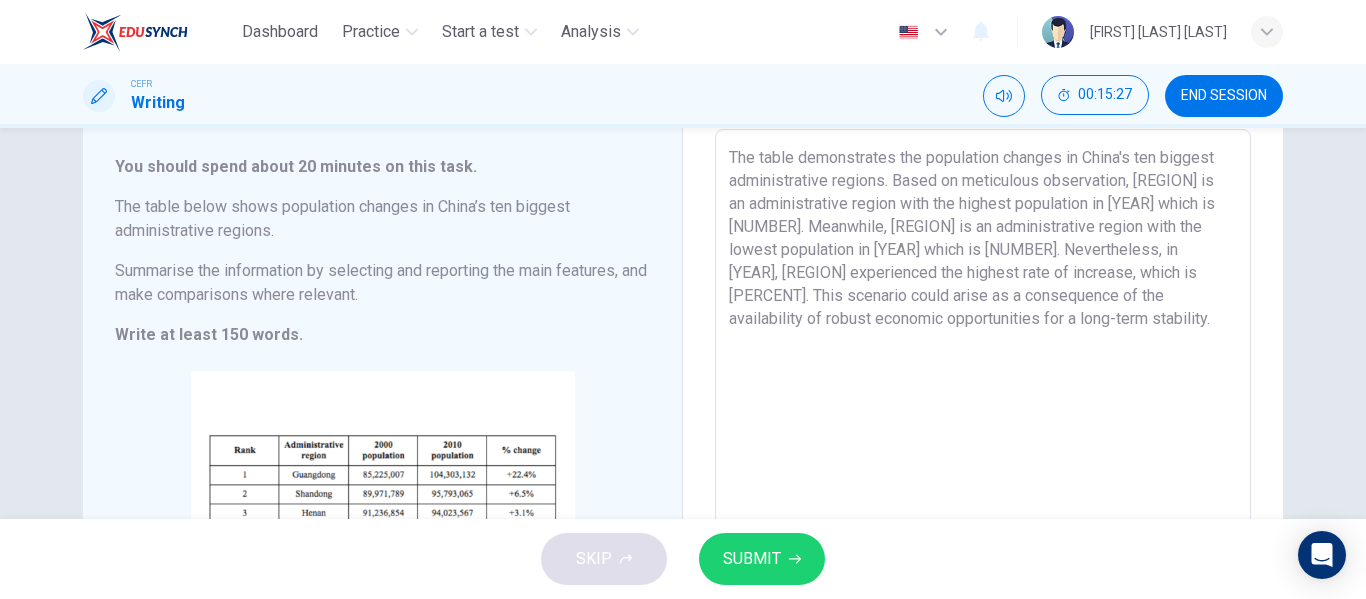 scroll, scrollTop: 107, scrollLeft: 0, axis: vertical 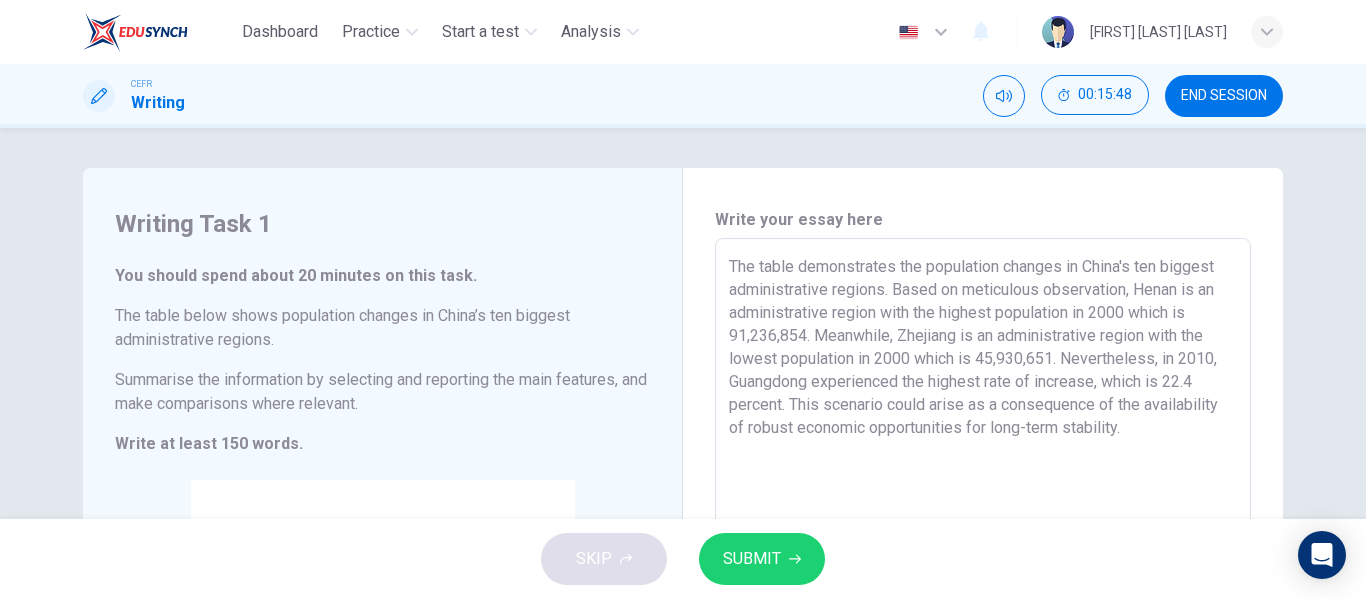 click on "The table demonstrates the population changes in China's ten biggest administrative regions. Based on meticulous observation, Henan is an administrative region with the highest population in 2000 which is 91,236,854. Meanwhile, Zhejiang is an administrative region with the lowest population in 2000 which is 45,930,651. Nevertheless, in 2010, Guangdong experienced the highest rate of increase, which is 22.4 percent. This scenario could arise as a consequence of the availability of robust economic opportunities for long-term stability." at bounding box center (983, 534) 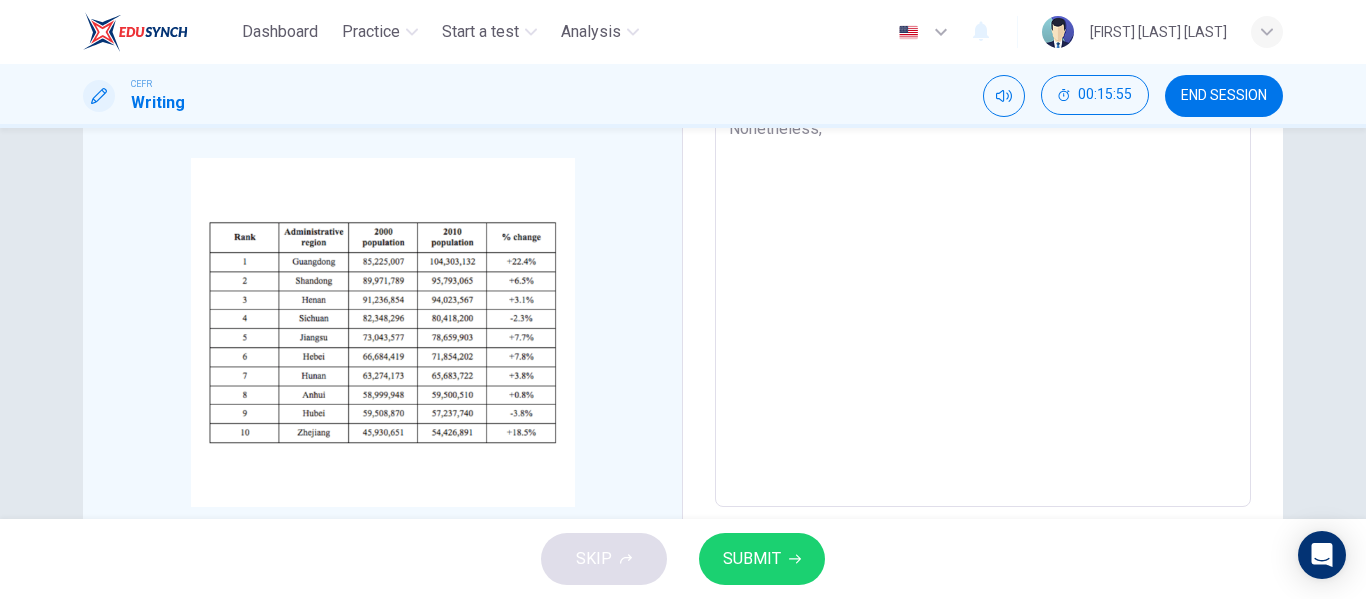 scroll, scrollTop: 326, scrollLeft: 0, axis: vertical 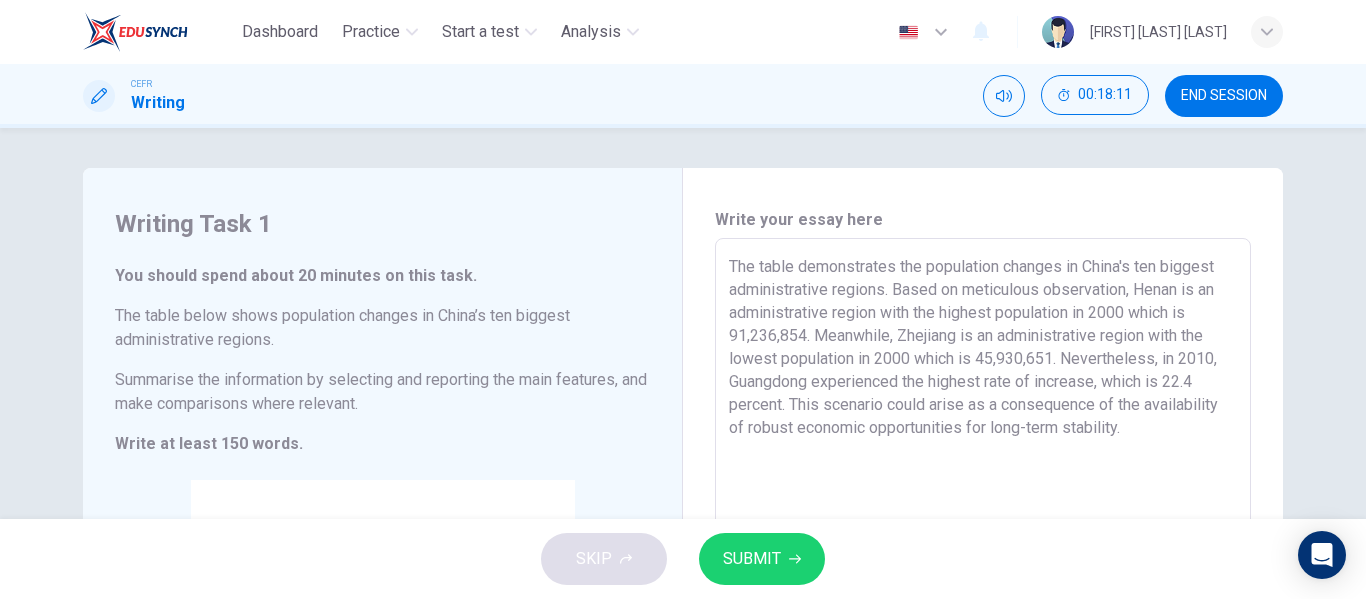 click on "The table demonstrates the population changes in China's ten biggest administrative regions. Based on meticulous observation, Henan is an administrative region with the highest population in 2000 which is 91,236,854. Meanwhile, Zhejiang is an administrative region with the lowest population in 2000 which is 45,930,651. Nevertheless, in 2010, Guangdong experienced the highest rate of increase, which is 22.4 percent. This scenario could arise as a consequence of the availability of robust economic opportunities for long-term stability." at bounding box center (983, 534) 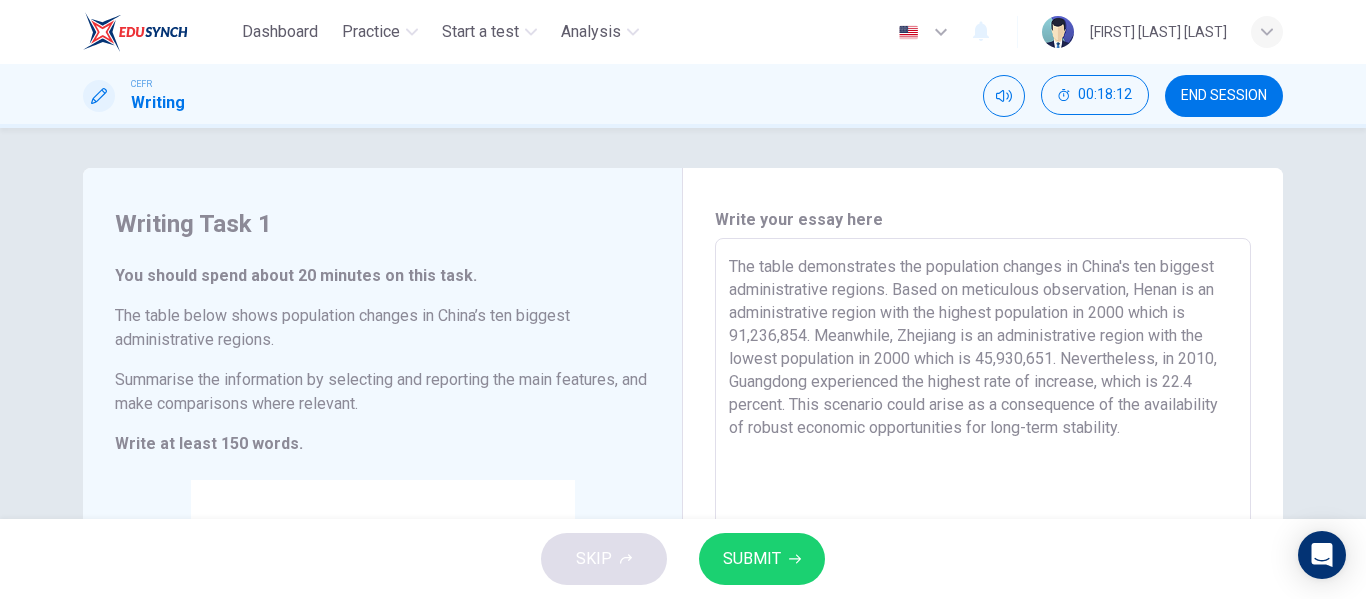 click on "The table demonstrates the population changes in China's ten biggest administrative regions. Based on meticulous observation, Henan is an administrative region with the highest population in 2000 which is 91,236,854. Meanwhile, Zhejiang is an administrative region with the lowest population in 2000 which is 45,930,651. Nevertheless, in 2010, Guangdong experienced the highest rate of increase, which is 22.4 percent. This scenario could arise as a consequence of the availability of robust economic opportunities for long-term stability." at bounding box center [983, 534] 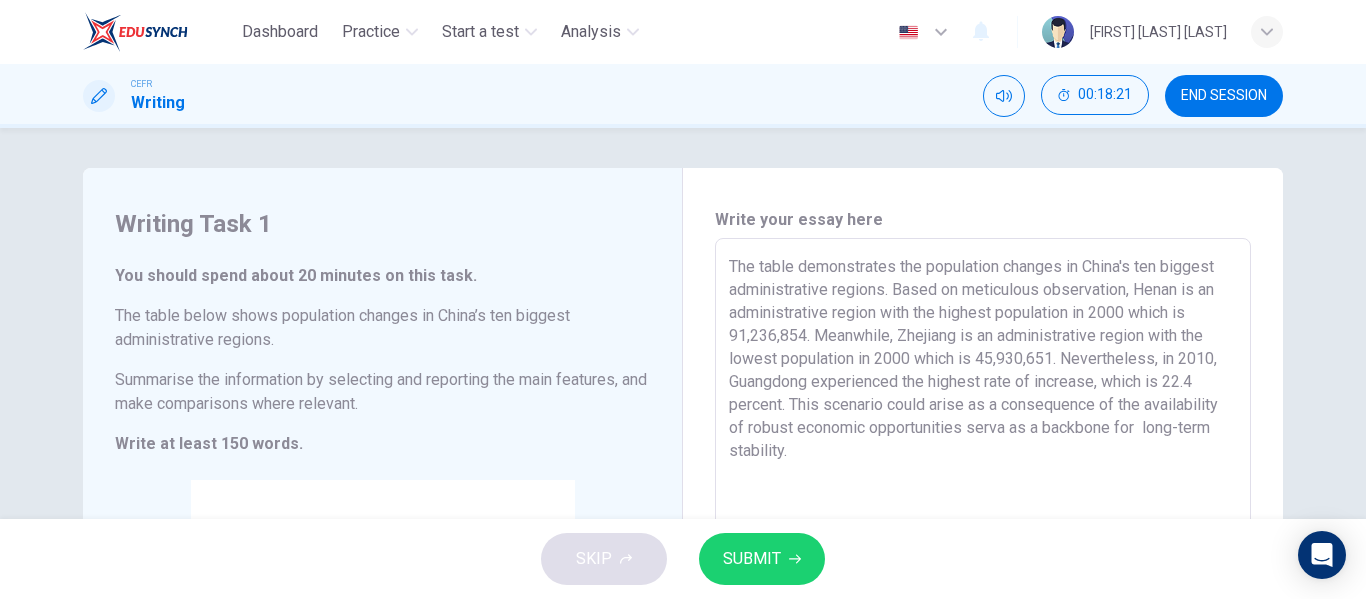 click on "The table demonstrates the population changes in China's ten biggest administrative regions. Based on meticulous observation, Henan is an administrative region with the highest population in 2000 which is 91,236,854. Meanwhile, Zhejiang is an administrative region with the lowest population in 2000 which is 45,930,651. Nevertheless, in 2010, Guangdong experienced the highest rate of increase, which is 22.4 percent. This scenario could arise as a consequence of the availability of robust economic opportunities serva as a backbone for  long-term stability." at bounding box center [983, 534] 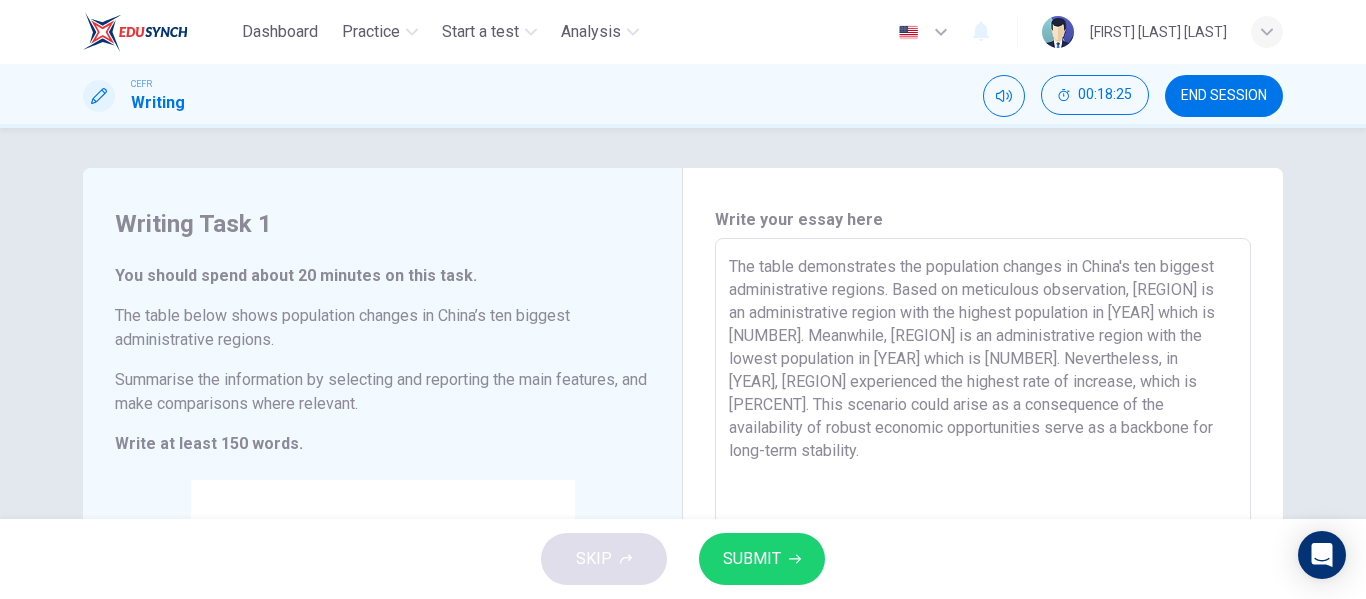 click on "The table demonstrates the population changes in China's ten biggest administrative regions. Based on meticulous observation, [REGION] is an administrative region with the highest population in [YEAR] which is [NUMBER]. Meanwhile, [REGION] is an administrative region with the lowest population in [YEAR] which is [NUMBER]. Nevertheless, in [YEAR], [REGION] experienced the highest rate of increase, which is [PERCENT]. This scenario could arise as a consequence of the availability of robust economic opportunities serve as a backbone for  long-term stability." at bounding box center (983, 534) 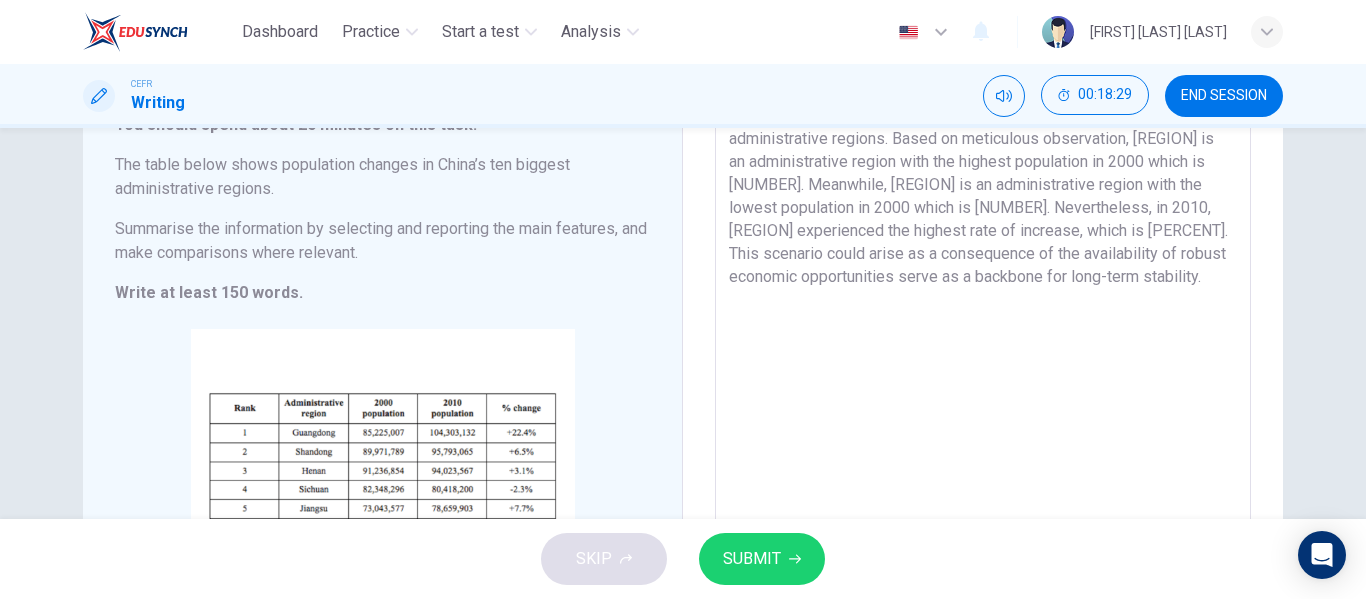 scroll, scrollTop: 135, scrollLeft: 0, axis: vertical 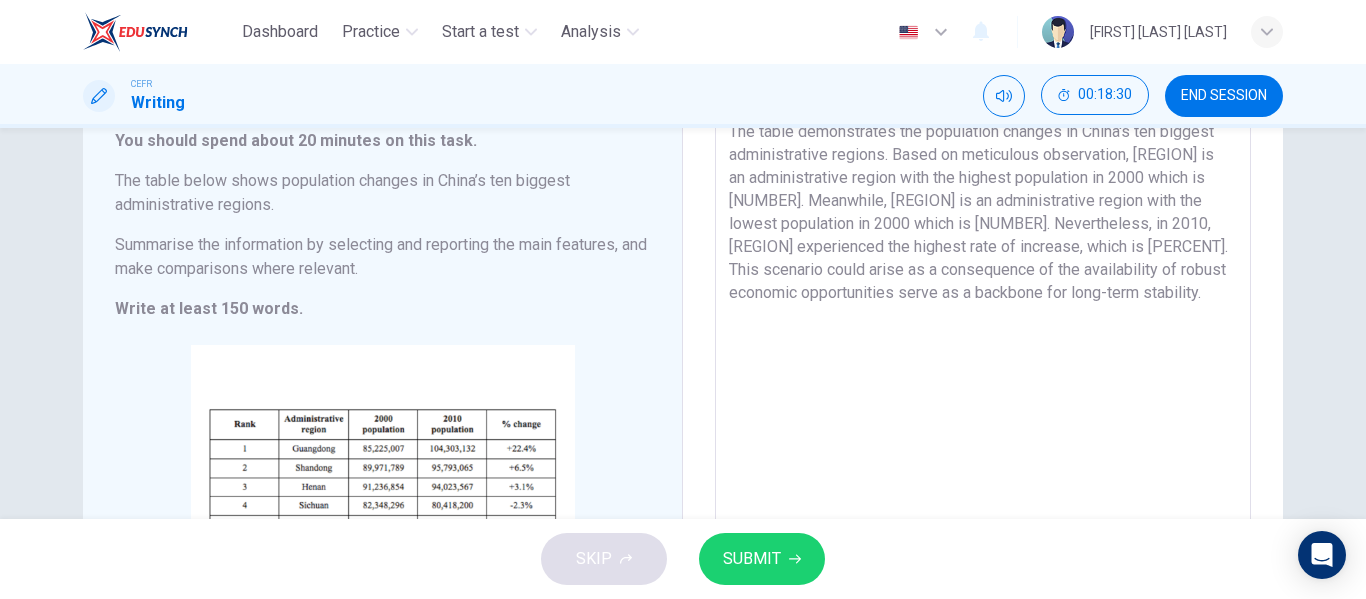 click on "The table demonstrates the population changes in China's ten biggest administrative regions. Based on meticulous observation, [REGION] is an administrative region with the highest population in 2000 which is [NUMBER]. Meanwhile, [REGION] is an administrative region with the lowest population in 2000 which is [NUMBER]. Nevertheless, in 2010, [REGION] experienced the highest rate of increase, which is [PERCENT]. This scenario could arise as a consequence of the availability of robust economic opportunities serve as a backbone for long-term stability." at bounding box center [983, 399] 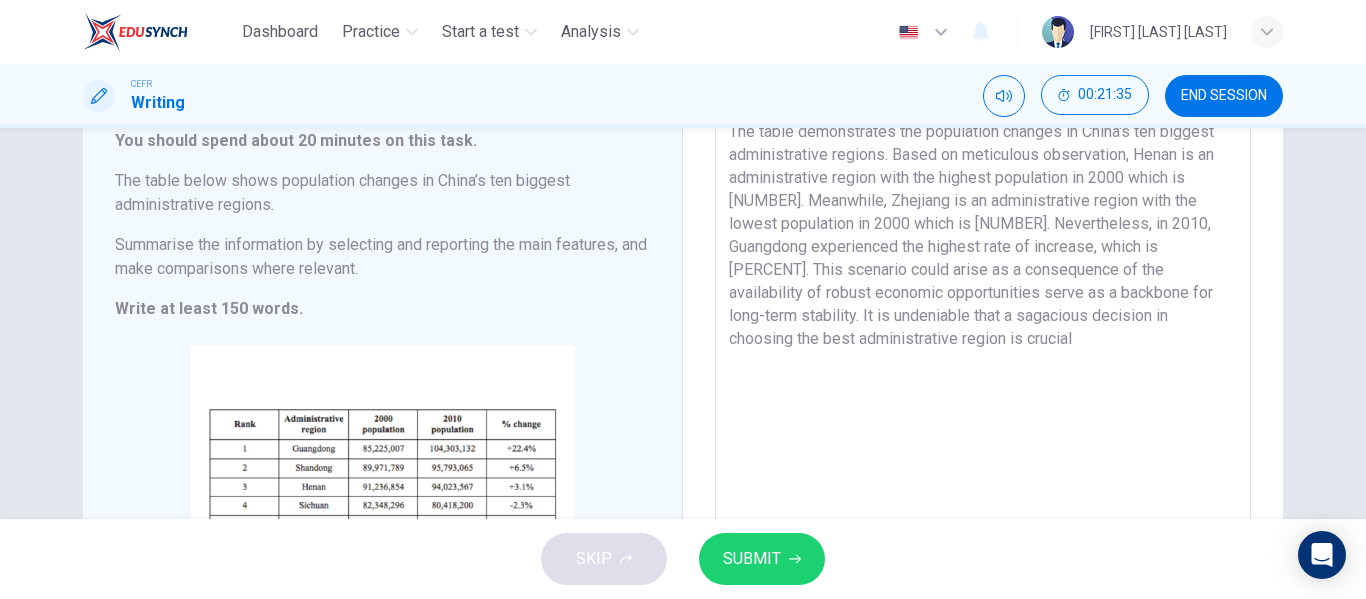 click on "The table demonstrates the population changes in China's ten biggest administrative regions. Based on meticulous observation, Henan is an administrative region with the highest population in 2000 which is [NUMBER]. Meanwhile, Zhejiang is an administrative region with the lowest population in 2000 which is [NUMBER]. Nevertheless, in 2010, Guangdong experienced the highest rate of increase, which is [PERCENT]. This scenario could arise as a consequence of the availability of robust economic opportunities serve as a backbone for long-term stability. It is undeniable that a sagacious decision in choosing the best administrative region is crucial" at bounding box center [983, 399] 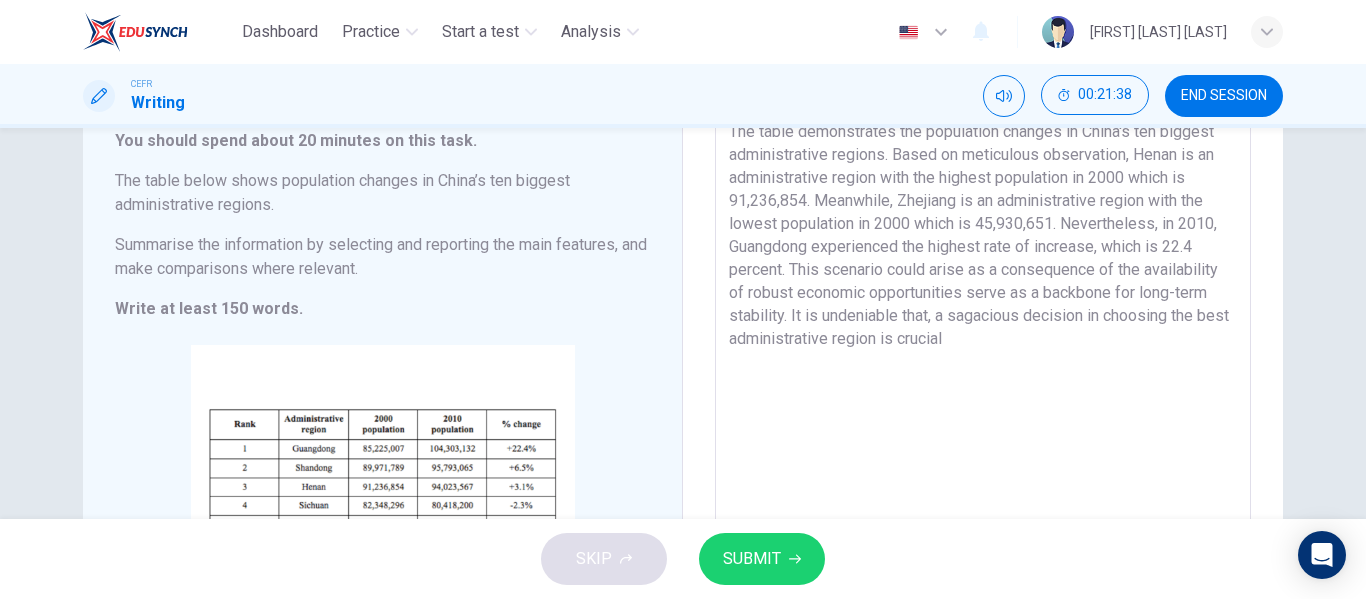 click on "The table demonstrates the population changes in China's ten biggest administrative regions. Based on meticulous observation, Henan is an administrative region with the highest population in 2000 which is 91,236,854. Meanwhile, Zhejiang is an administrative region with the lowest population in 2000 which is 45,930,651. Nevertheless, in 2010, Guangdong experienced the highest rate of increase, which is 22.4 percent. This scenario could arise as a consequence of the availability of robust economic opportunities serve as a backbone for long-term stability. It is undeniable that, a sagacious decision in choosing the best administrative region is crucial" at bounding box center (983, 399) 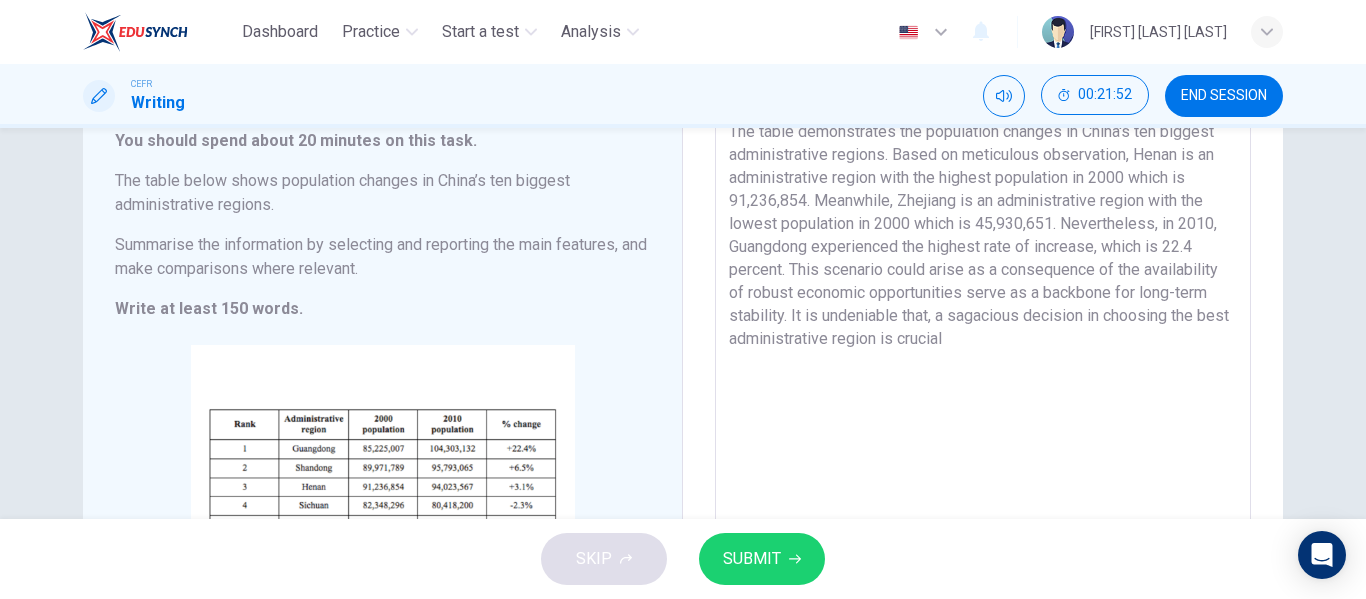 click on "The table demonstrates the population changes in China's ten biggest administrative regions. Based on meticulous observation, Henan is an administrative region with the highest population in 2000 which is 91,236,854. Meanwhile, Zhejiang is an administrative region with the lowest population in 2000 which is 45,930,651. Nevertheless, in 2010, Guangdong experienced the highest rate of increase, which is 22.4 percent. This scenario could arise as a consequence of the availability of robust economic opportunities serve as a backbone for long-term stability. It is undeniable that, a sagacious decision in choosing the best administrative region is crucial" at bounding box center [983, 399] 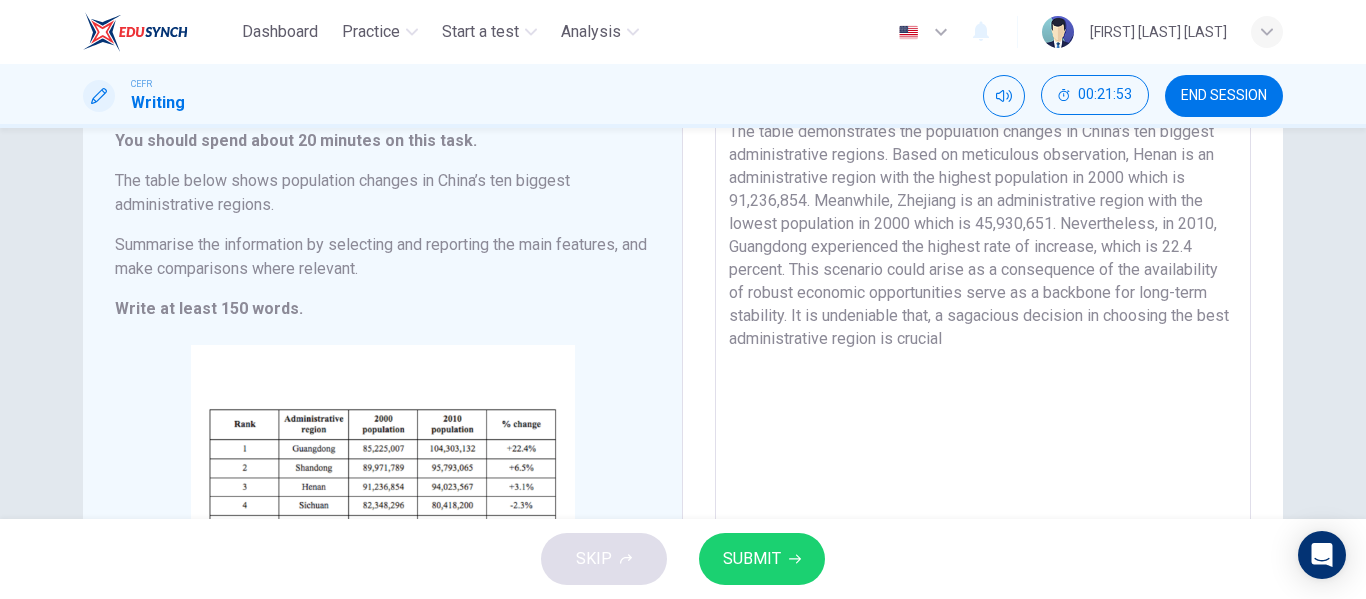click on "The table demonstrates the population changes in China's ten biggest administrative regions. Based on meticulous observation, Henan is an administrative region with the highest population in 2000 which is 91,236,854. Meanwhile, Zhejiang is an administrative region with the lowest population in 2000 which is 45,930,651. Nevertheless, in 2010, Guangdong experienced the highest rate of increase, which is 22.4 percent. This scenario could arise as a consequence of the availability of robust economic opportunities serve as a backbone for long-term stability. It is undeniable that, a sagacious decision in choosing the best administrative region is crucial" at bounding box center [983, 399] 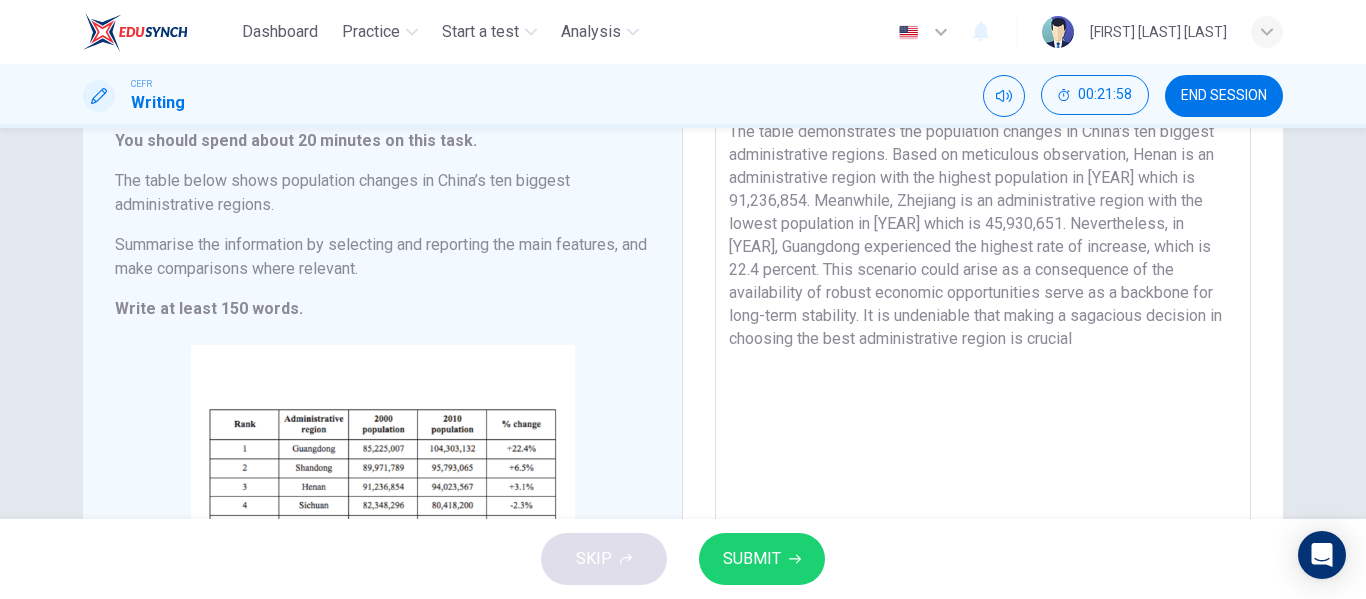 drag, startPoint x: 1139, startPoint y: 315, endPoint x: 1220, endPoint y: 320, distance: 81.154175 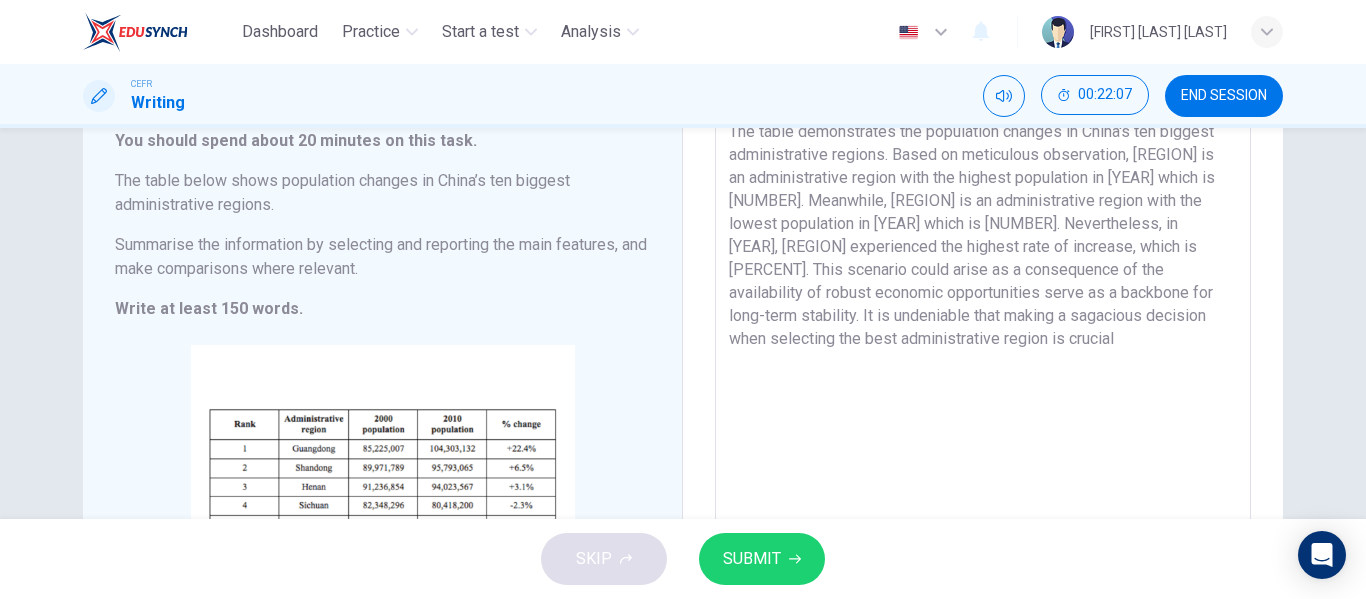 click on "The table demonstrates the population changes in China's ten biggest administrative regions. Based on meticulous observation, [REGION] is an administrative region with the highest population in [YEAR] which is [NUMBER]. Meanwhile, [REGION] is an administrative region with the lowest population in [YEAR] which is [NUMBER]. Nevertheless, in [YEAR], [REGION] experienced the highest rate of increase, which is [PERCENT]. This scenario could arise as a consequence of the availability of robust economic opportunities serve as a backbone for long-term stability. It is undeniable that making a sagacious decision when selecting the best administrative region is crucial" at bounding box center (983, 399) 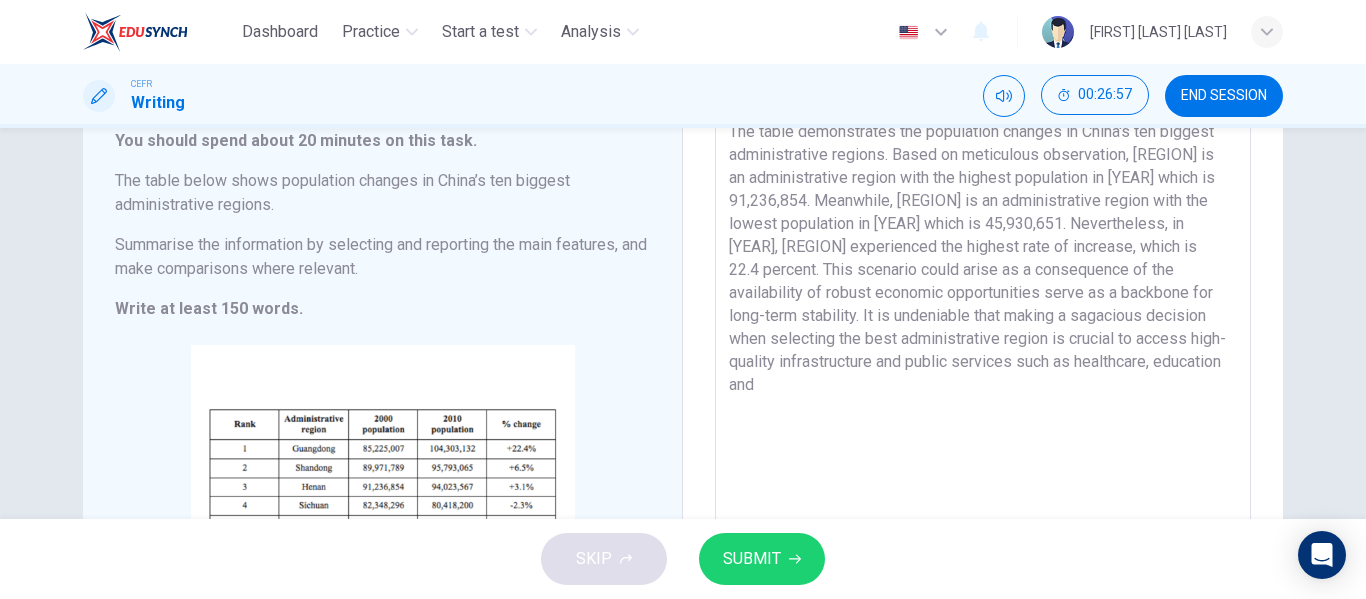 click on "The table demonstrates the population changes in China's ten biggest administrative regions. Based on meticulous observation, [REGION] is an administrative region with the highest population in [YEAR] which is 91,236,854. Meanwhile, [REGION] is an administrative region with the lowest population in [YEAR] which is 45,930,651. Nevertheless, in [YEAR], [REGION] experienced the highest rate of increase, which is 22.4 percent. This scenario could arise as a consequence of the availability of robust economic opportunities serve as a backbone for long-term stability. It is undeniable that making a sagacious decision when selecting the best administrative region is crucial to access high-quality infrastructure and public services such as healthcare, education and" at bounding box center (983, 399) 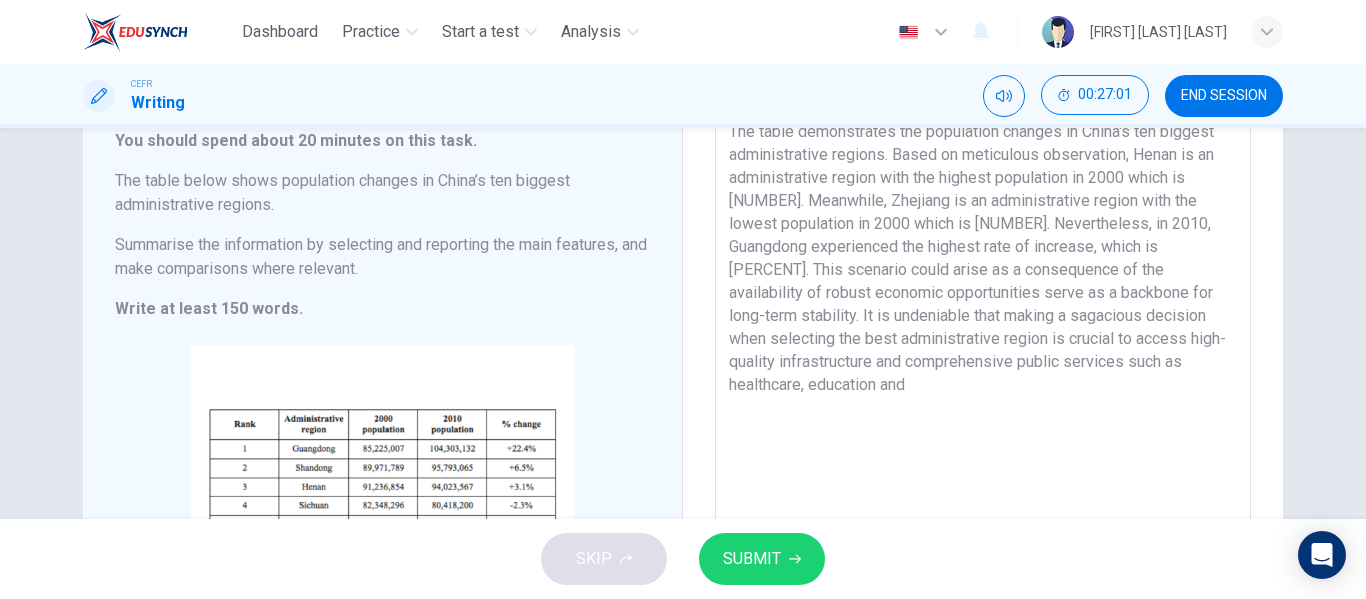 click on "The table demonstrates the population changes in China's ten biggest administrative regions. Based on meticulous observation, Henan is an administrative region with the highest population in 2000 which is [NUMBER]. Meanwhile, Zhejiang is an administrative region with the lowest population in 2000 which is [NUMBER]. Nevertheless, in 2010, Guangdong experienced the highest rate of increase, which is [PERCENT]. This scenario could arise as a consequence of the availability of robust economic opportunities serve as a backbone for long-term stability. It is undeniable that making a sagacious decision when selecting the best administrative region is crucial to access high-quality infrastructure and comprehensive public services such as healthcare, education and" at bounding box center [983, 399] 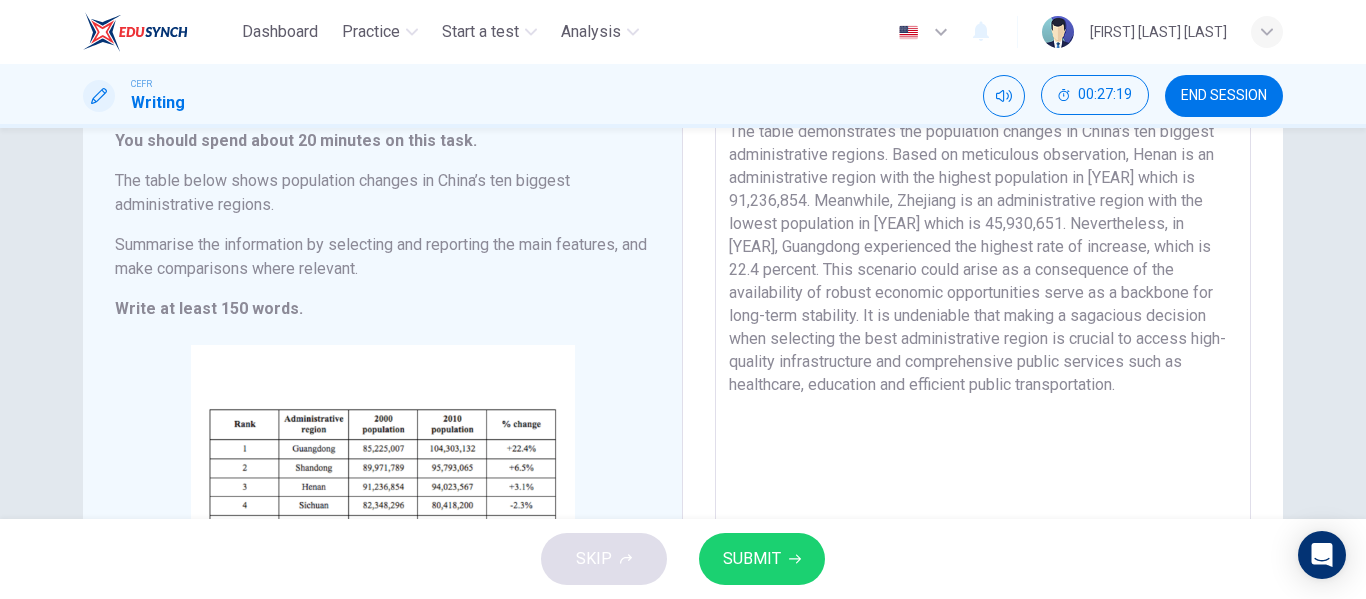click on "The table demonstrates the population changes in China's ten biggest administrative regions. Based on meticulous observation, Henan is an administrative region with the highest population in [YEAR] which is 91,236,854. Meanwhile, Zhejiang is an administrative region with the lowest population in [YEAR] which is 45,930,651. Nevertheless, in [YEAR], Guangdong experienced the highest rate of increase, which is 22.4 percent. This scenario could arise as a consequence of the availability of robust economic opportunities serve as a backbone for long-term stability. It is undeniable that making a sagacious decision when selecting the best administrative region is crucial to access high-quality infrastructure and comprehensive public services such as healthcare, education and efficient public transportation." at bounding box center [983, 399] 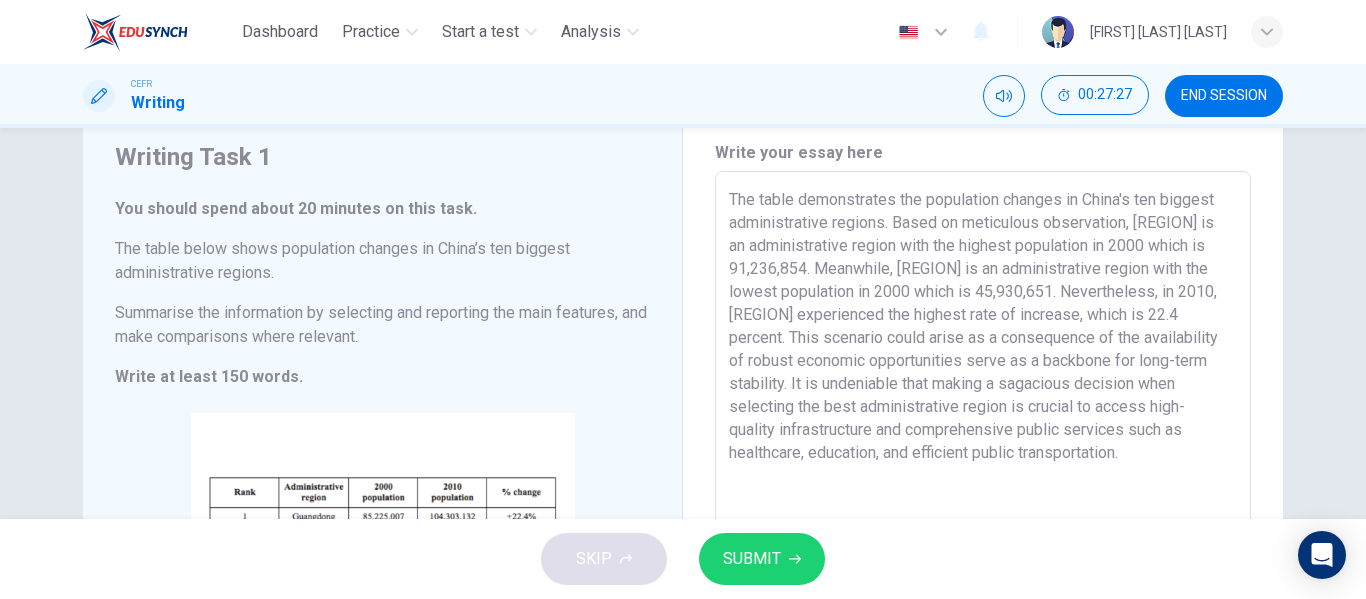 scroll, scrollTop: 62, scrollLeft: 0, axis: vertical 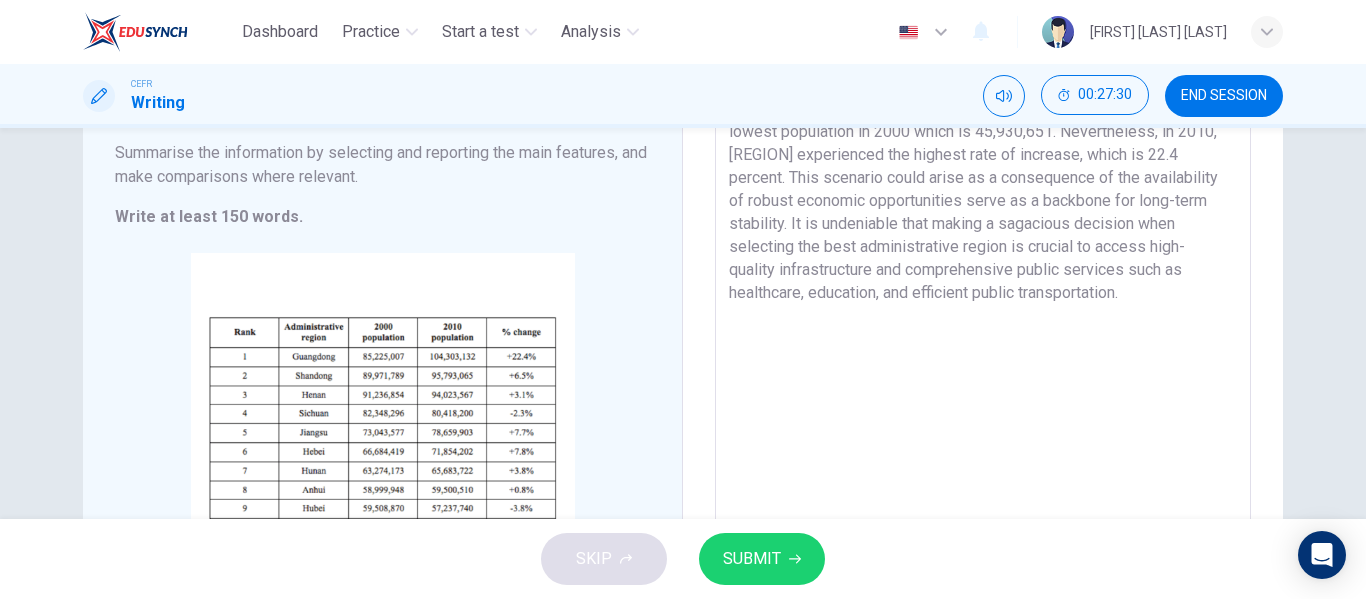 type on "The table demonstrates the population changes in China's ten biggest administrative regions. Based on meticulous observation, [REGION] is an administrative region with the highest population in 2000 which is 91,236,854. Meanwhile, [REGION] is an administrative region with the lowest population in 2000 which is 45,930,651. Nevertheless, in 2010, [REGION] experienced the highest rate of increase, which is 22.4 percent. This scenario could arise as a consequence of the availability of robust economic opportunities serve as a backbone for long-term stability. It is undeniable that making a sagacious decision when selecting the best administrative region is crucial to access high-quality infrastructure and comprehensive public services such as healthcare, education, and efficient public transportation." 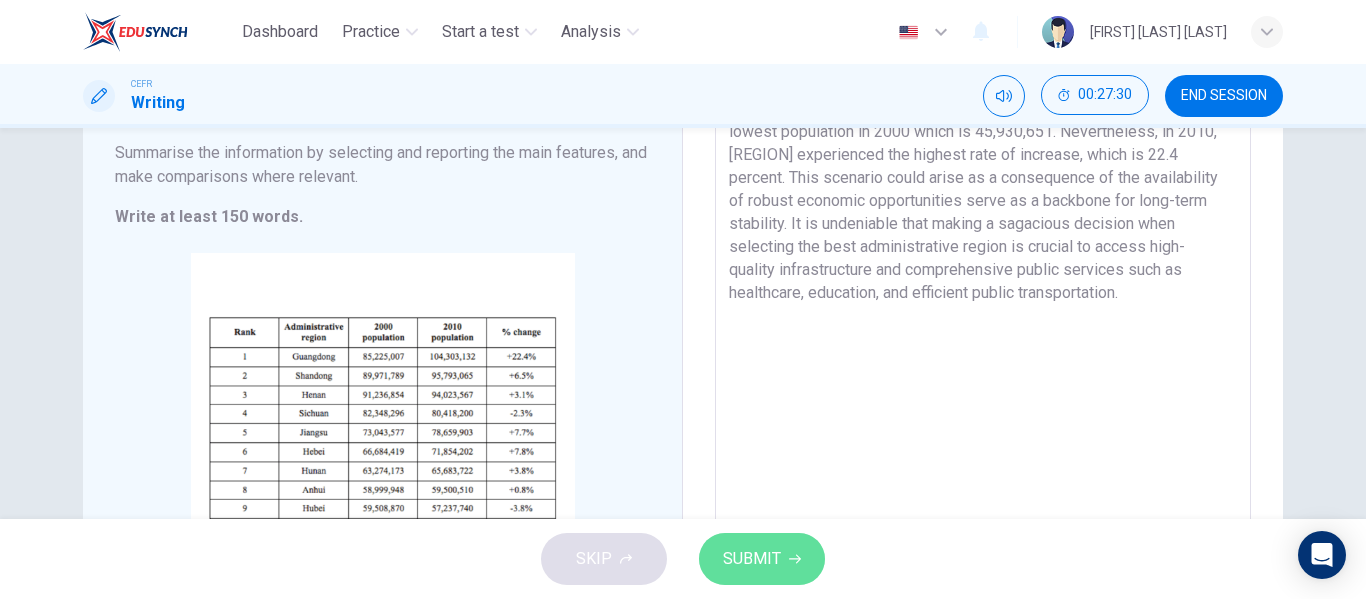 click on "SUBMIT" at bounding box center (752, 559) 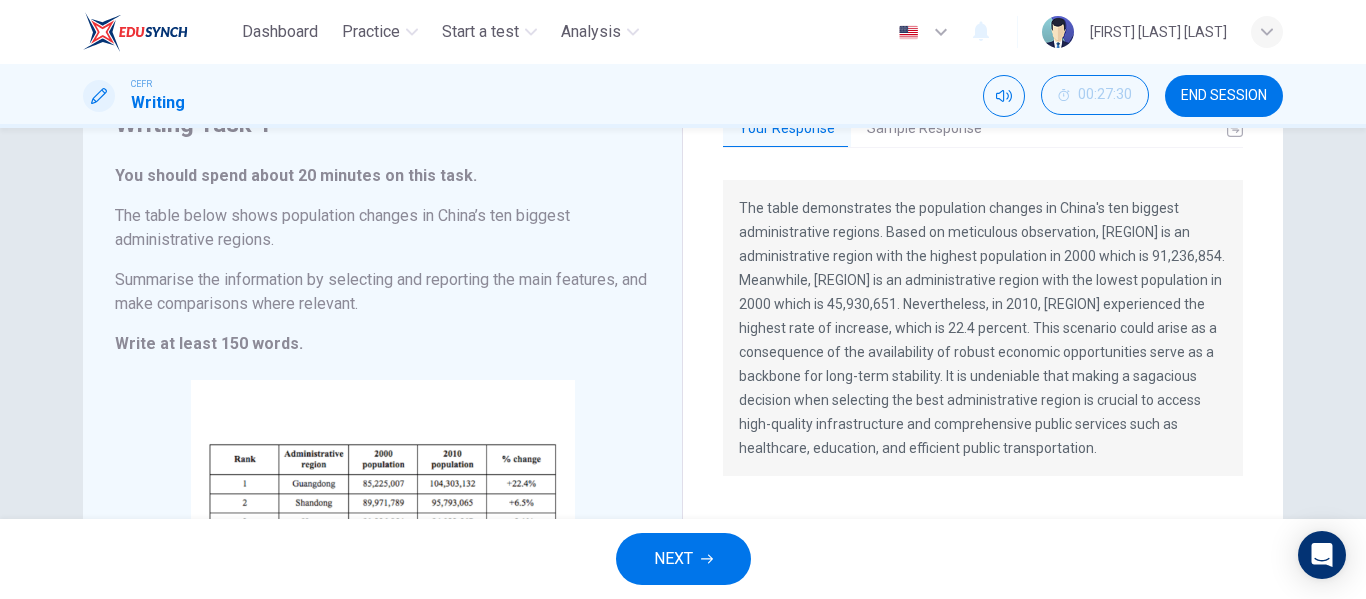 scroll, scrollTop: 93, scrollLeft: 0, axis: vertical 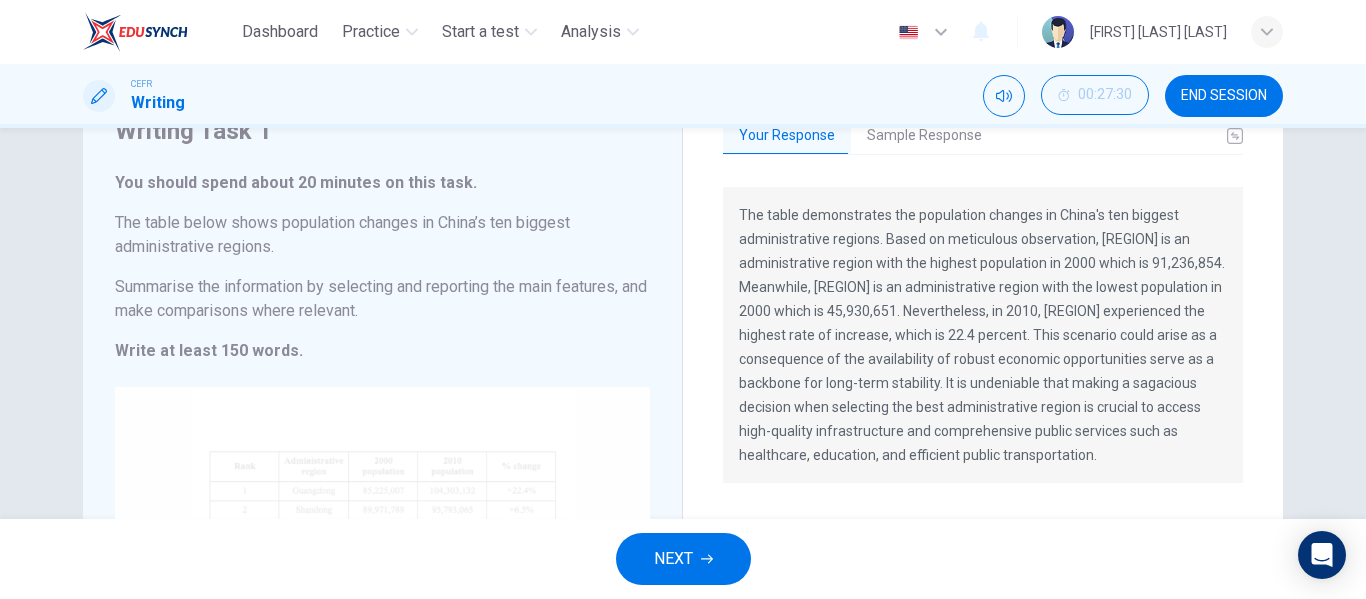 click on "Click to Zoom" at bounding box center [382, 577] 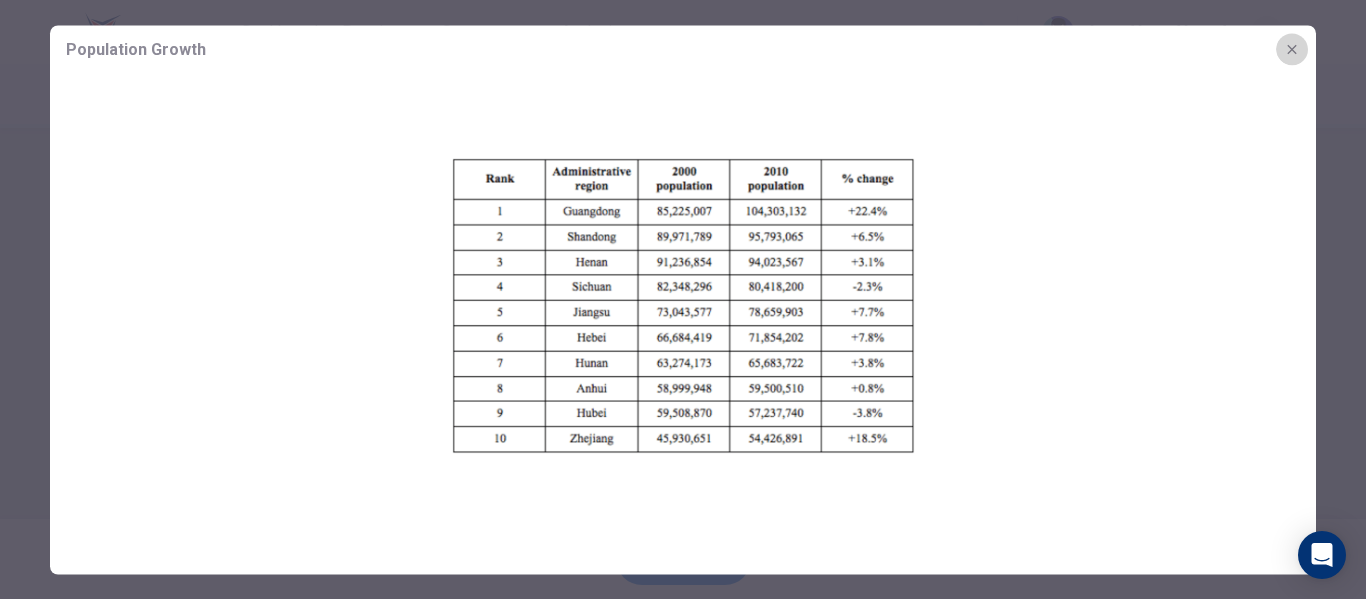 click at bounding box center [1291, 48] 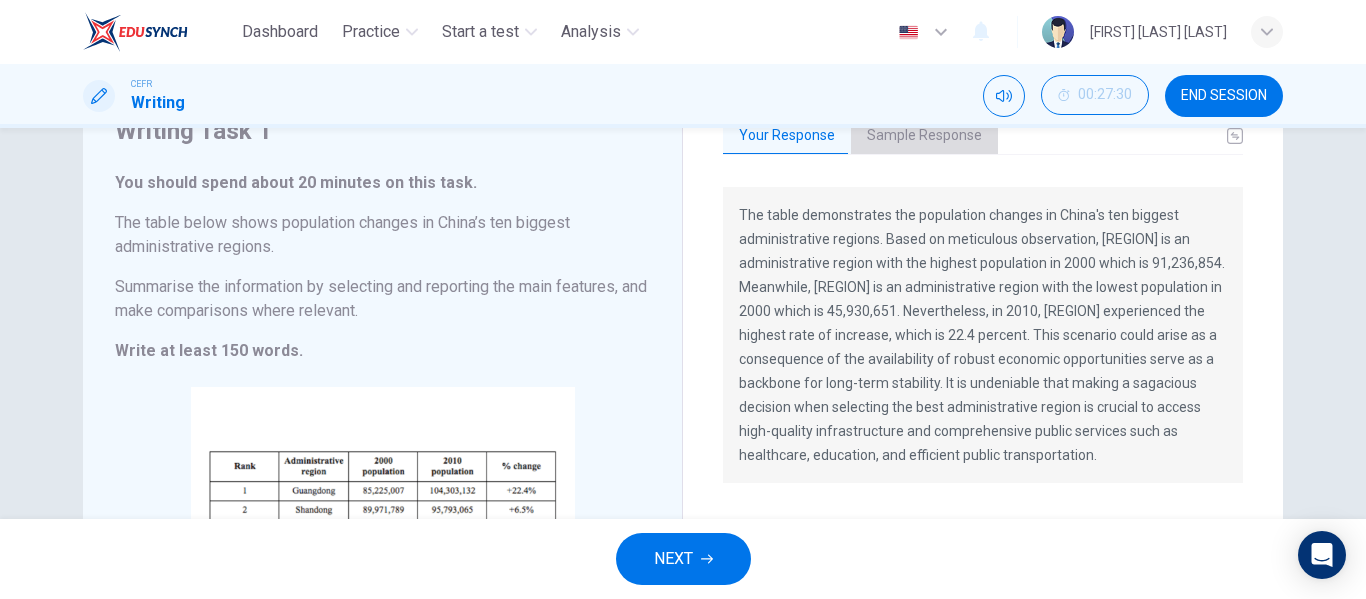 click on "Sample Response" at bounding box center [924, 136] 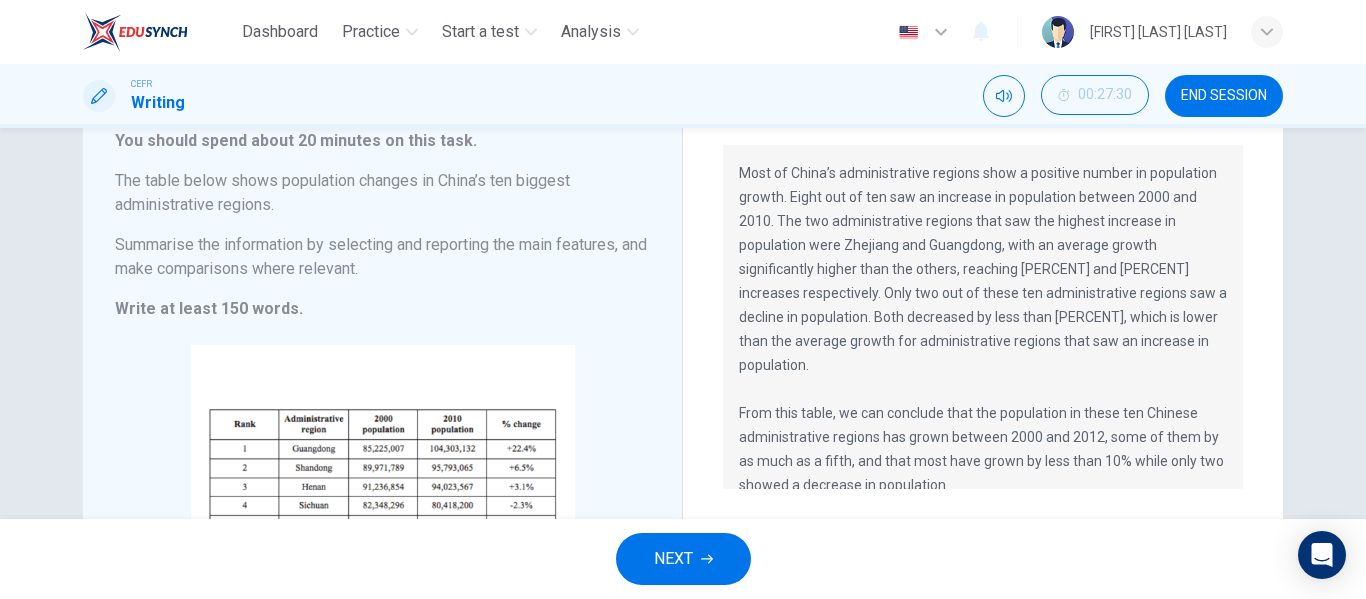 scroll, scrollTop: 133, scrollLeft: 0, axis: vertical 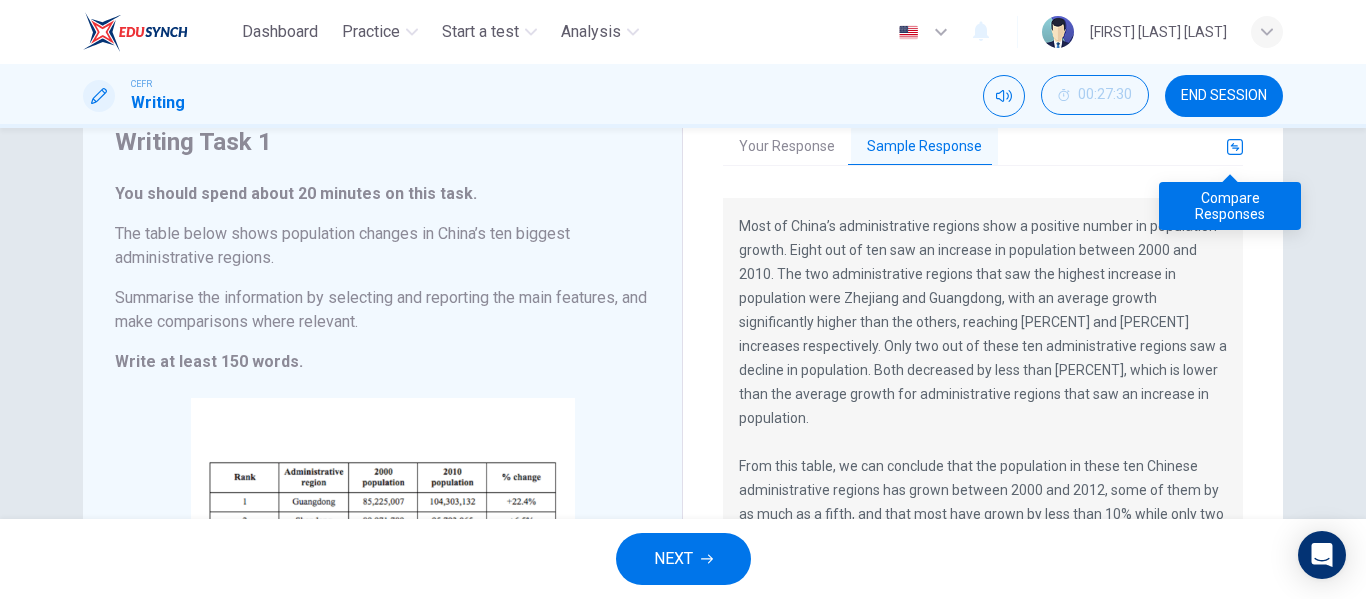 click at bounding box center (1235, 147) 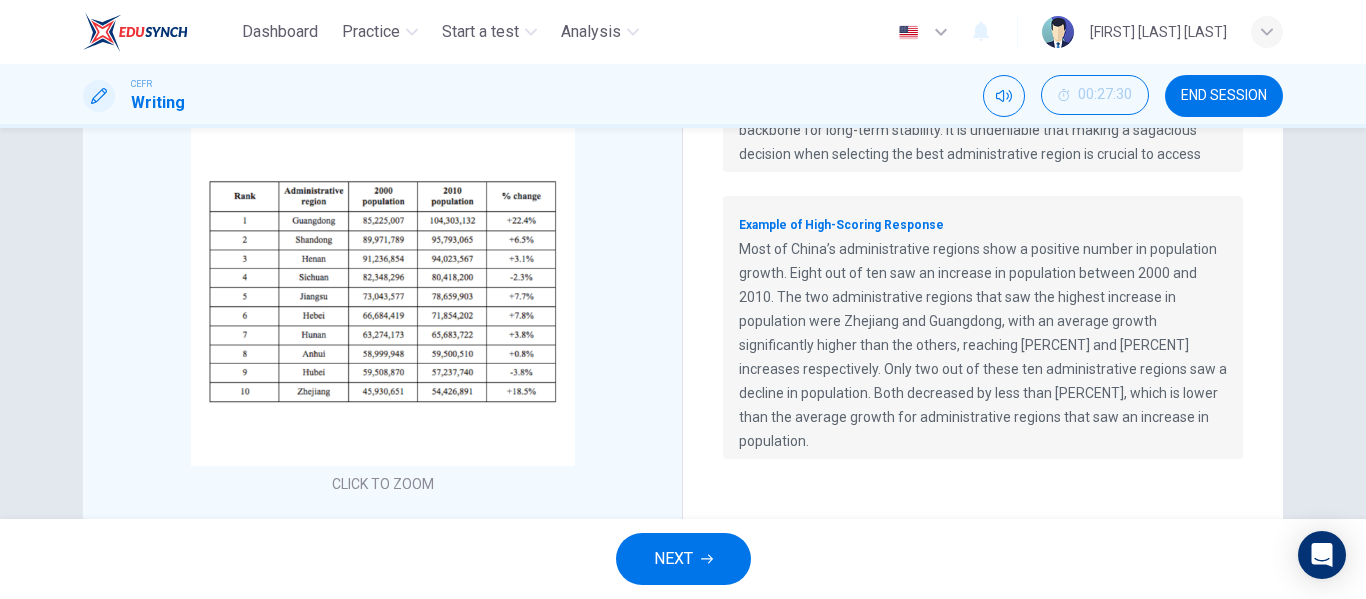 scroll, scrollTop: 381, scrollLeft: 0, axis: vertical 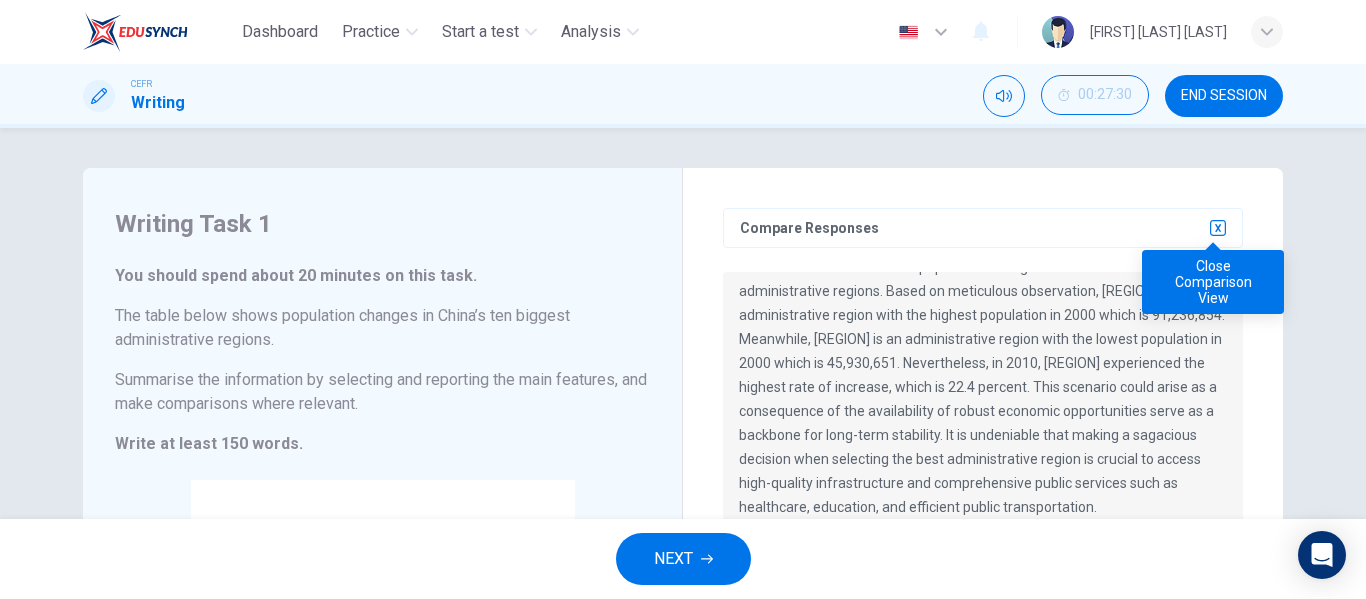 click at bounding box center (1218, 228) 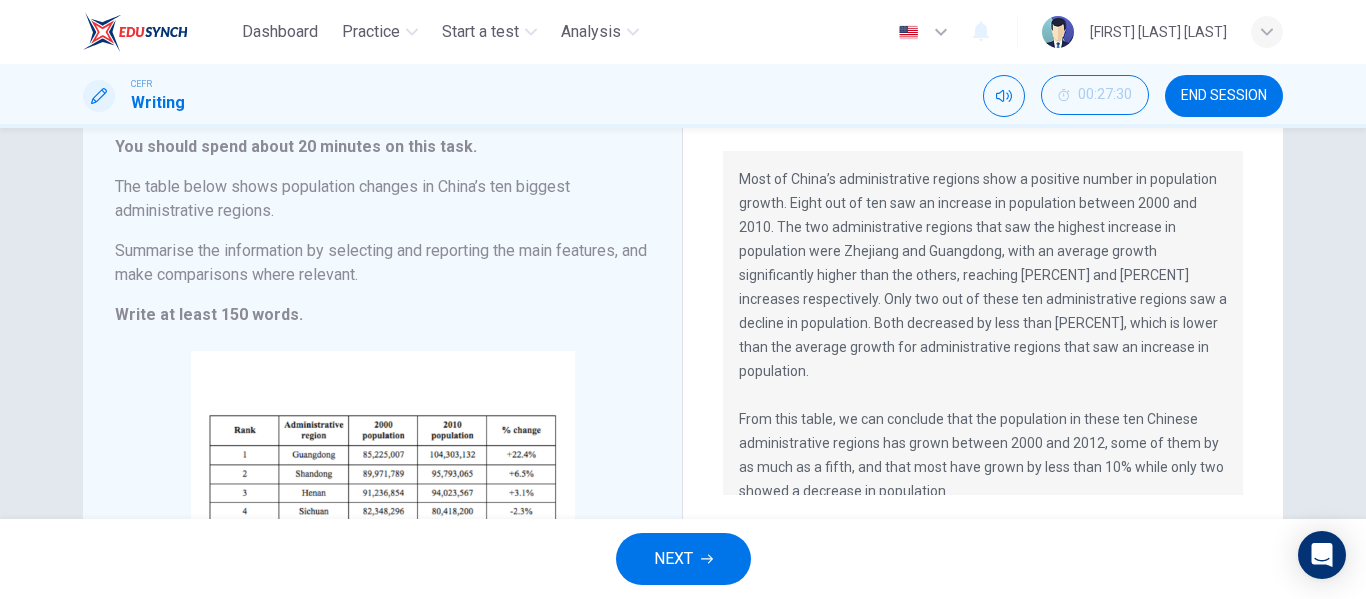 scroll, scrollTop: 111, scrollLeft: 0, axis: vertical 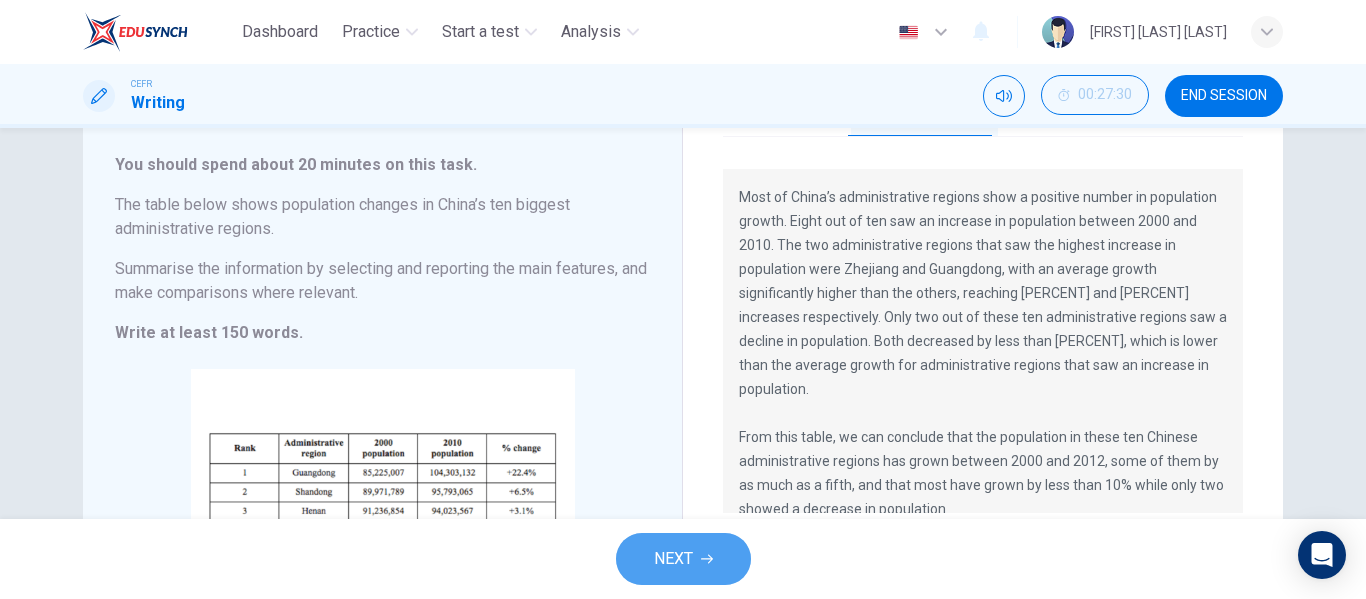 click on "NEXT" at bounding box center (683, 559) 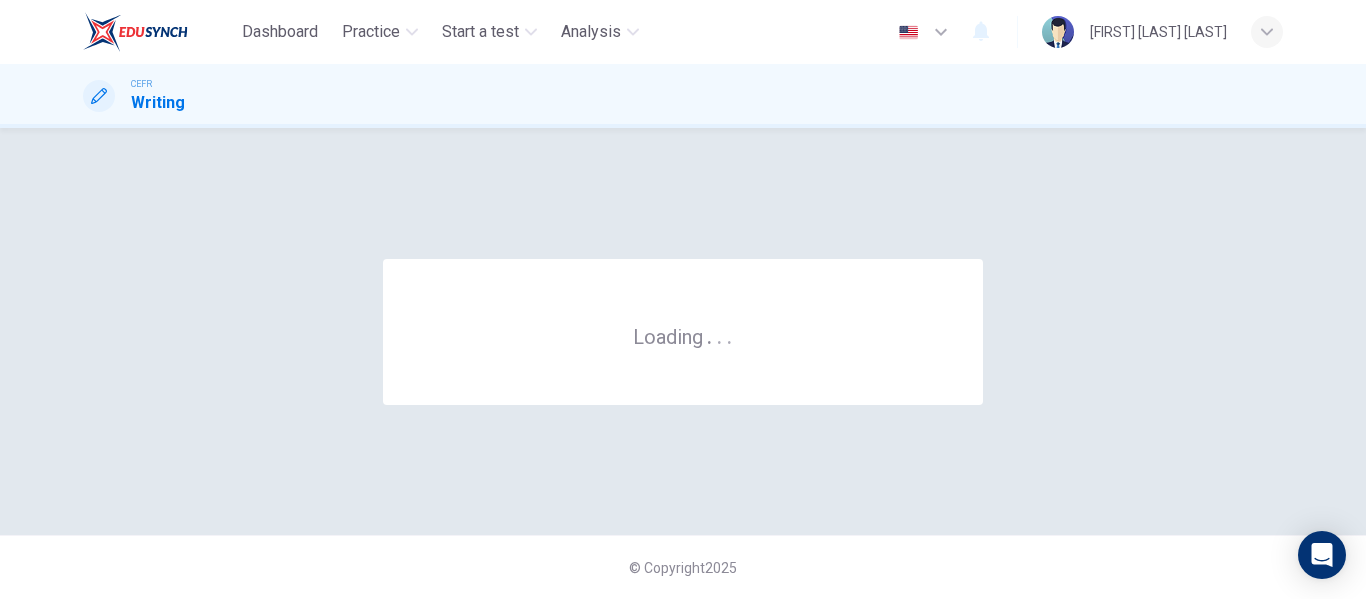 scroll, scrollTop: 0, scrollLeft: 0, axis: both 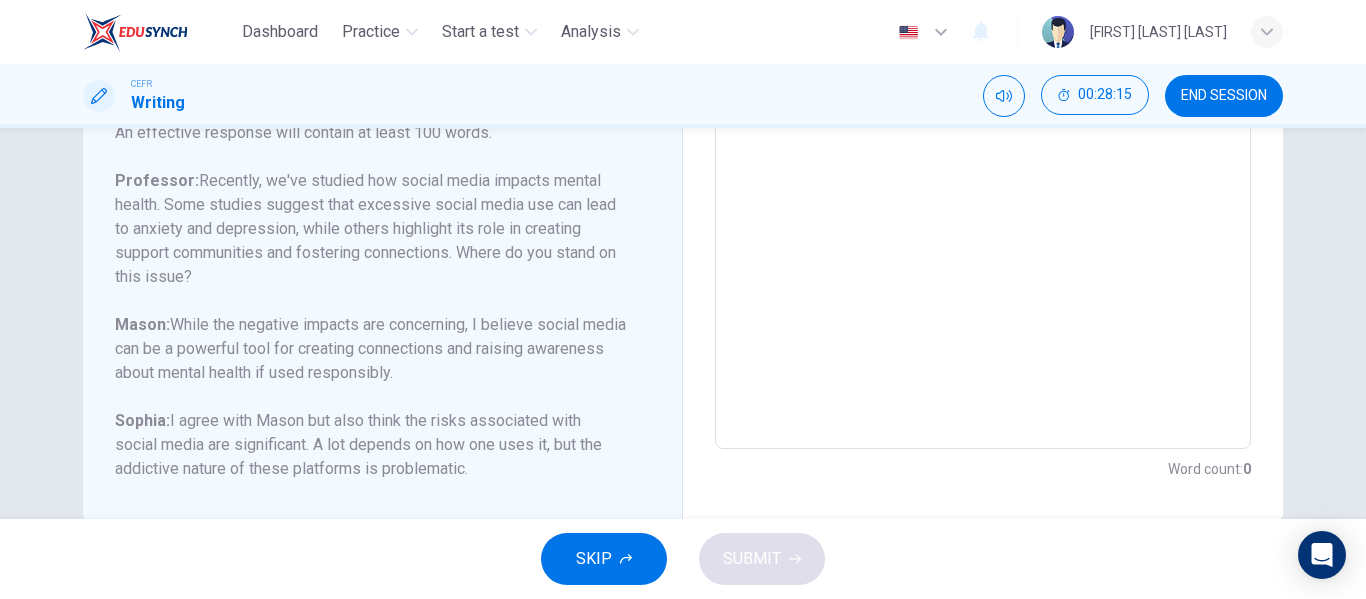 drag, startPoint x: 1354, startPoint y: 366, endPoint x: 1354, endPoint y: 379, distance: 13 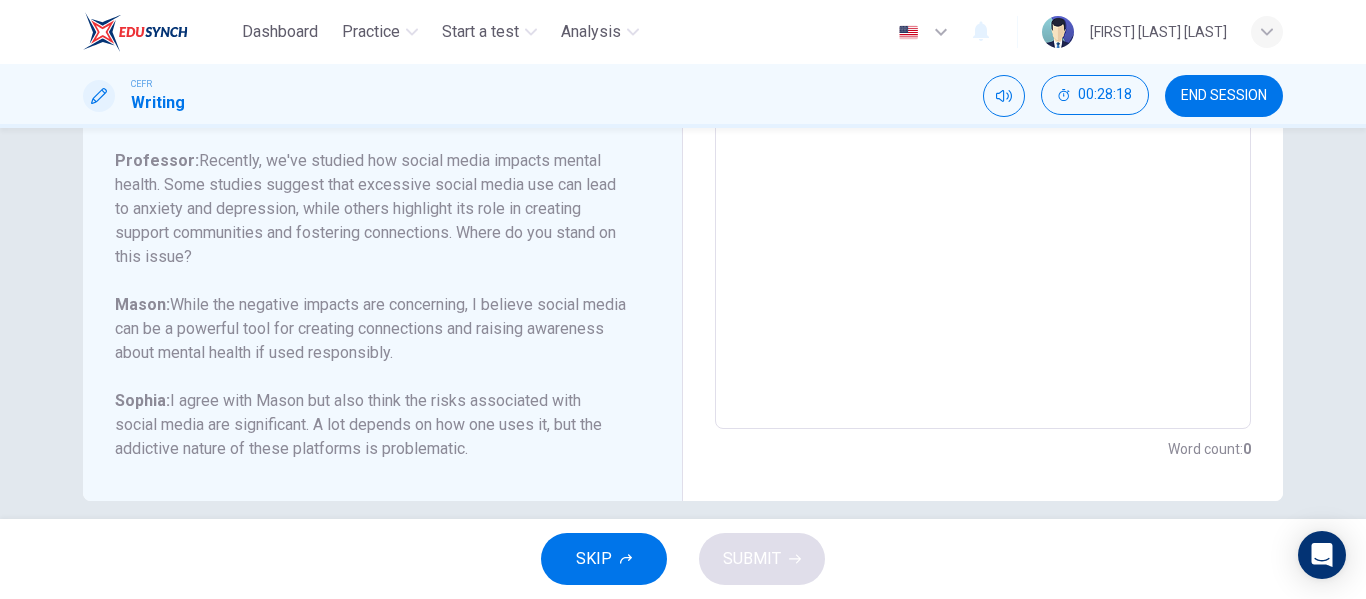 scroll, scrollTop: 479, scrollLeft: 0, axis: vertical 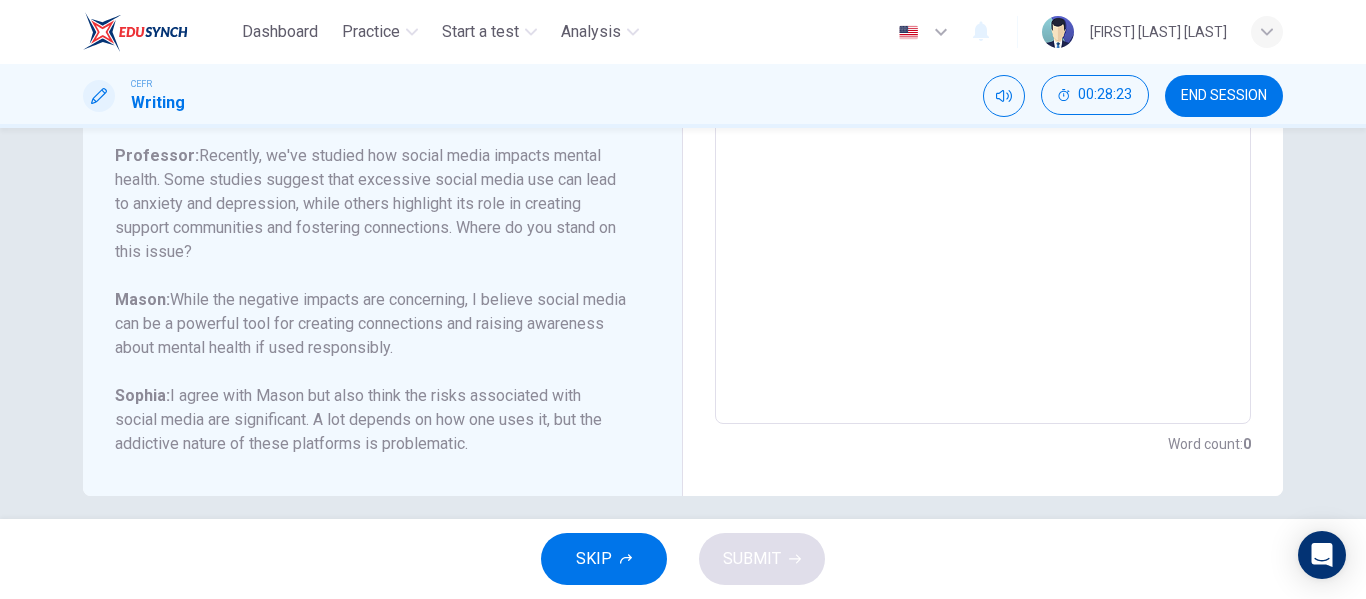 click on "Question   2 Question Type :   Writing for an Academic Discussion Directions For this task, you will read an online discussion. A professor has posted a question about a topic, and some classmates have responded with their ideas. Write a response that contributes to the discussion. You will have  10 minutes  to write your response.  It is important to use your own words in the response. Including memorized reasons or examples will result in a lower score. Question : Your professor is teaching a class on Psychology. Write a post responding to the professor’s question. In your response, you should do the following:
• Express and support your personal opinion
• Make a contribution to the discussion in your own words An effective response will contain at least 100 words. Professor: [LAST]:  While the negative impacts are concerning, I believe social media can be a powerful tool for creating connections and raising awareness about mental health if used responsibly. [PERSON]: Question Professor: [LAST]: [PERSON]:" at bounding box center (390, 91) 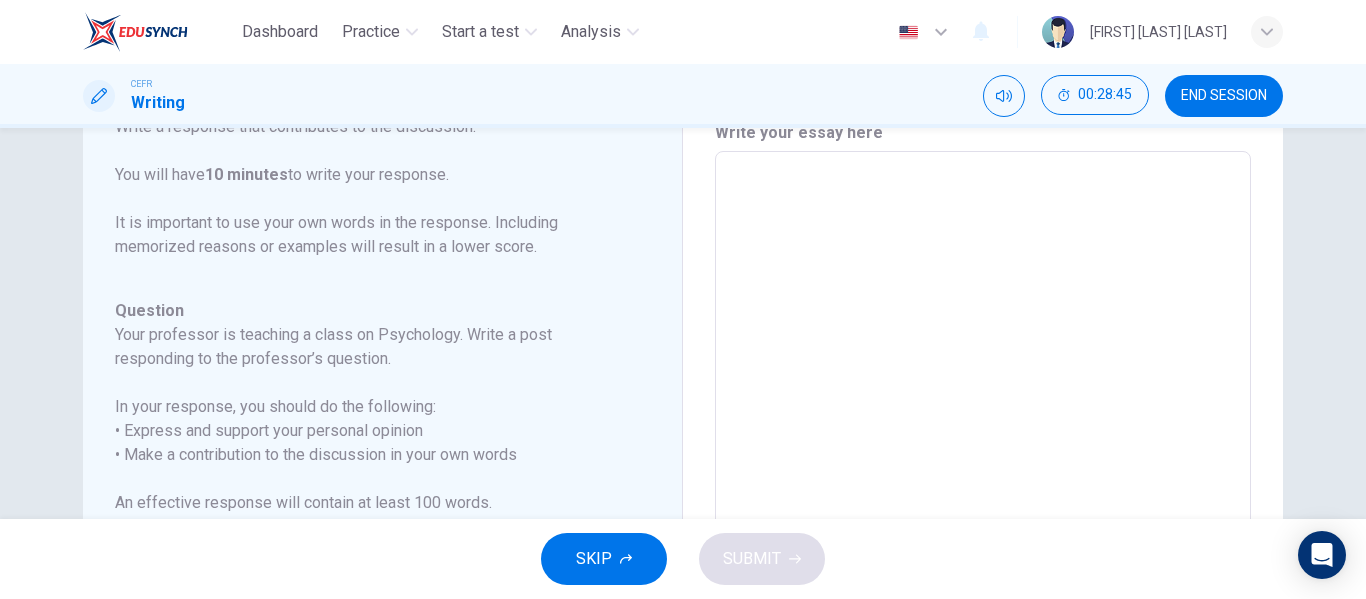 scroll, scrollTop: 0, scrollLeft: 0, axis: both 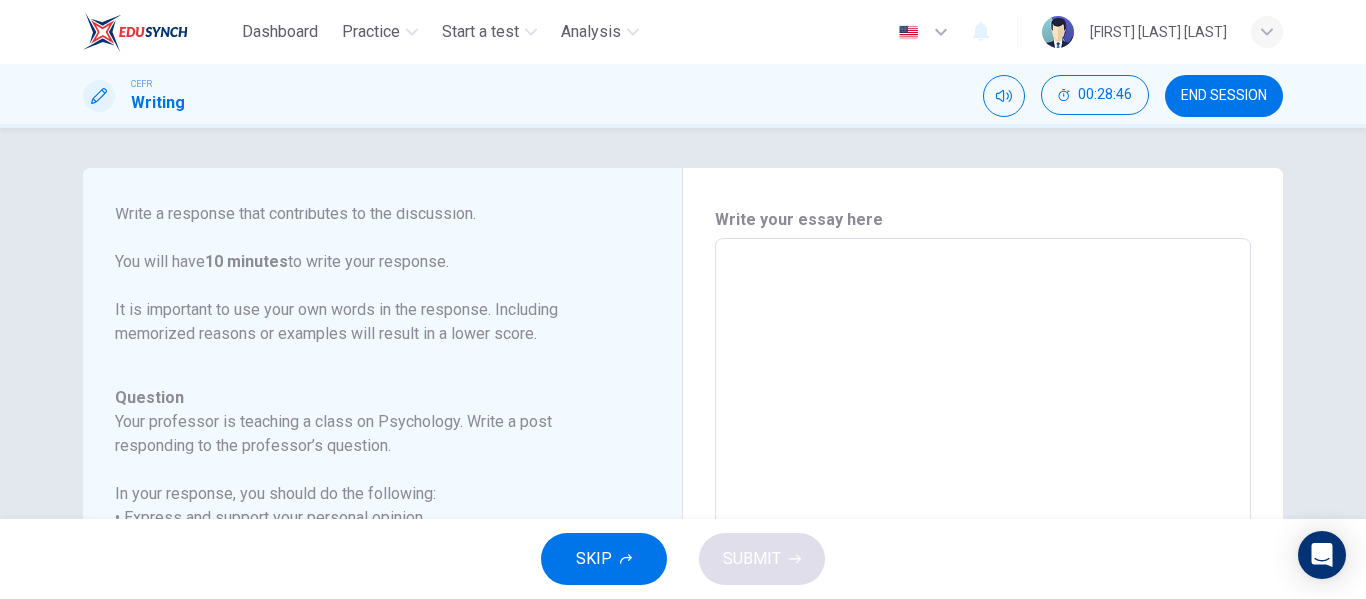 click at bounding box center (983, 572) 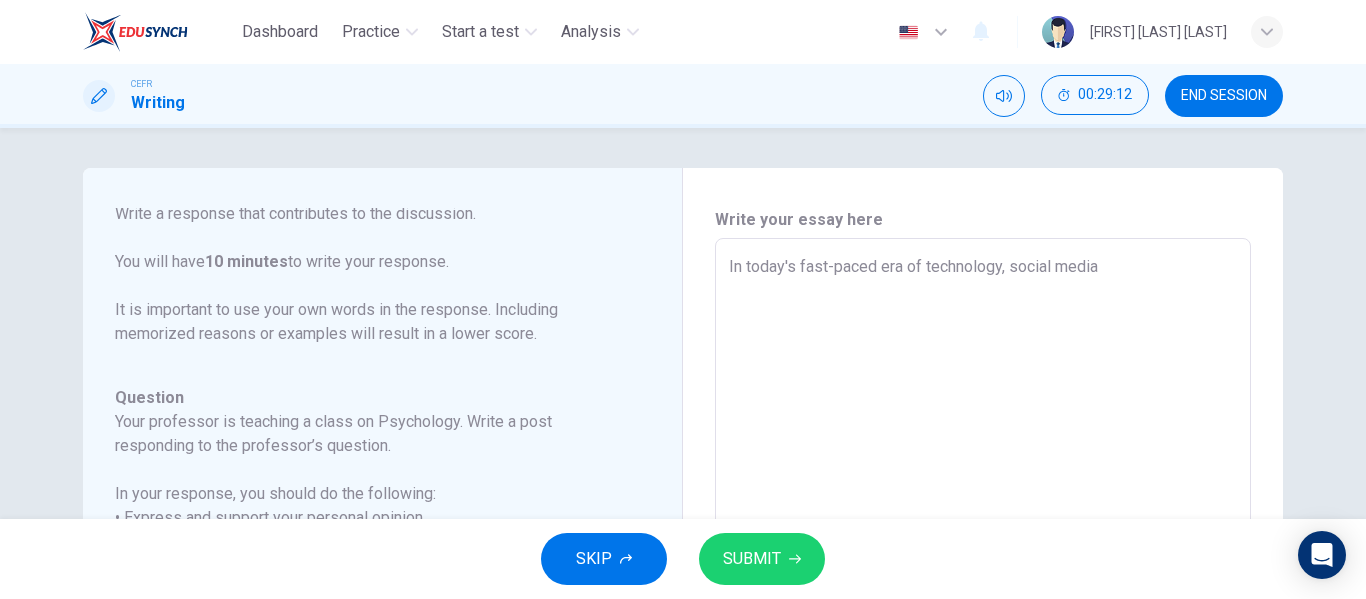 click on "In today's fast-paced era of technology, social media" at bounding box center (983, 572) 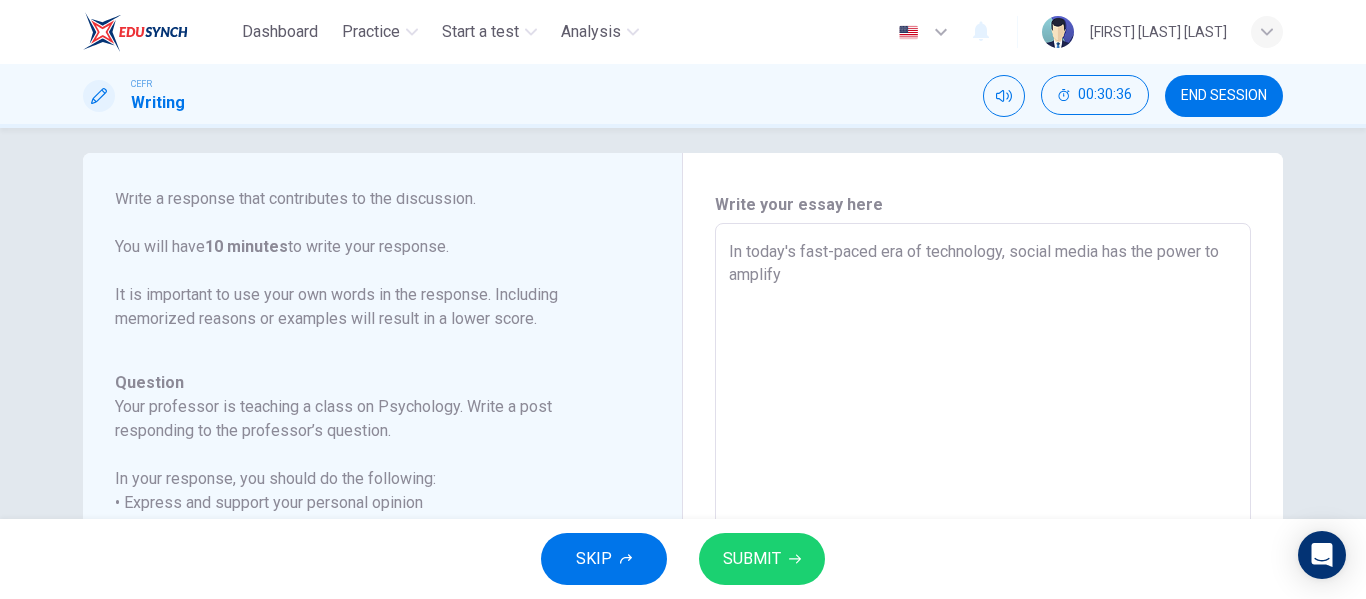 scroll, scrollTop: 0, scrollLeft: 0, axis: both 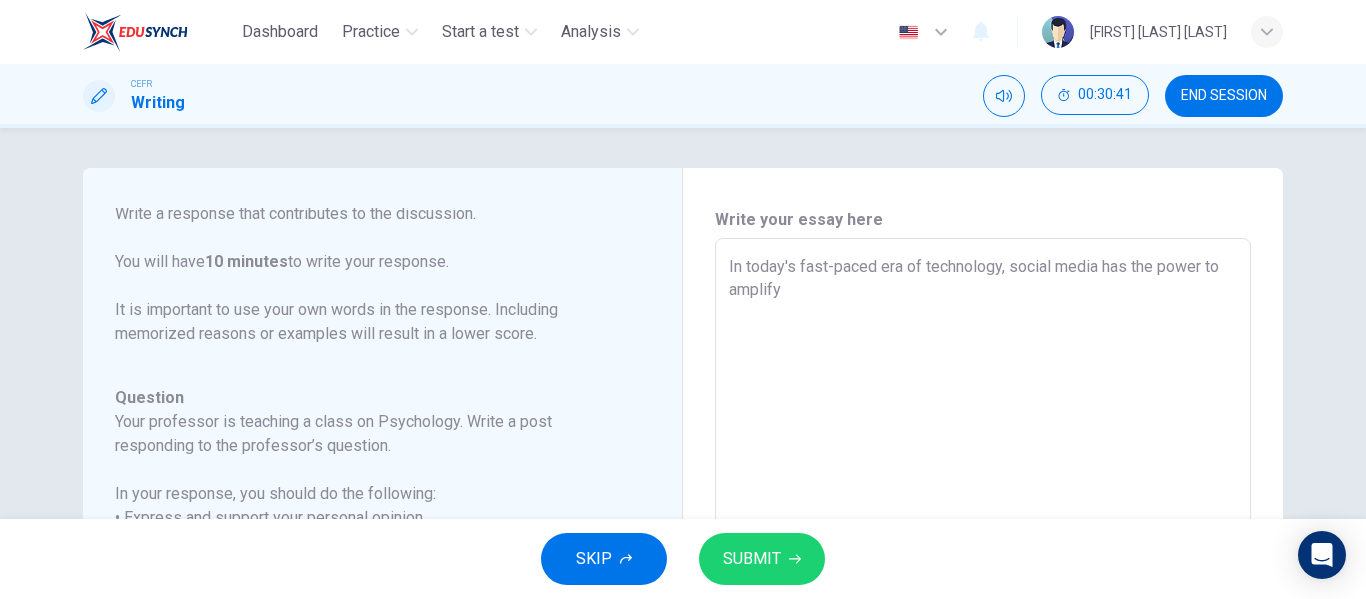 click on "In today's fast-paced era of technology, social media has the power to amplify  x ​" at bounding box center (983, 572) 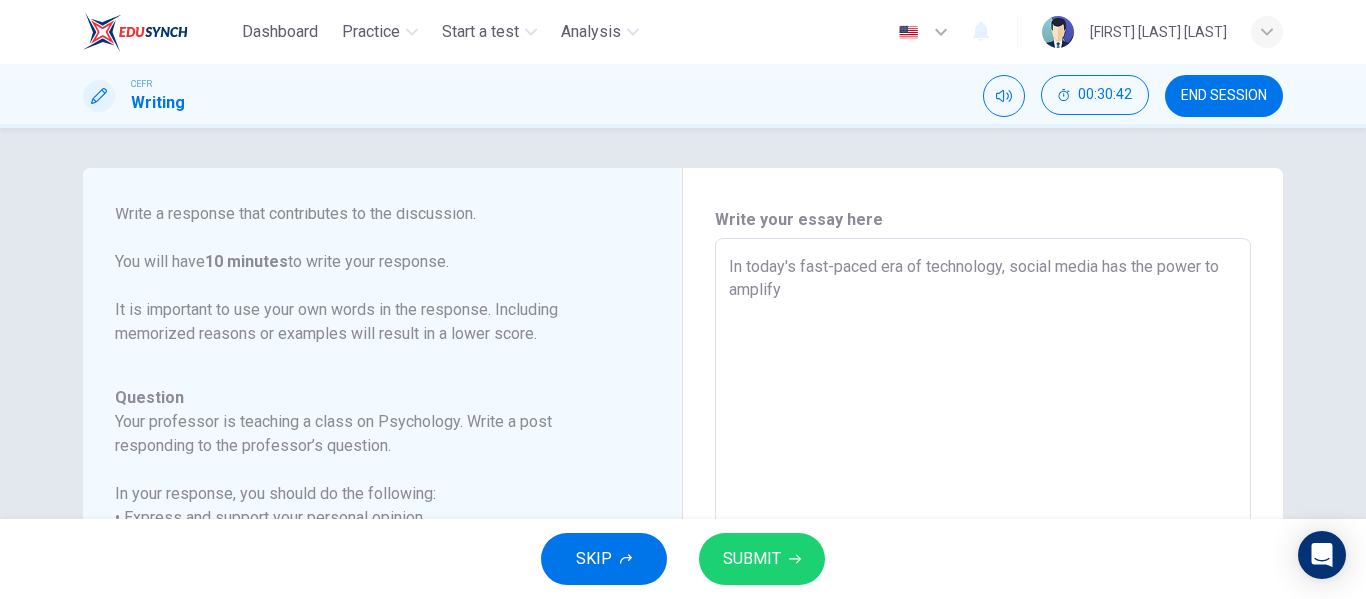click on "In today's fast-paced era of technology, social media has the power to amplify  x ​" at bounding box center (983, 572) 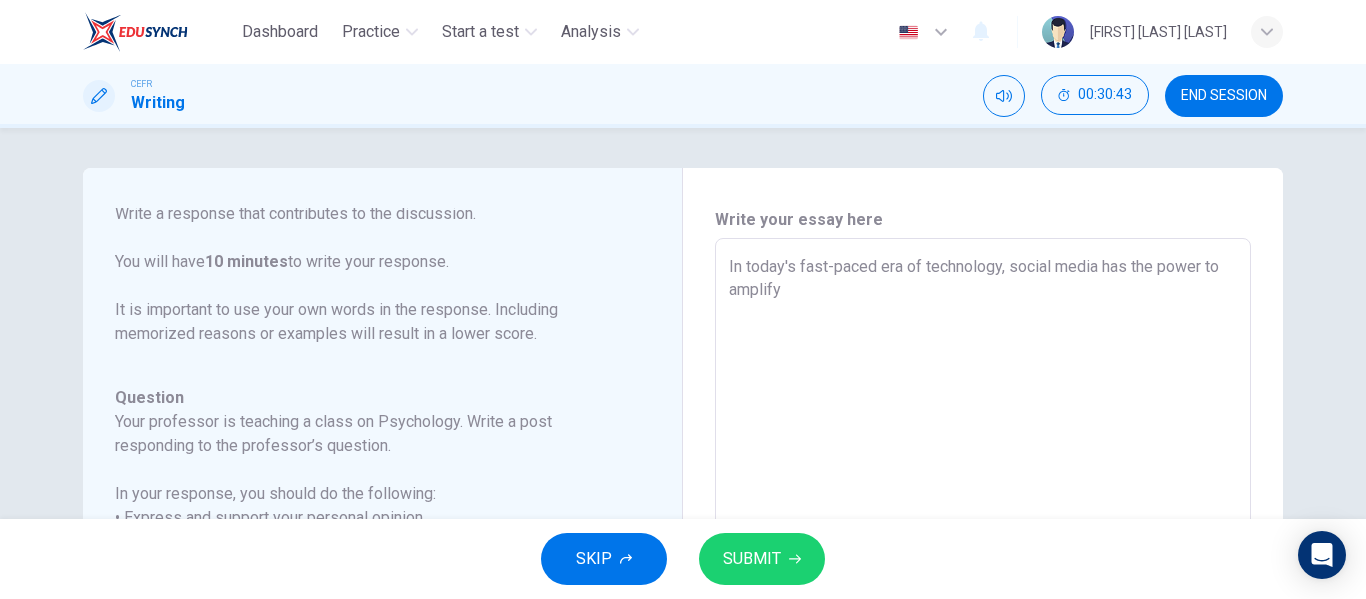 click on "In today's fast-paced era of technology, social media has the power to amplify  x ​" at bounding box center (983, 572) 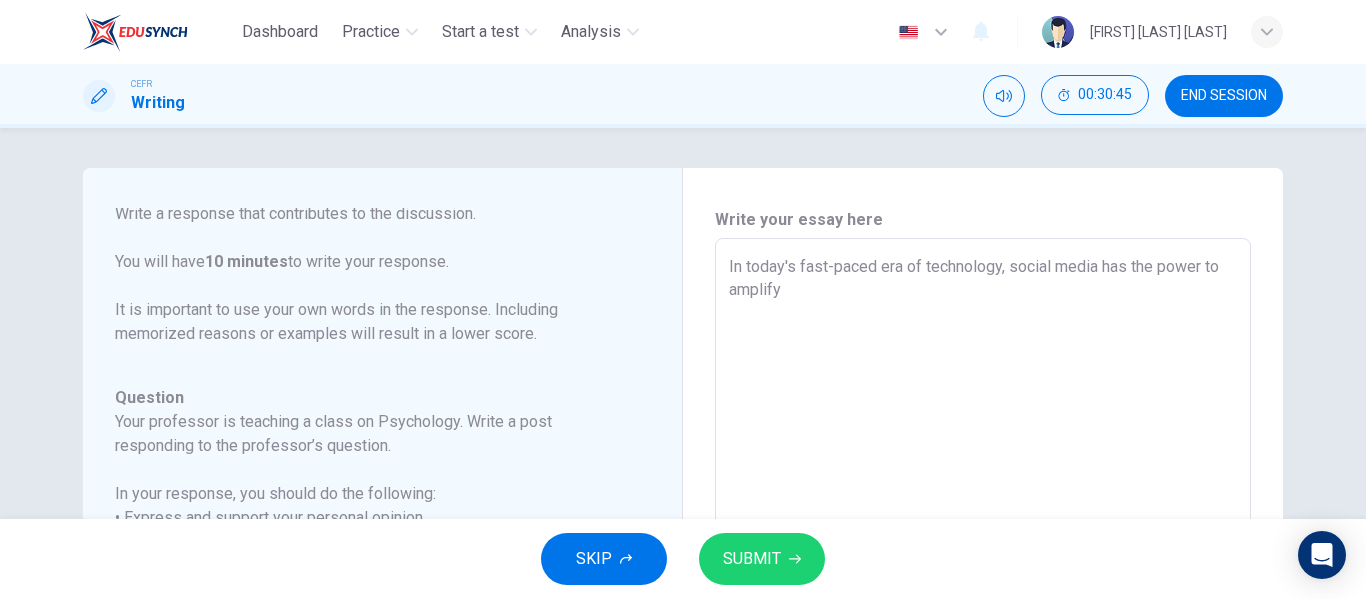 click on "In today's fast-paced era of technology, social media has the power to amplify" at bounding box center (983, 572) 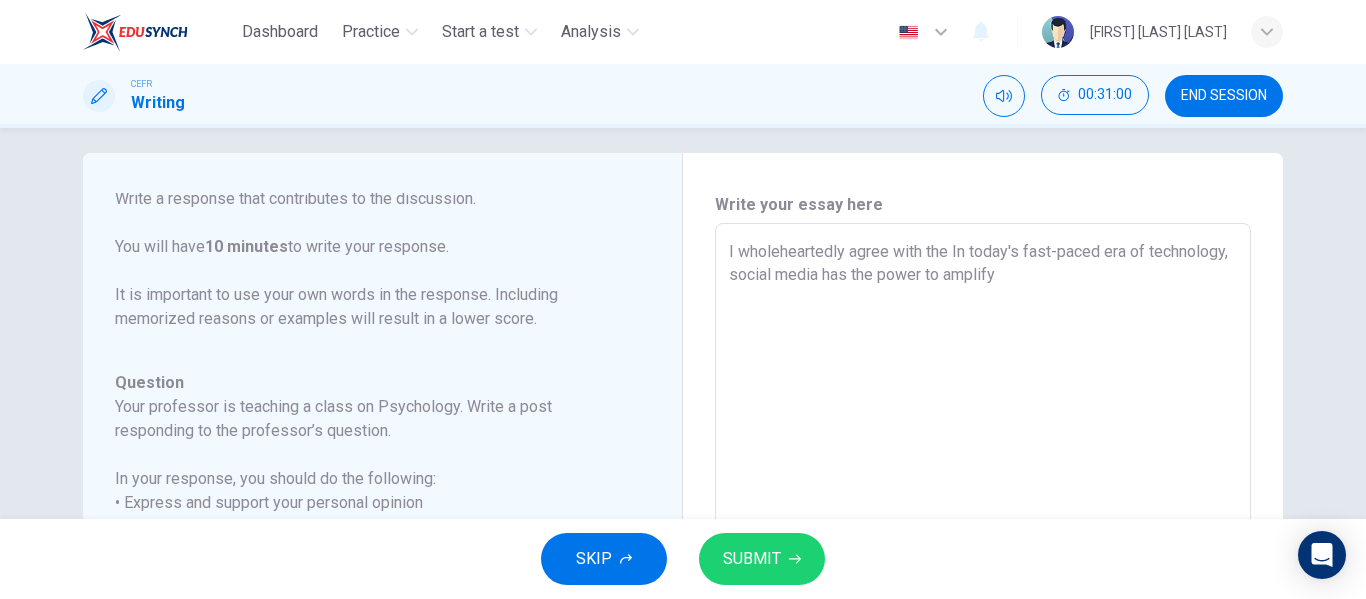 scroll, scrollTop: 0, scrollLeft: 0, axis: both 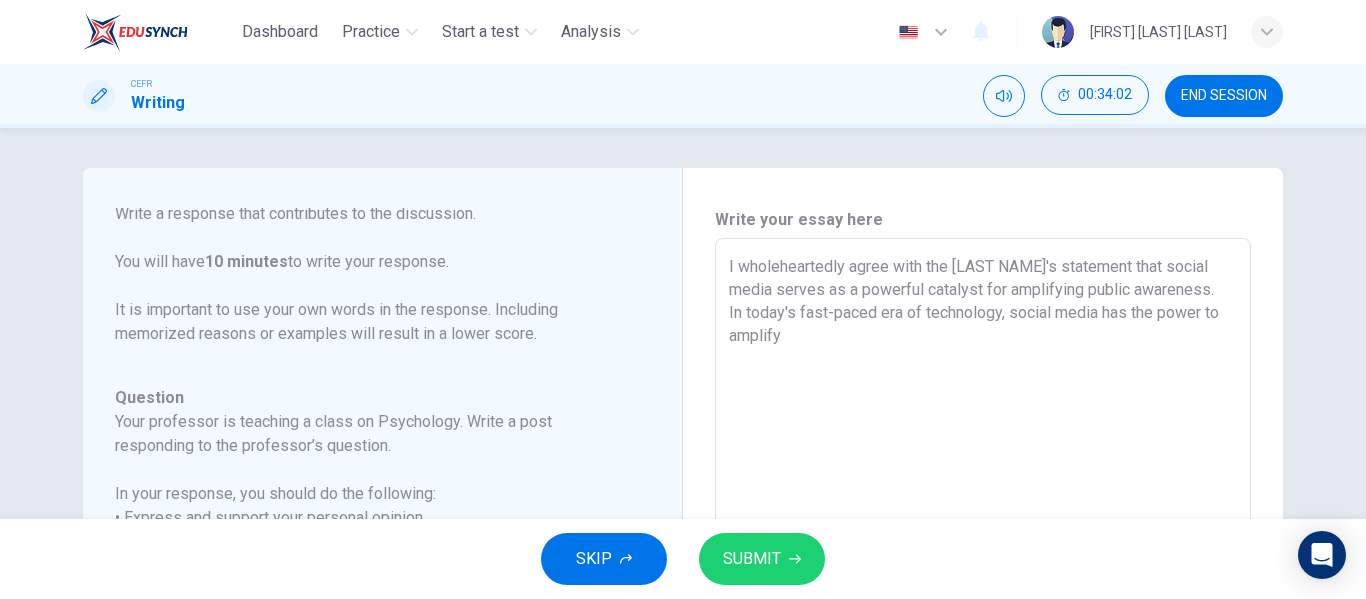 click on "I wholeheartedly agree with the [LAST NAME]'s statement that social media serves as a powerful catalyst for amplifying public awareness. In today's fast-paced era of technology, social media has the power to amplify" at bounding box center (983, 572) 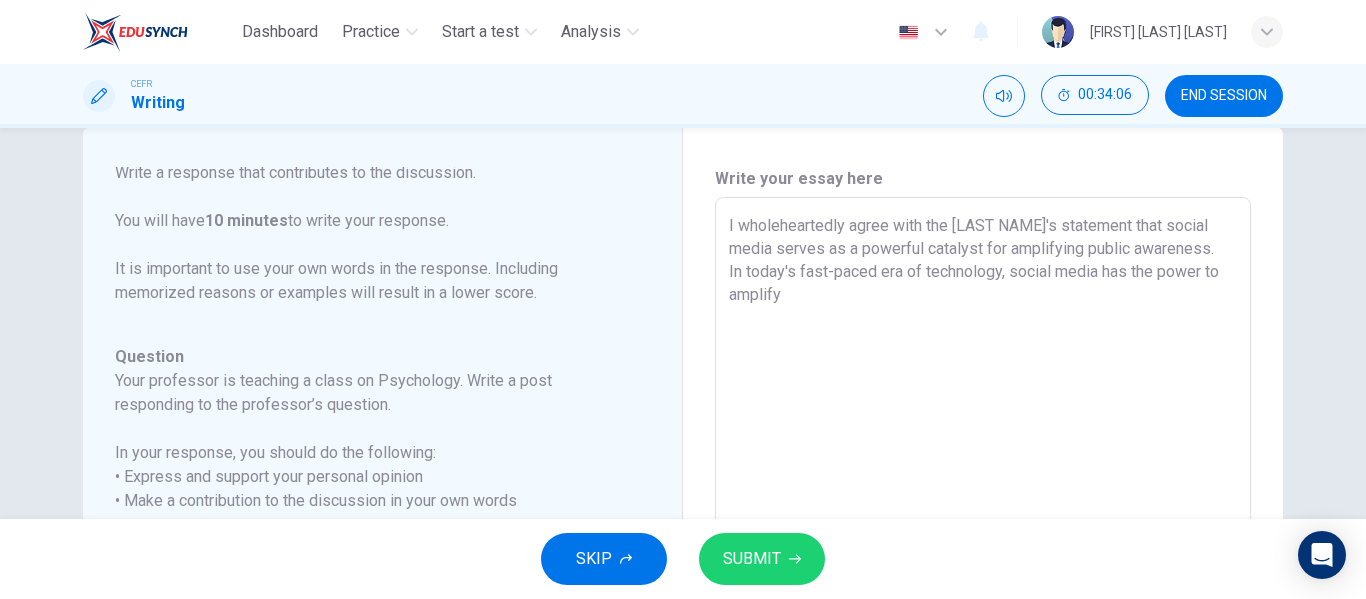 scroll, scrollTop: 0, scrollLeft: 0, axis: both 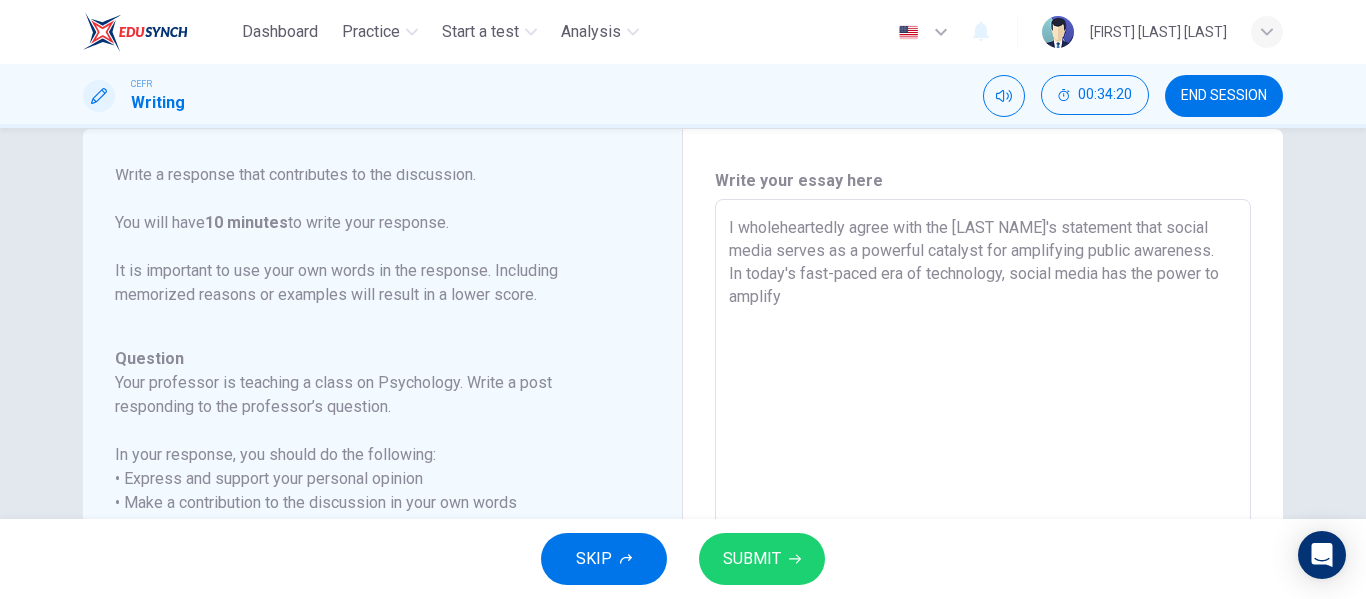 click on "I wholeheartedly agree with the [LAST NAME]'s statement that social media serves as a powerful catalyst for amplifying public awareness. In today's fast-paced era of technology, social media has the power to amplify" at bounding box center [983, 533] 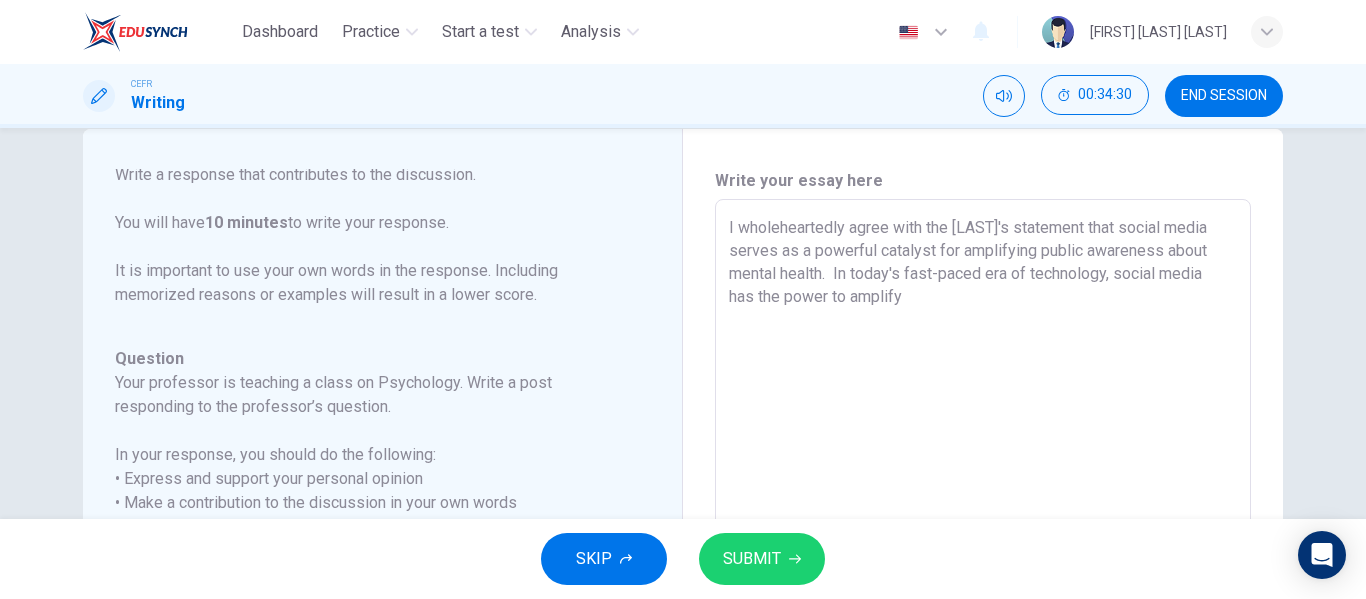 click on "I wholeheartedly agree with the [LAST]'s statement that social media serves as a powerful catalyst for amplifying public awareness about mental health.  In today's fast-paced era of technology, social media has the power to amplify" at bounding box center (983, 533) 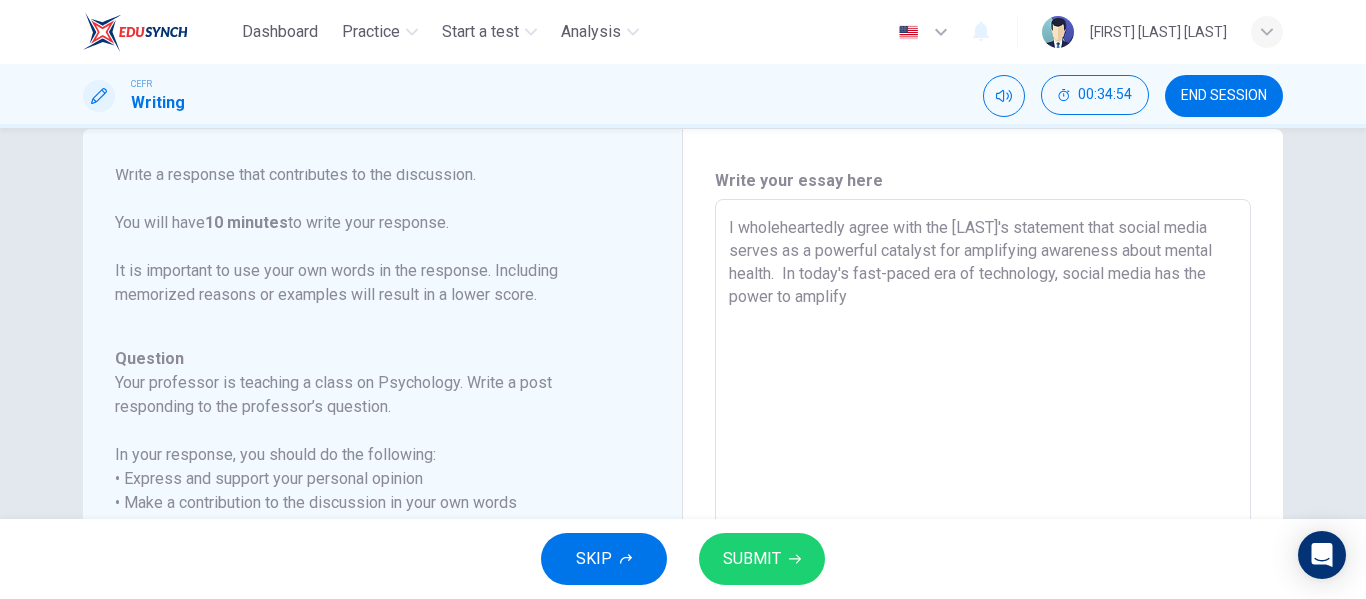 click on "I wholeheartedly agree with the [LAST]'s statement that social media serves as a powerful catalyst for amplifying awareness about mental health.  In today's fast-paced era of technology, social media has the power to amplify" at bounding box center (983, 533) 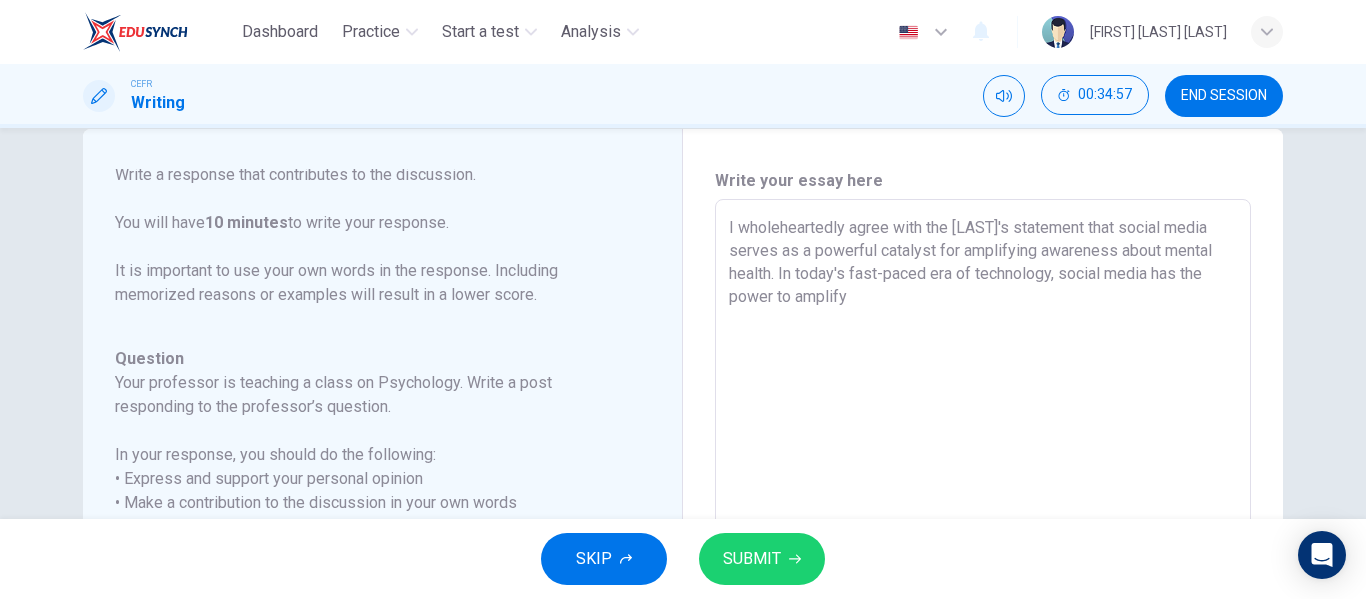 click on "I wholeheartedly agree with the [LAST]'s statement that social media serves as a powerful catalyst for amplifying awareness about mental health. In today's fast-paced era of technology, social media has the power to amplify" at bounding box center [983, 533] 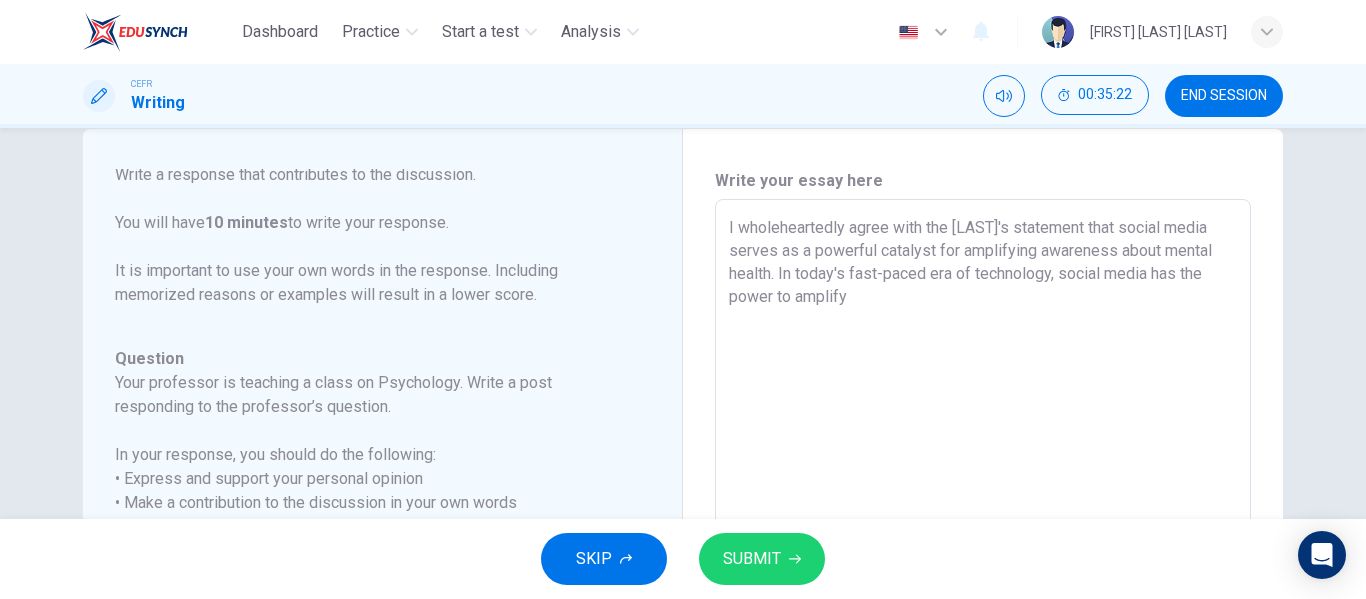 drag, startPoint x: 907, startPoint y: 293, endPoint x: 1155, endPoint y: 278, distance: 248.45322 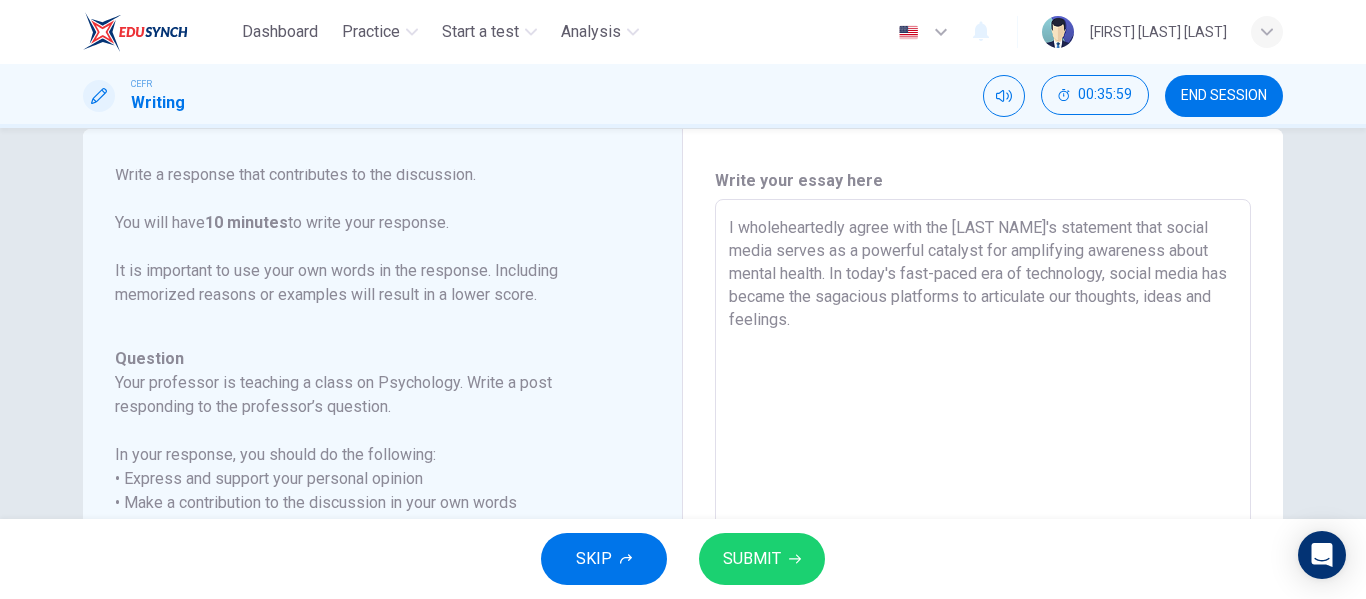click on "I wholeheartedly agree with the [LAST NAME]'s statement that social media serves as a powerful catalyst for amplifying awareness about mental health. In today's fast-paced era of technology, social media has became the sagacious platforms to articulate our thoughts, ideas and feelings." at bounding box center [983, 533] 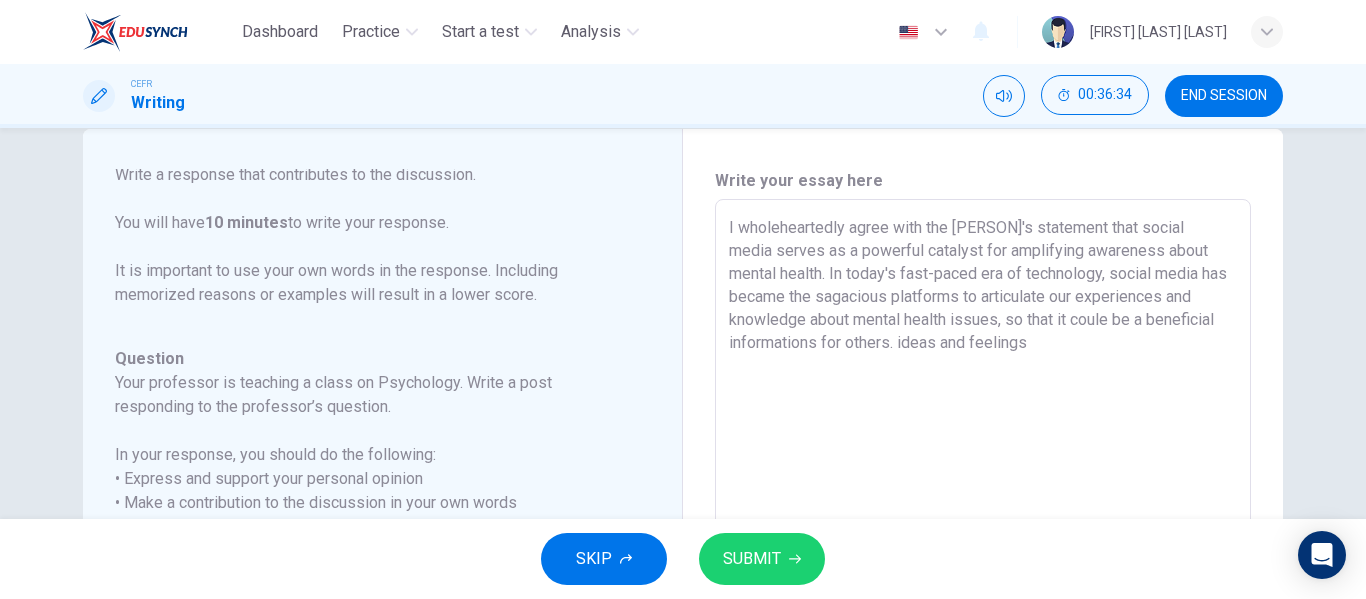 drag, startPoint x: 1077, startPoint y: 353, endPoint x: 899, endPoint y: 353, distance: 178 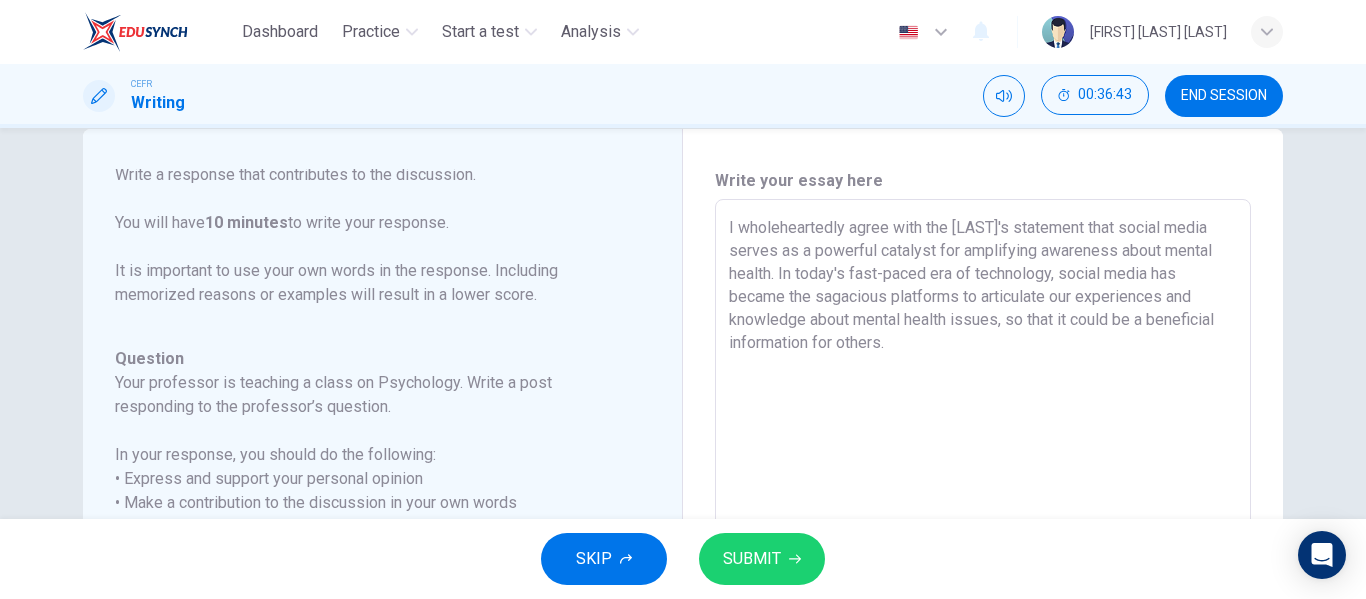 click on "I wholeheartedly agree with the [LAST]'s statement that social media serves as a powerful catalyst for amplifying awareness about mental health. In today's fast-paced era of technology, social media has became the sagacious platforms to articulate our experiences and knowledge about mental health issues, so that it could be a beneficial information for others." at bounding box center [983, 533] 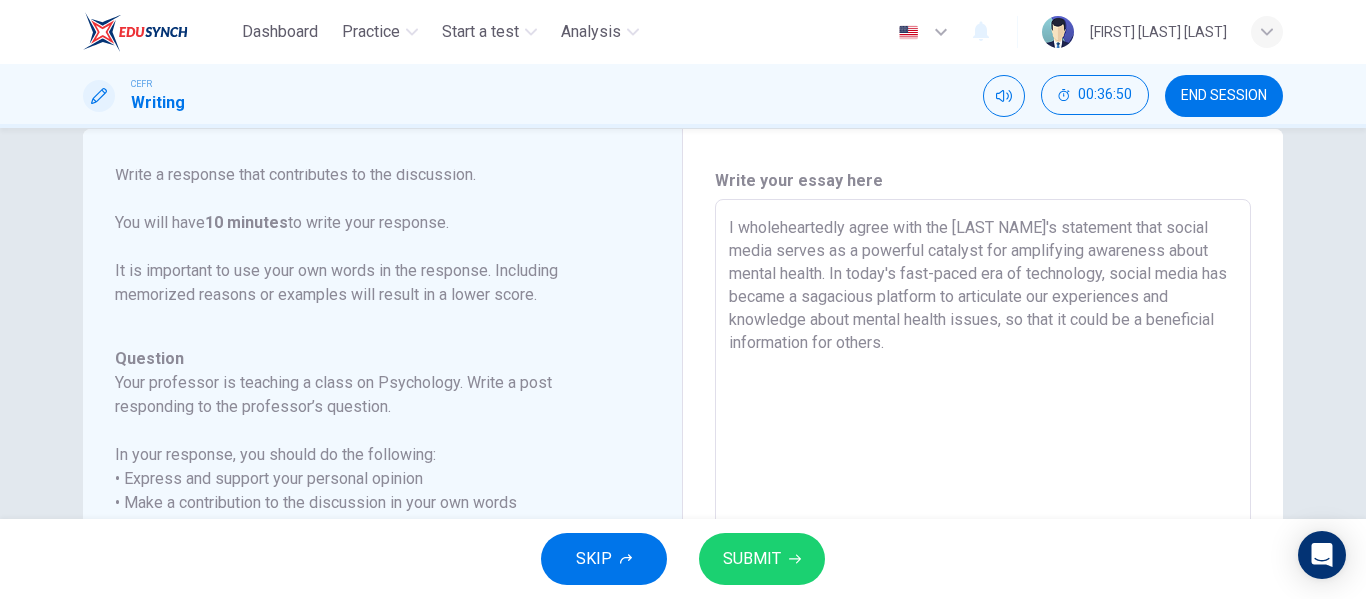 click on "I wholeheartedly agree with the [LAST NAME]'s statement that social media serves as a powerful catalyst for amplifying awareness about mental health. In today's fast-paced era of technology, social media has became a sagacious platform to articulate our experiences and knowledge about mental health issues, so that it could be a beneficial information for others." at bounding box center [983, 533] 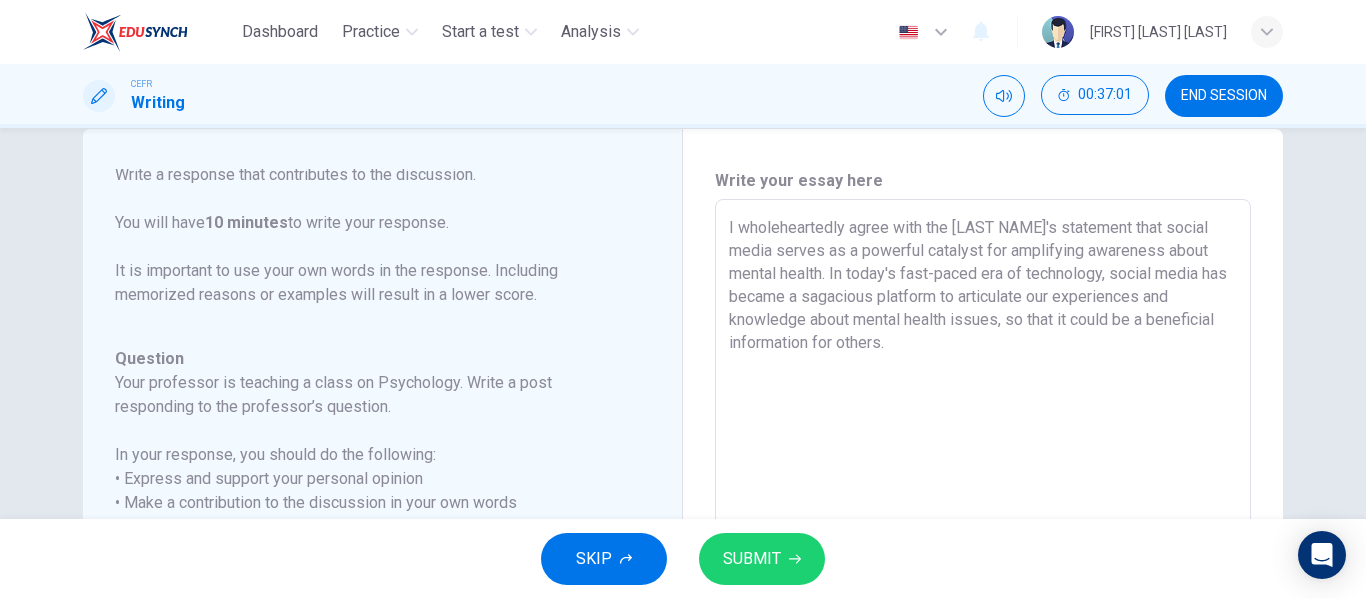 click on "I wholeheartedly agree with the [LAST NAME]'s statement that social media serves as a powerful catalyst for amplifying awareness about mental health. In today's fast-paced era of technology, social media has became a sagacious platform to articulate our experiences and knowledge about mental health issues, so that it could be a beneficial information for others." at bounding box center (983, 533) 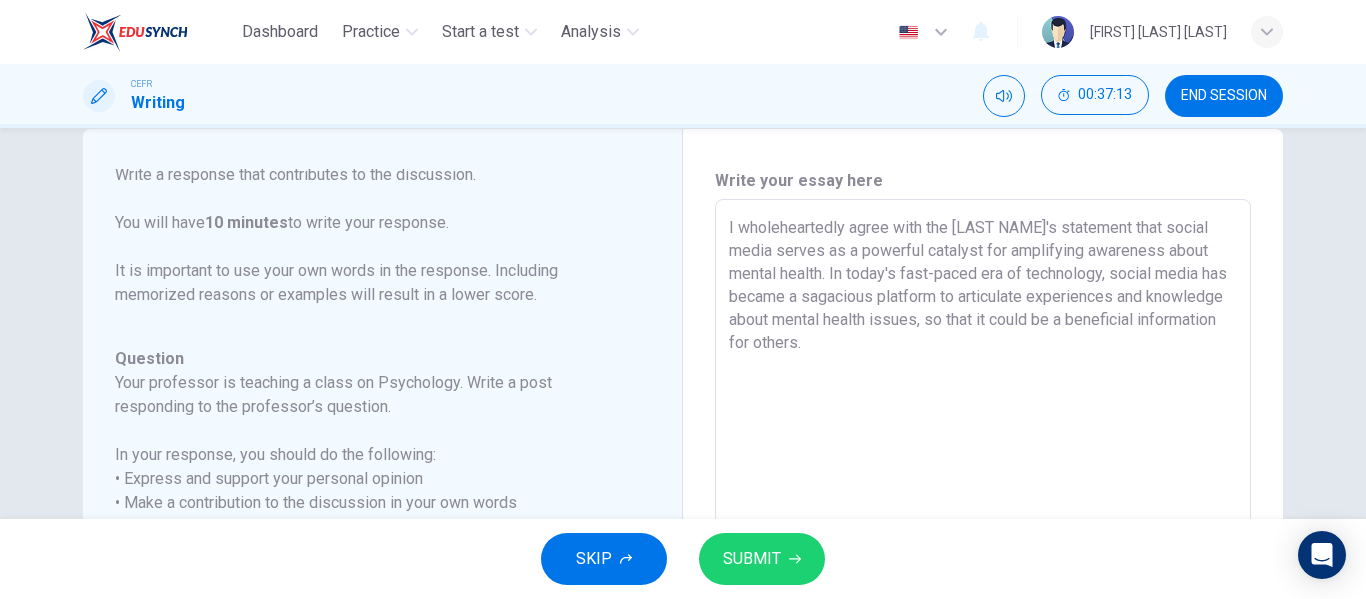 click on "I wholeheartedly agree with the [LAST NAME]'s statement that social media serves as a powerful catalyst for amplifying awareness about mental health. In today's fast-paced era of technology, social media has became a sagacious platform to articulate experiences and knowledge about mental health issues, so that it could be a beneficial information for others." at bounding box center [983, 533] 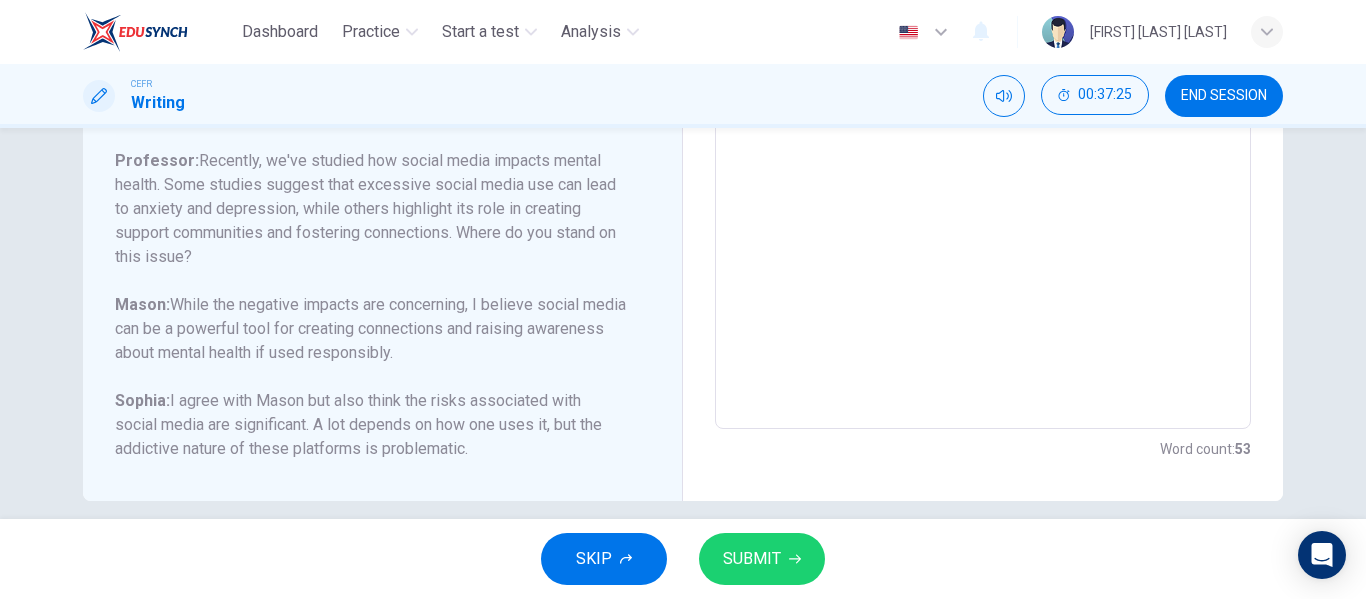 scroll, scrollTop: 482, scrollLeft: 0, axis: vertical 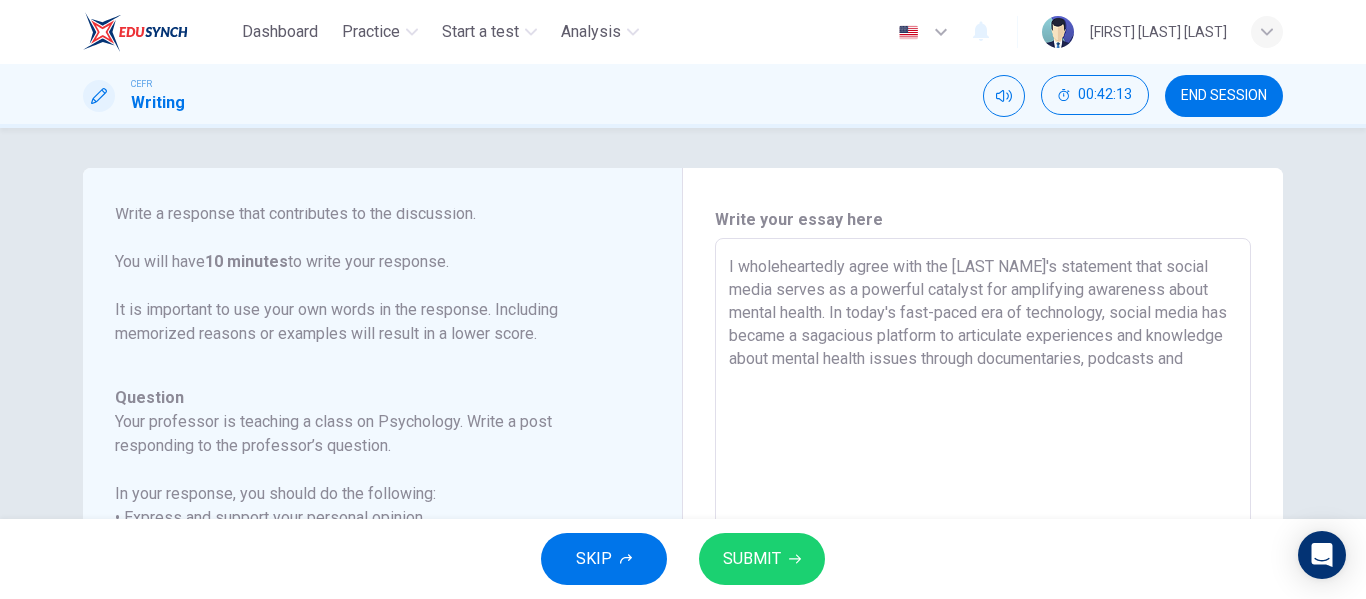 click on "I wholeheartedly agree with the [LAST NAME]'s statement that social media serves as a powerful catalyst for amplifying awareness about mental health. In today's fast-paced era of technology, social media has became a sagacious platform to articulate experiences and knowledge about mental health issues through documentaries, podcasts and other." at bounding box center [983, 572] 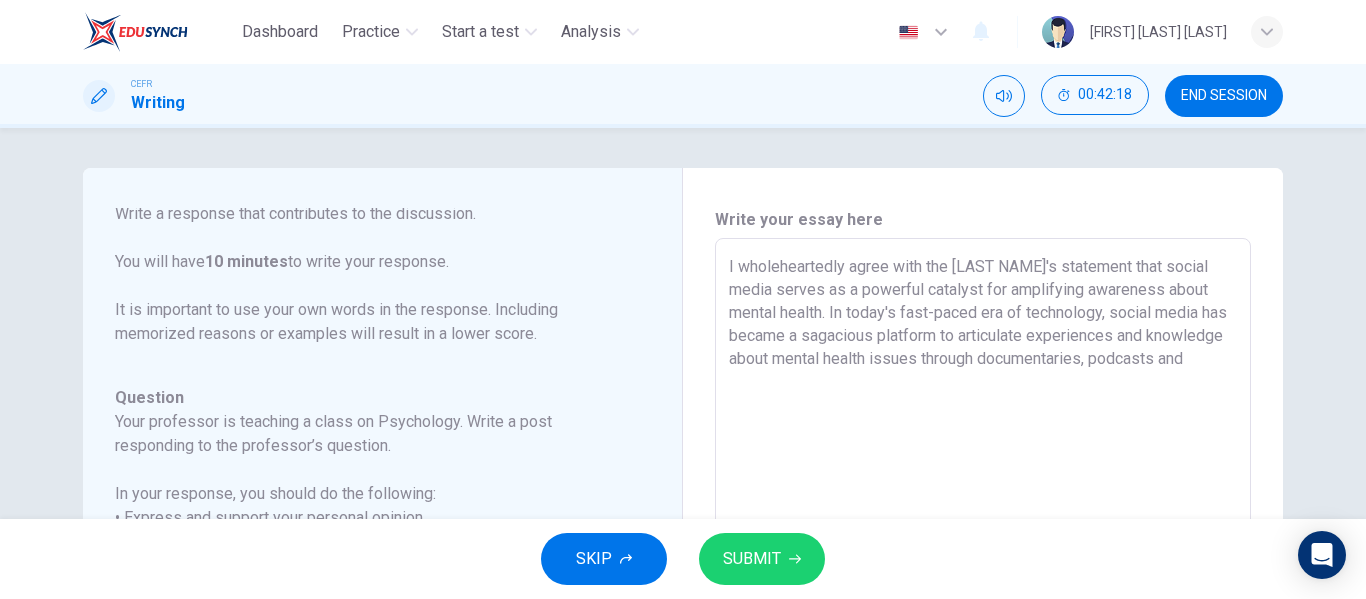 click on "I wholeheartedly agree with the [LAST NAME]'s statement that social media serves as a powerful catalyst for amplifying awareness about mental health. In today's fast-paced era of technology, social media has became a sagacious platform to articulate experiences and knowledge about mental health issues through documentaries, podcasts and" at bounding box center (983, 572) 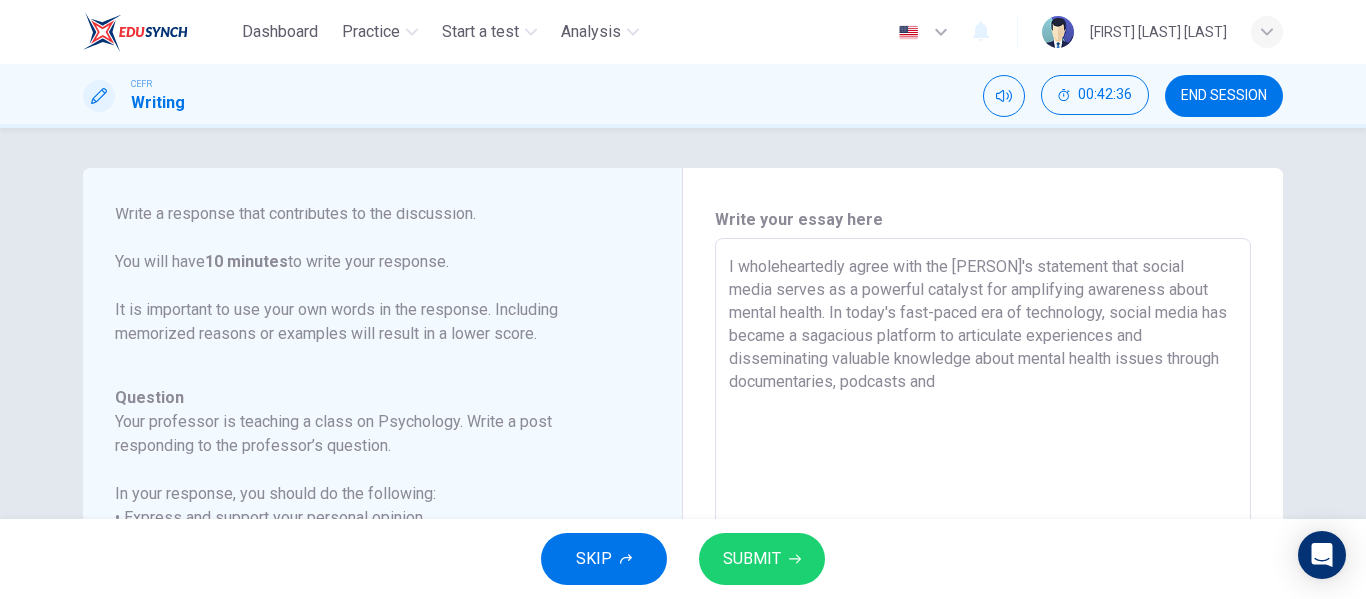 click on "I wholeheartedly agree with the [PERSON]'s statement that social media serves as a powerful catalyst for amplifying awareness about mental health. In today's fast-paced era of technology, social media has became a sagacious platform to articulate experiences and disseminating valuable knowledge about mental health issues through documentaries, podcasts and" at bounding box center (983, 572) 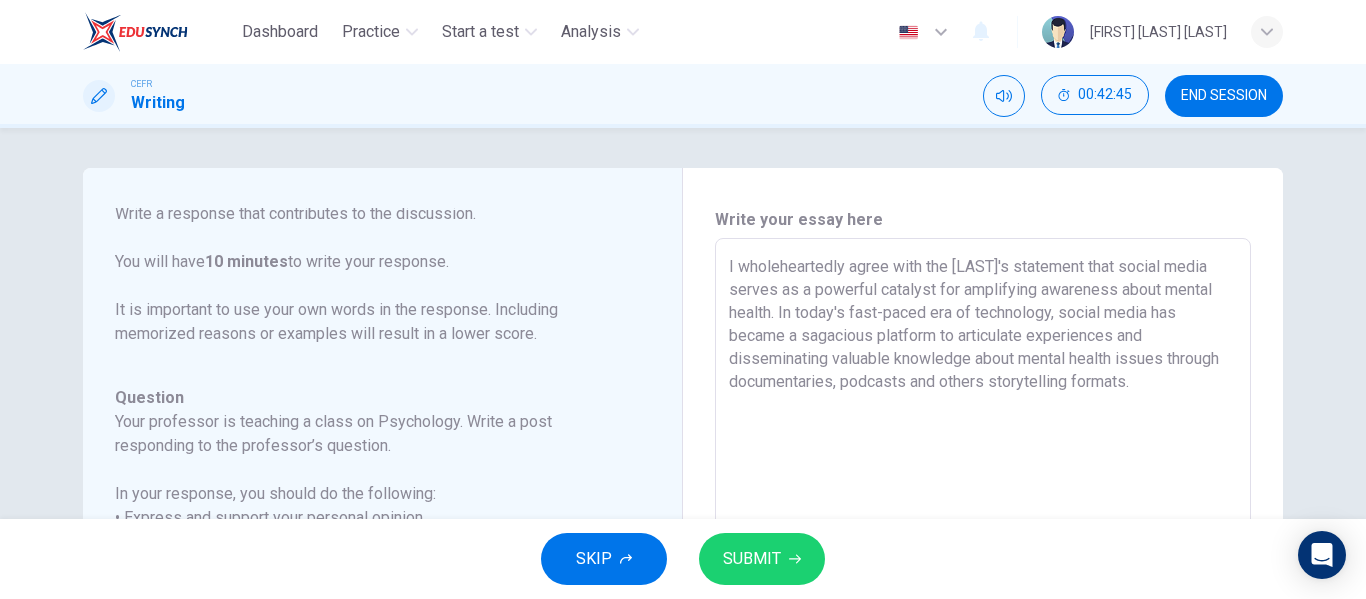 click on "I wholeheartedly agree with the [LAST]'s statement that social media serves as a powerful catalyst for amplifying awareness about mental health. In today's fast-paced era of technology, social media has became a sagacious platform to articulate experiences and disseminating valuable knowledge about mental health issues through documentaries, podcasts and others storytelling formats." at bounding box center (983, 572) 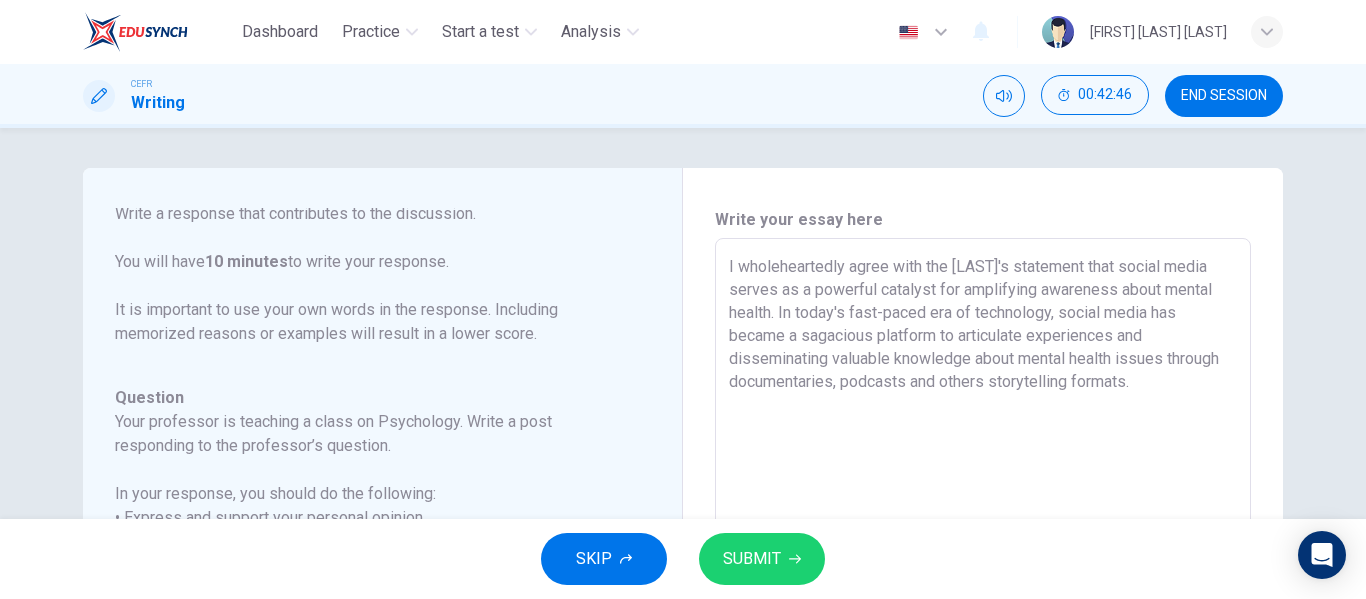 click on "I wholeheartedly agree with the [LAST]'s statement that social media serves as a powerful catalyst for amplifying awareness about mental health. In today's fast-paced era of technology, social media has became a sagacious platform to articulate experiences and disseminating valuable knowledge about mental health issues through documentaries, podcasts and others storytelling formats." at bounding box center [983, 572] 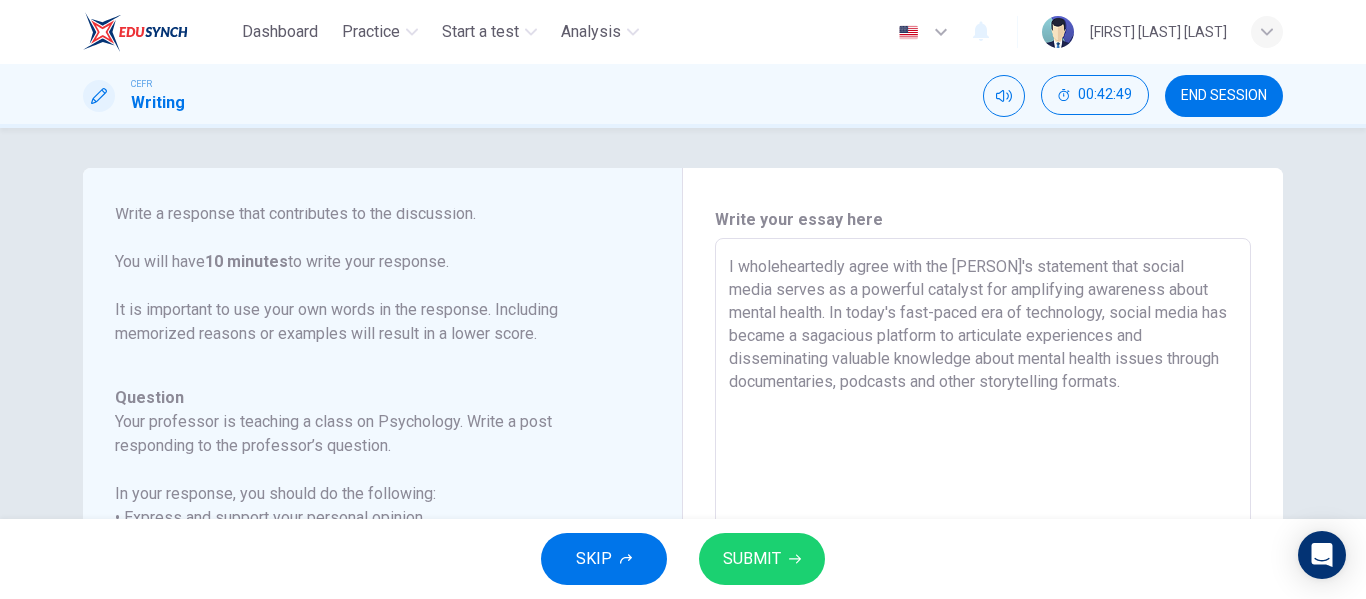 click on "I wholeheartedly agree with the [PERSON]'s statement that social media serves as a powerful catalyst for amplifying awareness about mental health. In today's fast-paced era of technology, social media has became a sagacious platform to articulate experiences and disseminating valuable knowledge about mental health issues through documentaries, podcasts and other storytelling formats." at bounding box center [983, 572] 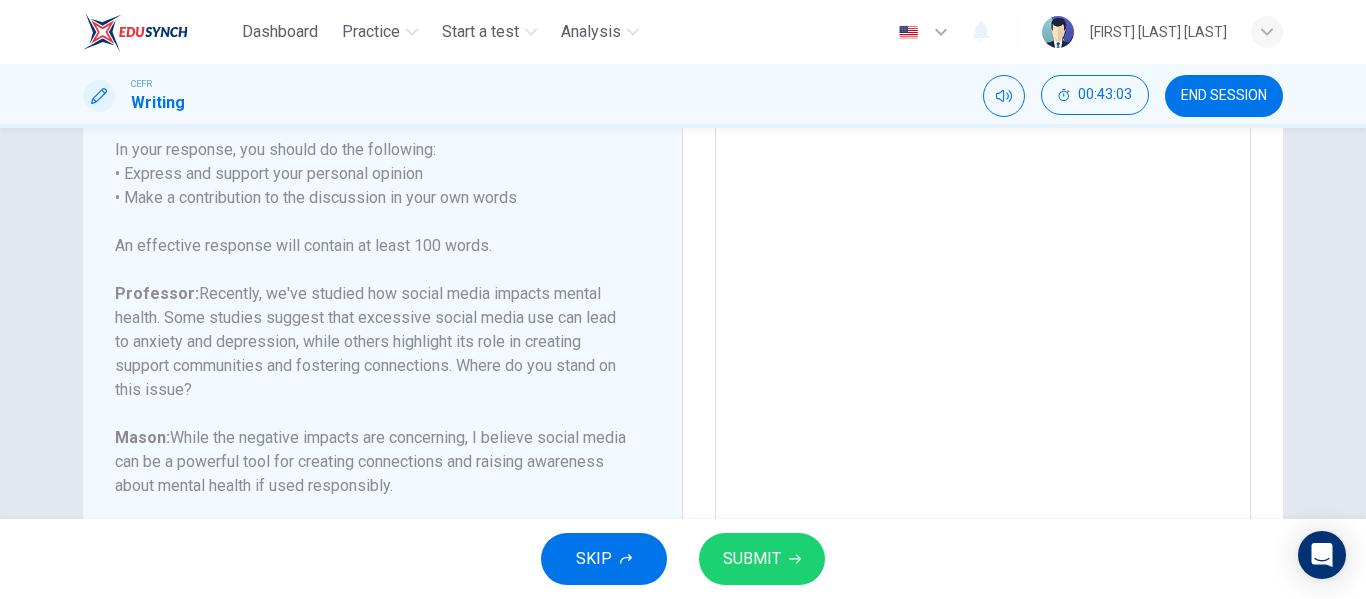 scroll, scrollTop: 347, scrollLeft: 0, axis: vertical 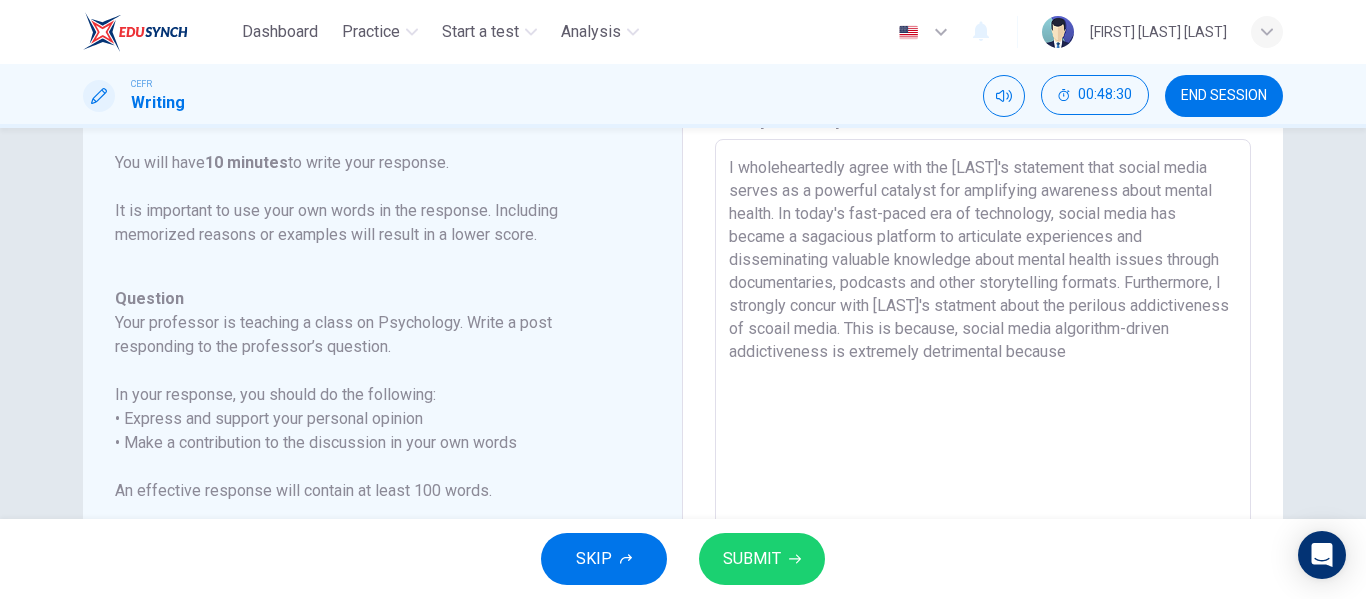 click on "I wholeheartedly agree with the [LAST]'s statement that social media serves as a powerful catalyst for amplifying awareness about mental health. In today's fast-paced era of technology, social media has became a sagacious platform to articulate experiences and disseminating valuable knowledge about mental health issues through documentaries, podcasts and other storytelling formats. Furthermore, I strongly concur with [LAST]'s statment about the perilous addictiveness of scoail media. This is because, social media algorithm-driven addictiveness is extremely detrimental because" at bounding box center (983, 473) 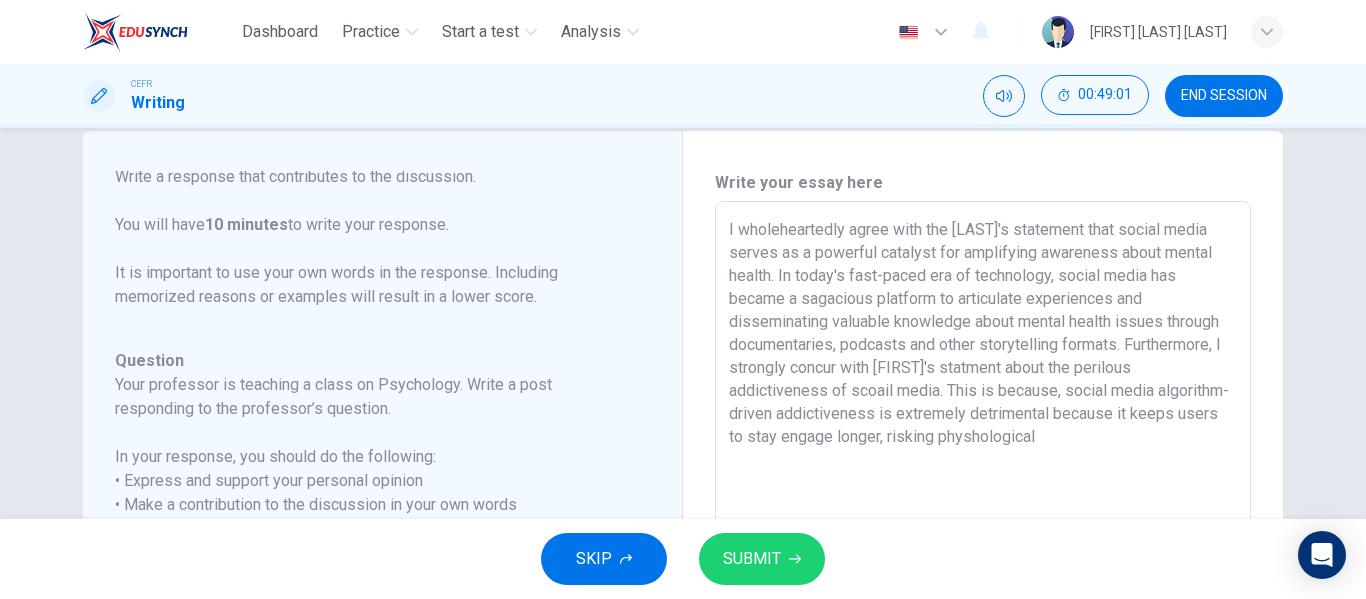 scroll, scrollTop: 0, scrollLeft: 0, axis: both 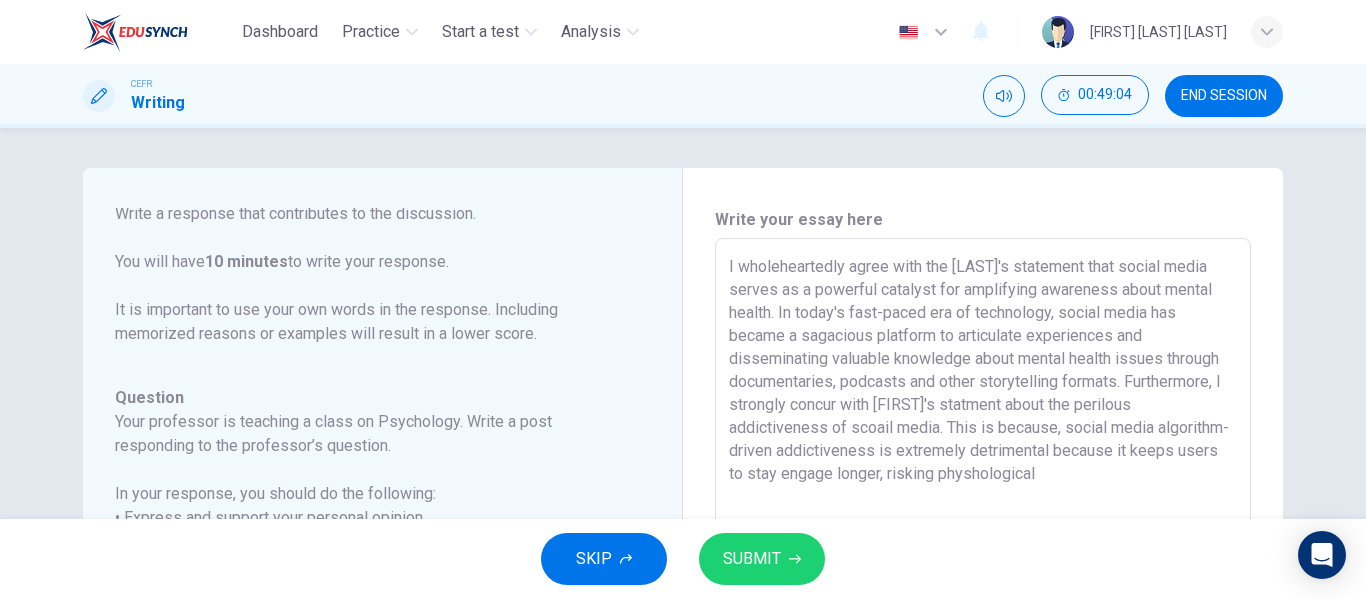 click on "CEFR Writing 00:49:04 END SESSION" at bounding box center (683, 96) 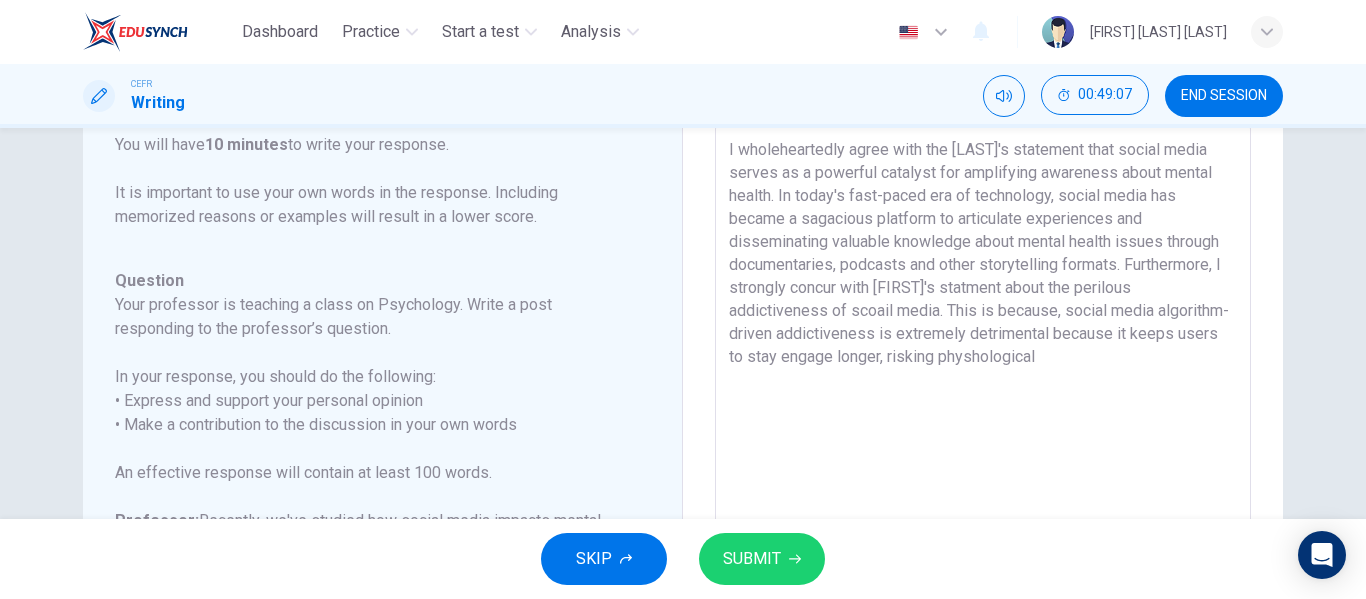 scroll, scrollTop: 107, scrollLeft: 0, axis: vertical 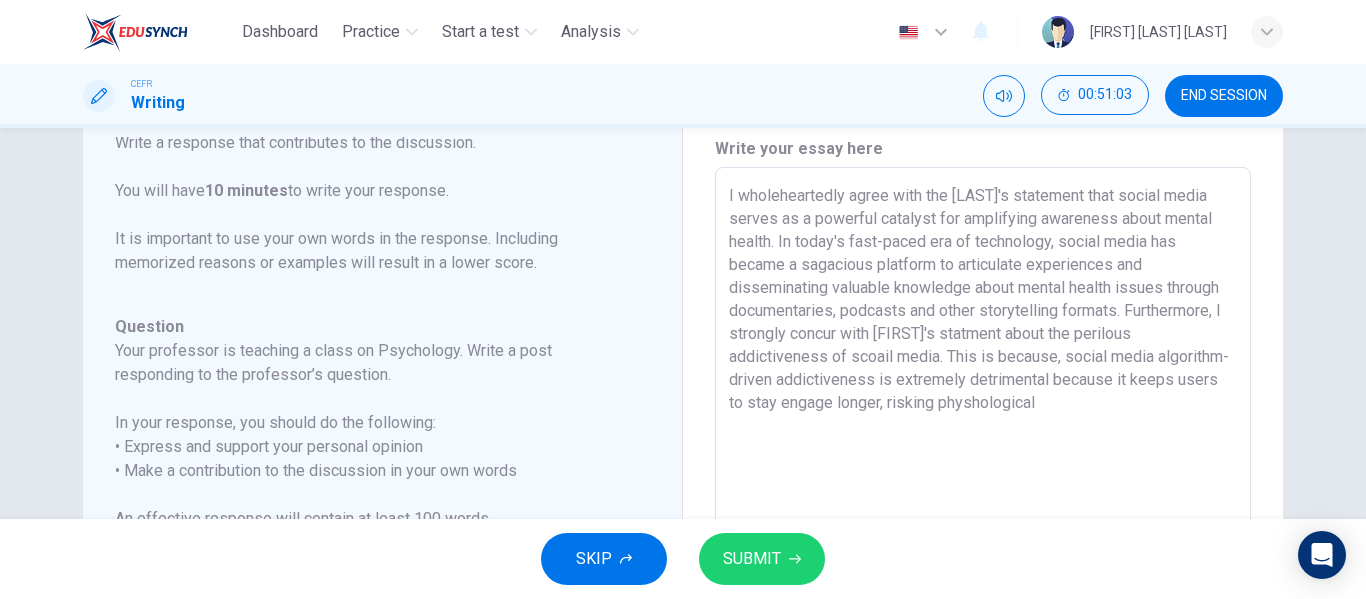 click on "I wholeheartedly agree with the [LAST]'s statement that social media serves as a powerful catalyst for amplifying awareness about mental health. In today's fast-paced era of technology, social media has became a sagacious platform to articulate experiences and disseminating valuable knowledge about mental health issues through documentaries, podcasts and other storytelling formats. Furthermore, I strongly concur with [FIRST]'s statment about the perilous addictiveness of scoail media. This is because, social media algorithm-driven addictiveness is extremely detrimental because it keeps users to stay engage longer, risking physhological" at bounding box center (983, 501) 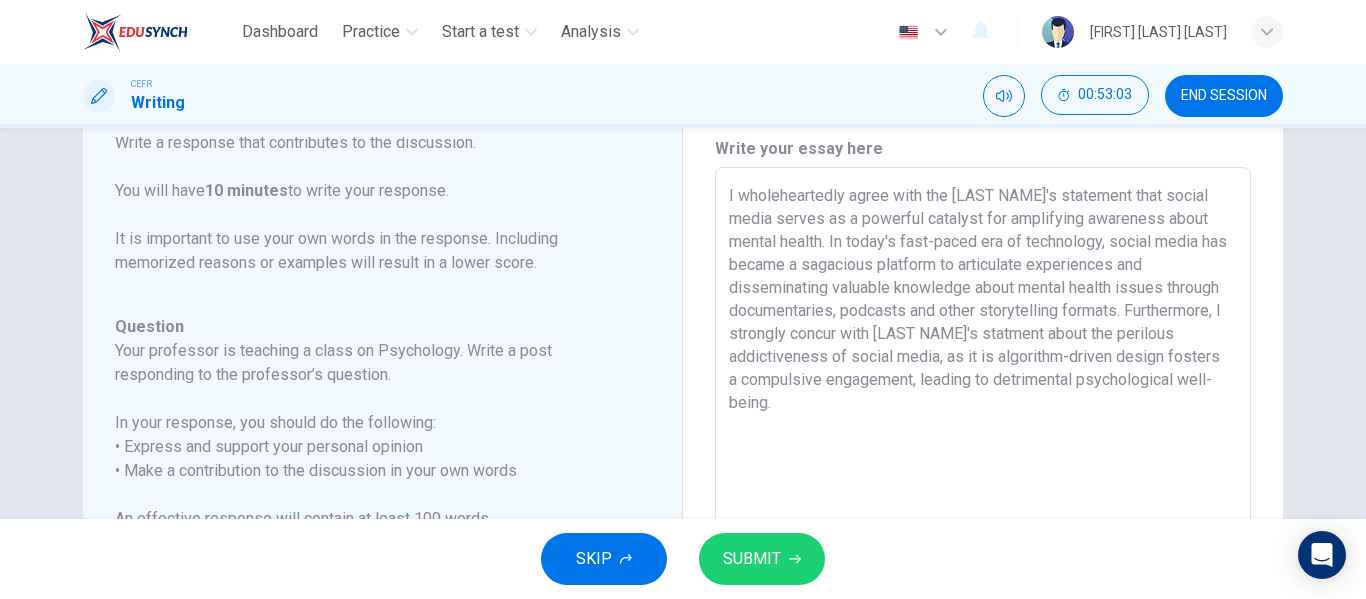 click on "I wholeheartedly agree with the [LAST NAME]'s statement that social media serves as a powerful catalyst for amplifying awareness about mental health. In today's fast-paced era of technology, social media has became a sagacious platform to articulate experiences and disseminating valuable knowledge about mental health issues through documentaries, podcasts and other storytelling formats. Furthermore, I strongly concur with [LAST NAME]'s statment about the perilous addictiveness of social media, as it is algorithm-driven design fosters a compulsive engagement, leading to detrimental psychological well-being." at bounding box center [983, 501] 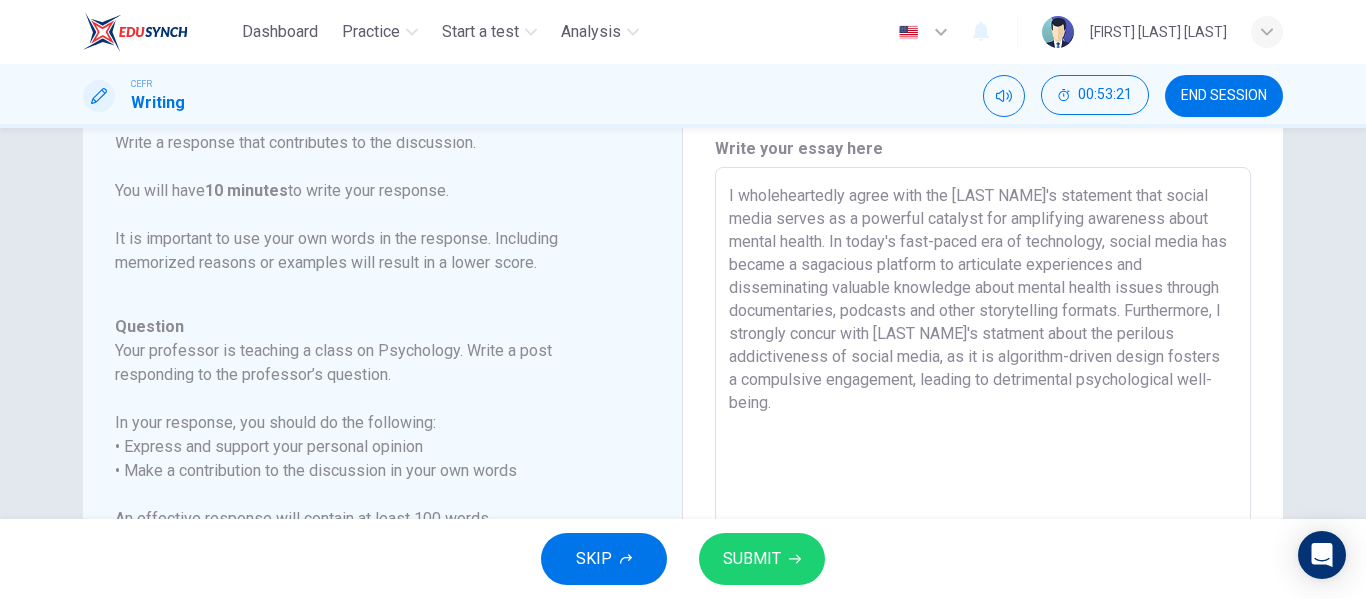 drag, startPoint x: 868, startPoint y: 421, endPoint x: 995, endPoint y: 376, distance: 134.73679 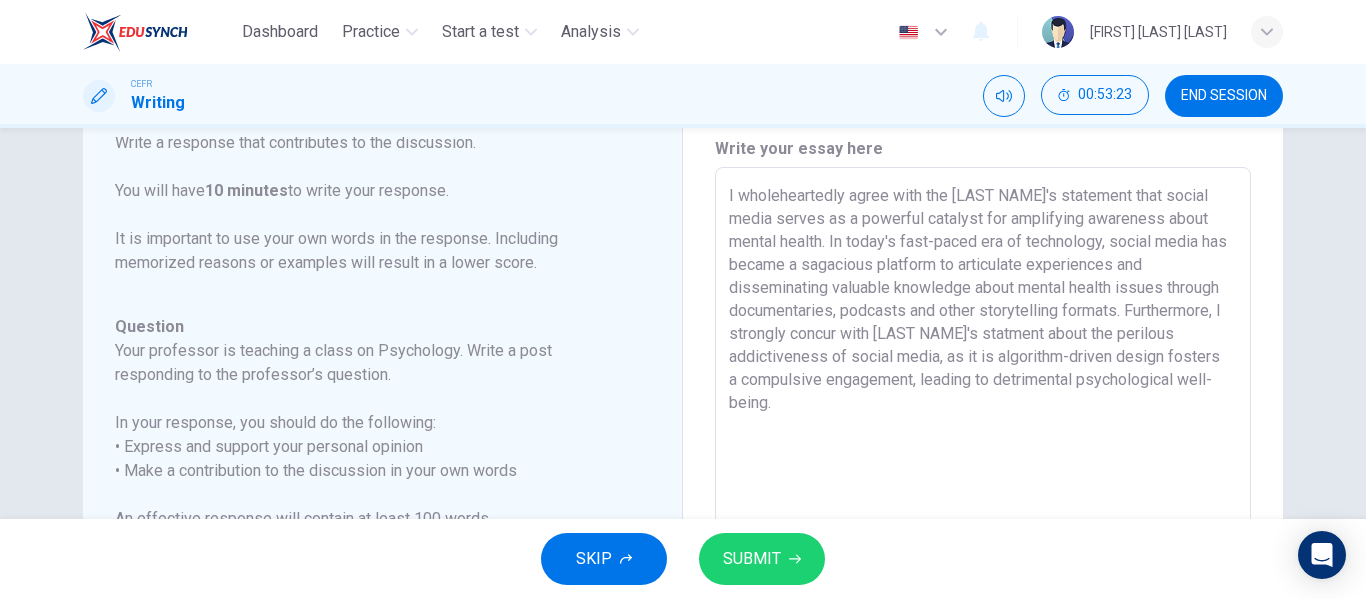 click on "I wholeheartedly agree with the [LAST NAME]'s statement that social media serves as a powerful catalyst for amplifying awareness about mental health. In today's fast-paced era of technology, social media has became a sagacious platform to articulate experiences and disseminating valuable knowledge about mental health issues through documentaries, podcasts and other storytelling formats. Furthermore, I strongly concur with [LAST NAME]'s statment about the perilous addictiveness of social media, as it is algorithm-driven design fosters a compulsive engagement, leading to detrimental psychological well-being." at bounding box center (983, 501) 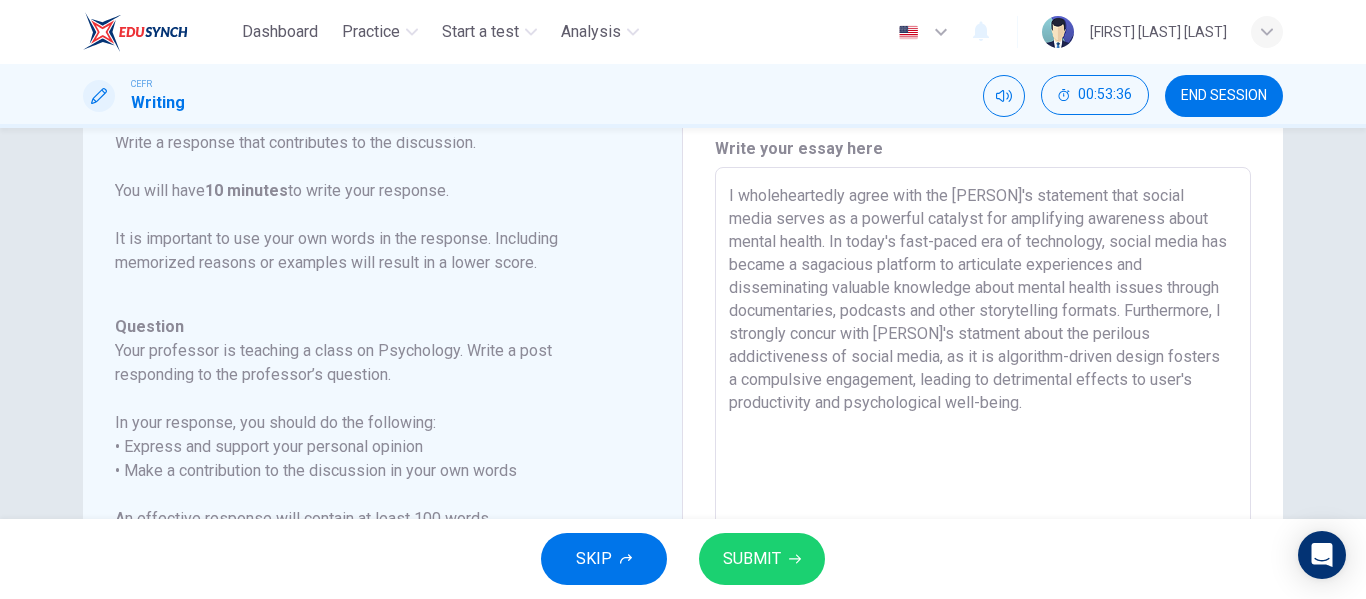 click on "I wholeheartedly agree with the [PERSON]'s statement that social media serves as a powerful catalyst for amplifying awareness about mental health. In today's fast-paced era of technology, social media has became a sagacious platform to articulate experiences and disseminating valuable knowledge about mental health issues through documentaries, podcasts and other storytelling formats. Furthermore, I strongly concur with [PERSON]'s statment about the perilous addictiveness of social media, as it is algorithm-driven design fosters a compulsive engagement, leading to detrimental effects to user's productivity and psychological well-being." at bounding box center [983, 501] 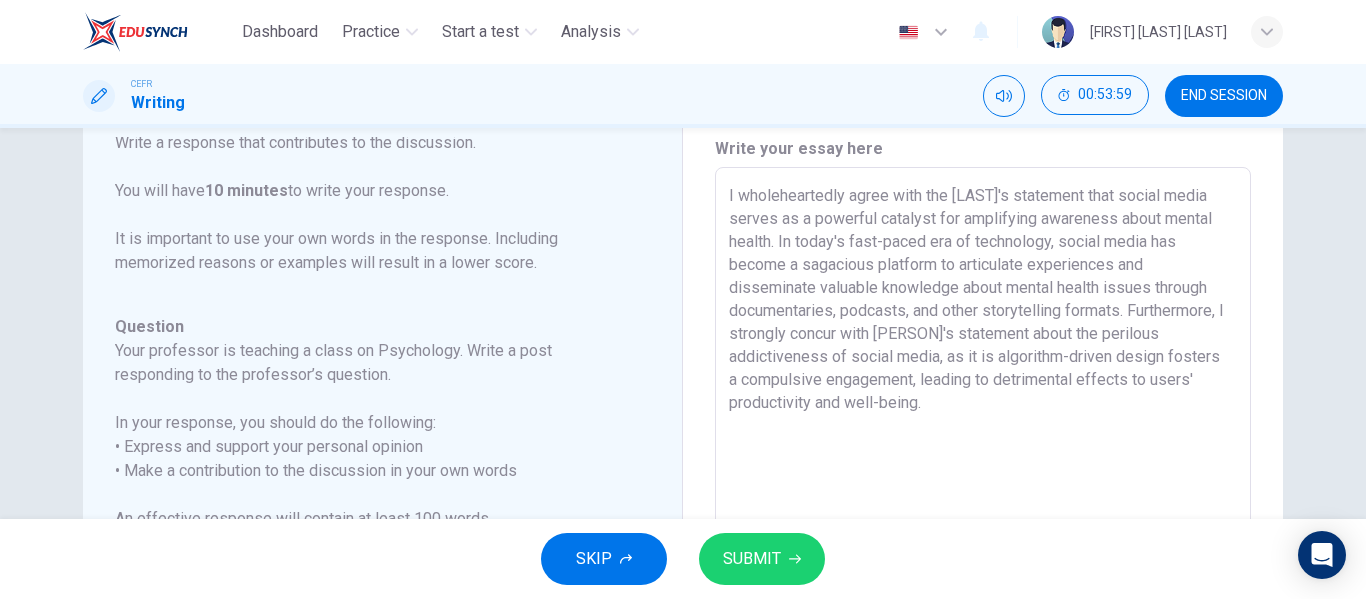 click on "I wholeheartedly agree with the [LAST]'s statement that social media serves as a powerful catalyst for amplifying awareness about mental health. In today's fast-paced era of technology, social media has become a sagacious platform to articulate experiences and disseminate valuable knowledge about mental health issues through documentaries, podcasts, and other storytelling formats. Furthermore, I strongly concur with [PERSON]'s statement about the perilous addictiveness of social media, as it is algorithm-driven design fosters a compulsive engagement, leading to detrimental effects to users' productivity and well-being." at bounding box center (983, 501) 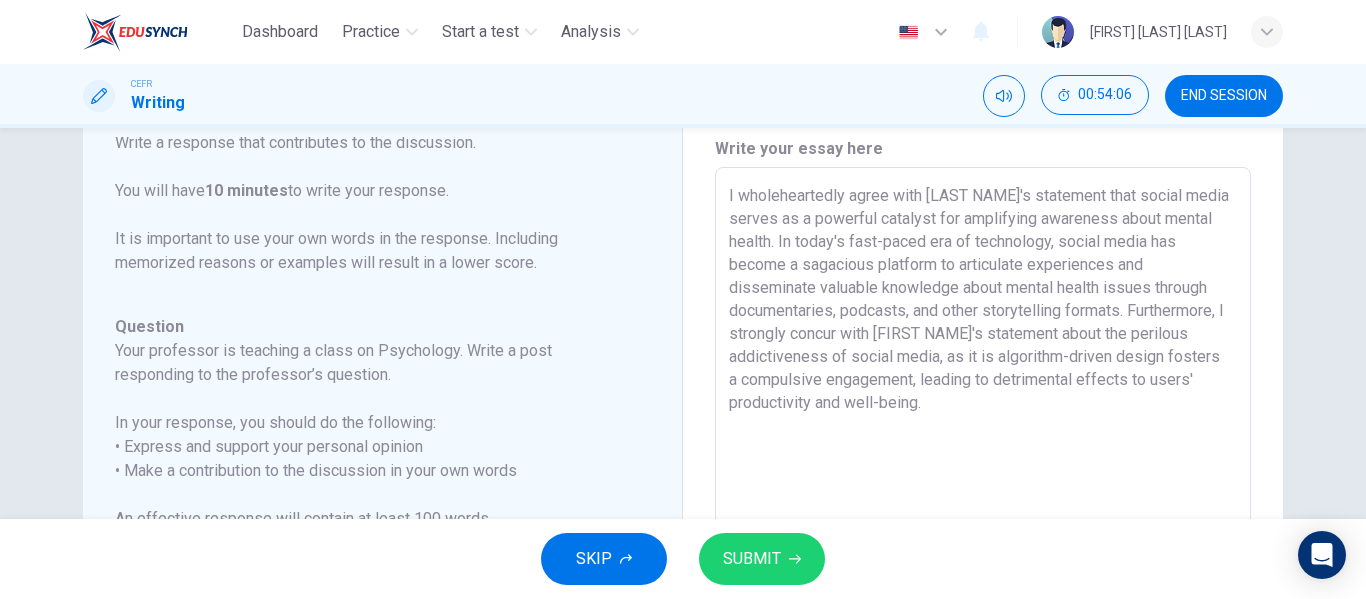 click on "I wholeheartedly agree with [LAST NAME]'s statement that social media serves as a powerful catalyst for amplifying awareness about mental health. In today's fast-paced era of technology, social media has become a sagacious platform to articulate experiences and disseminate valuable knowledge about mental health issues through documentaries, podcasts, and other storytelling formats. Furthermore, I strongly concur with [FIRST NAME]'s statement about the perilous addictiveness of social media, as it is algorithm-driven design fosters a compulsive engagement, leading to detrimental effects to users' productivity and well-being." at bounding box center (983, 501) 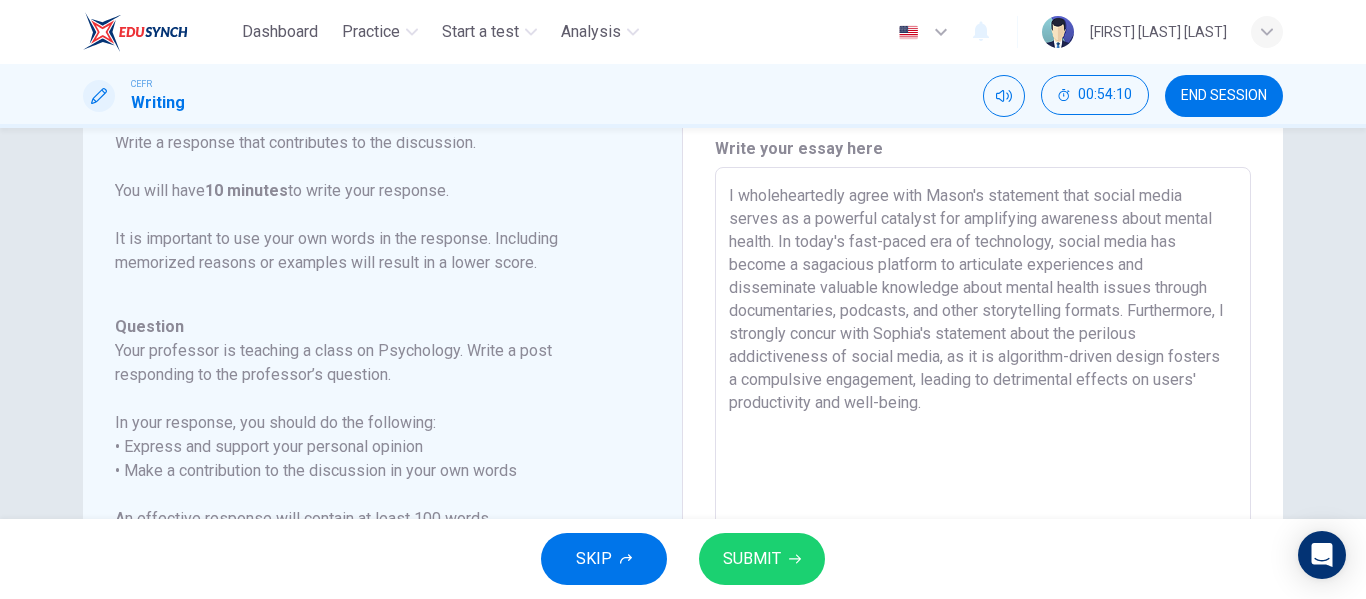 type on "I wholeheartedly agree with Mason's statement that social media serves as a powerful catalyst for amplifying awareness about mental health. In today's fast-paced era of technology, social media has become a sagacious platform to articulate experiences and disseminate valuable knowledge about mental health issues through documentaries, podcasts, and other storytelling formats. Furthermore, I strongly concur with Sophia's statement about the perilous addictiveness of social media, as it is algorithm-driven design fosters a compulsive engagement, leading to detrimental effects on users' productivity and well-being." 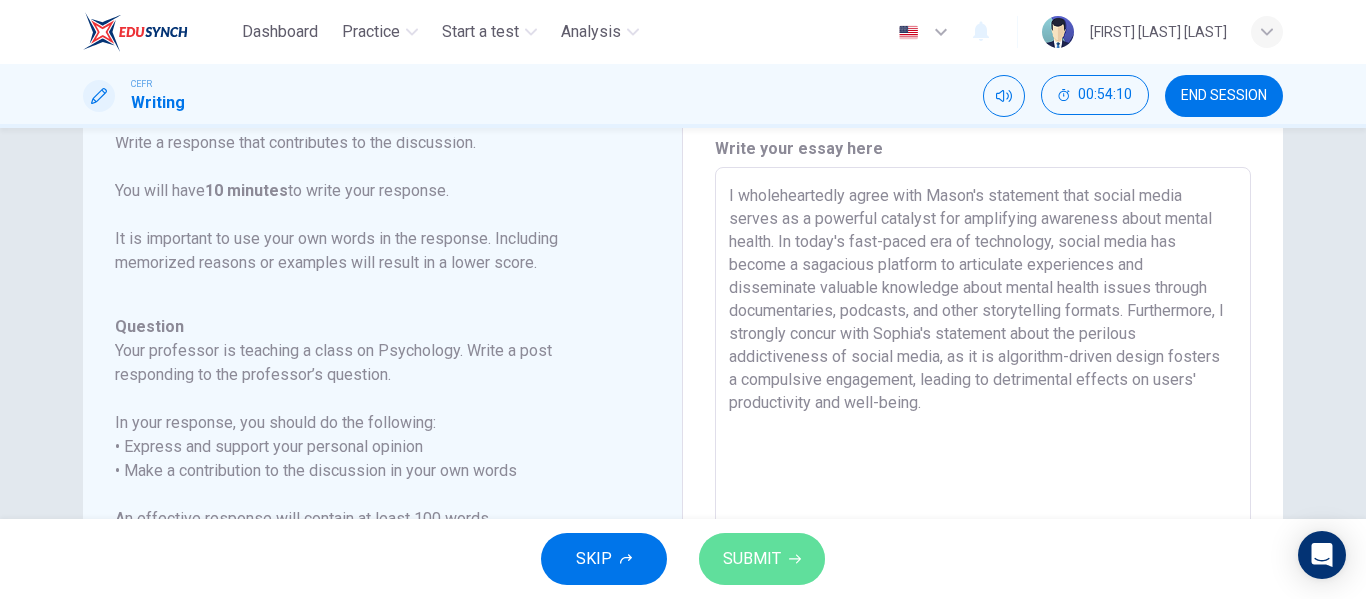 click at bounding box center [795, 559] 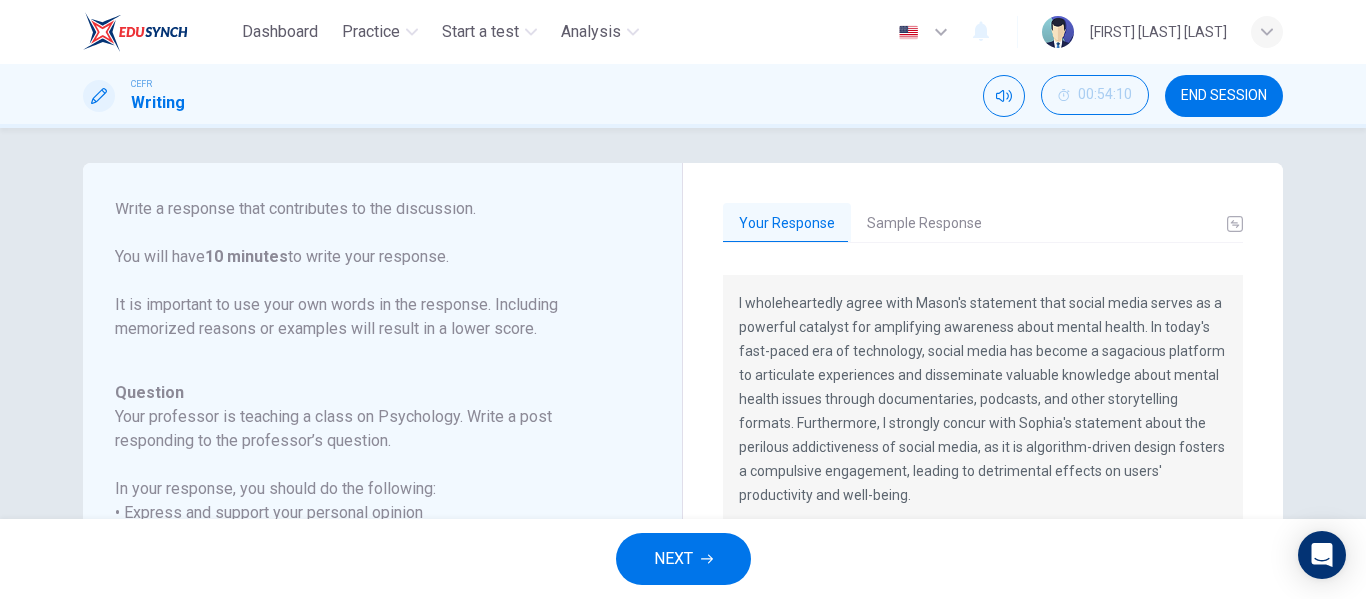 scroll, scrollTop: 0, scrollLeft: 0, axis: both 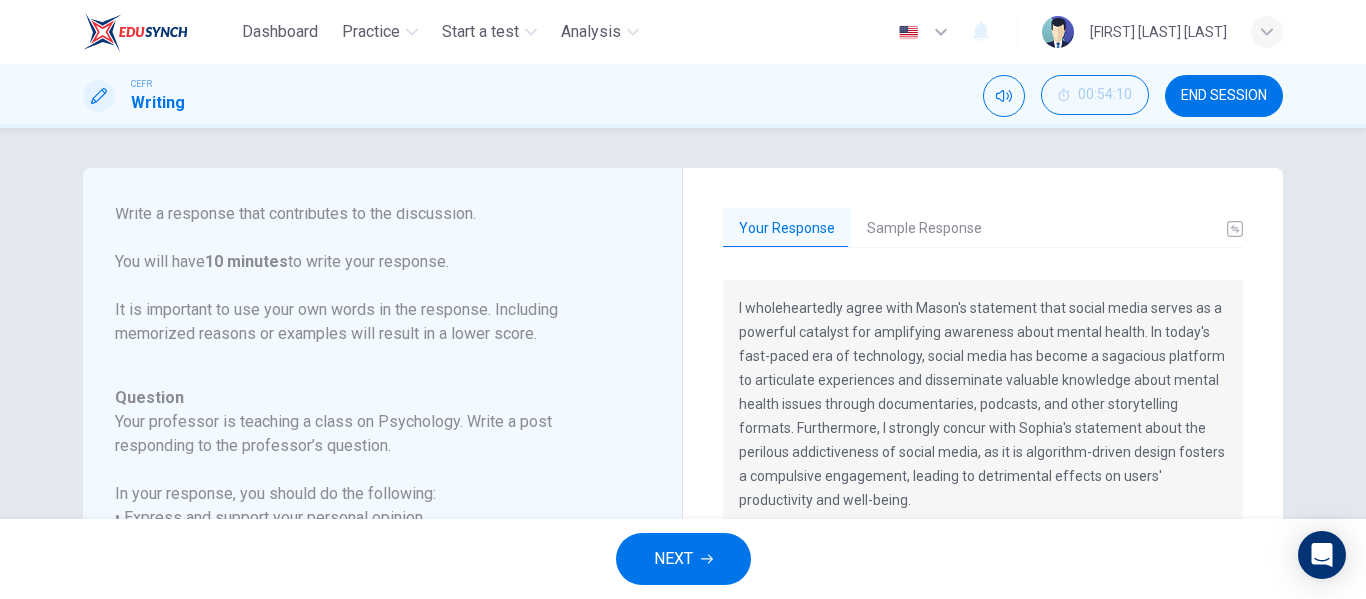 click on "Sample Response" at bounding box center (924, 229) 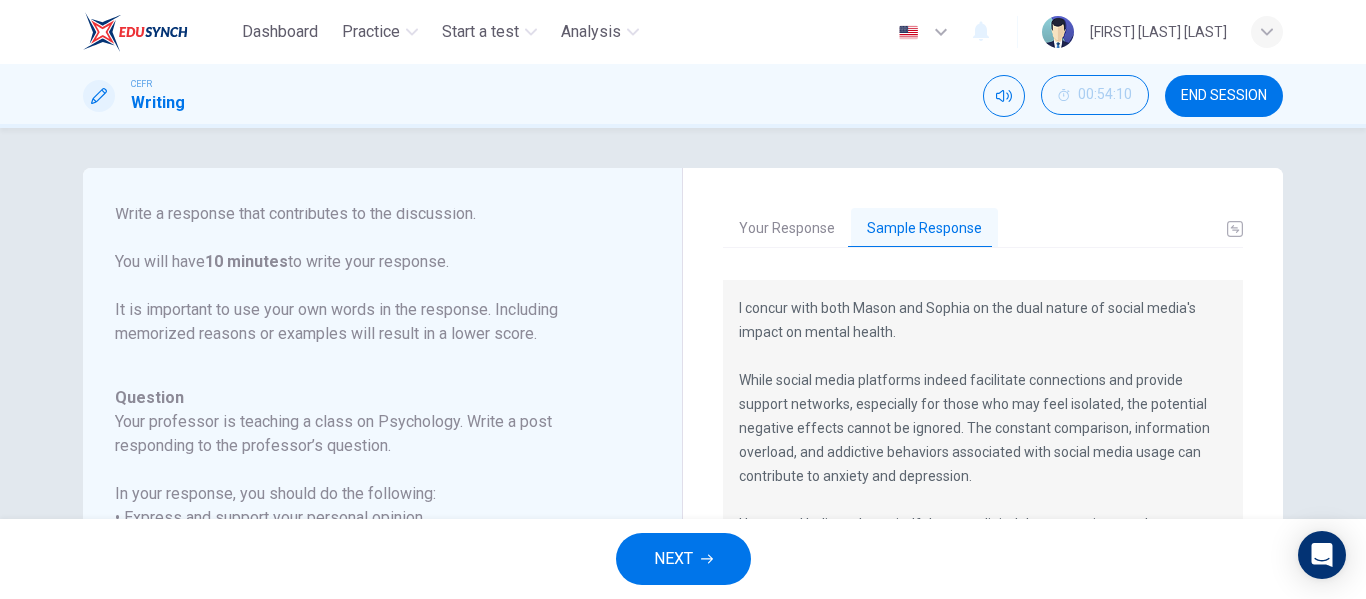 scroll, scrollTop: 39, scrollLeft: 0, axis: vertical 